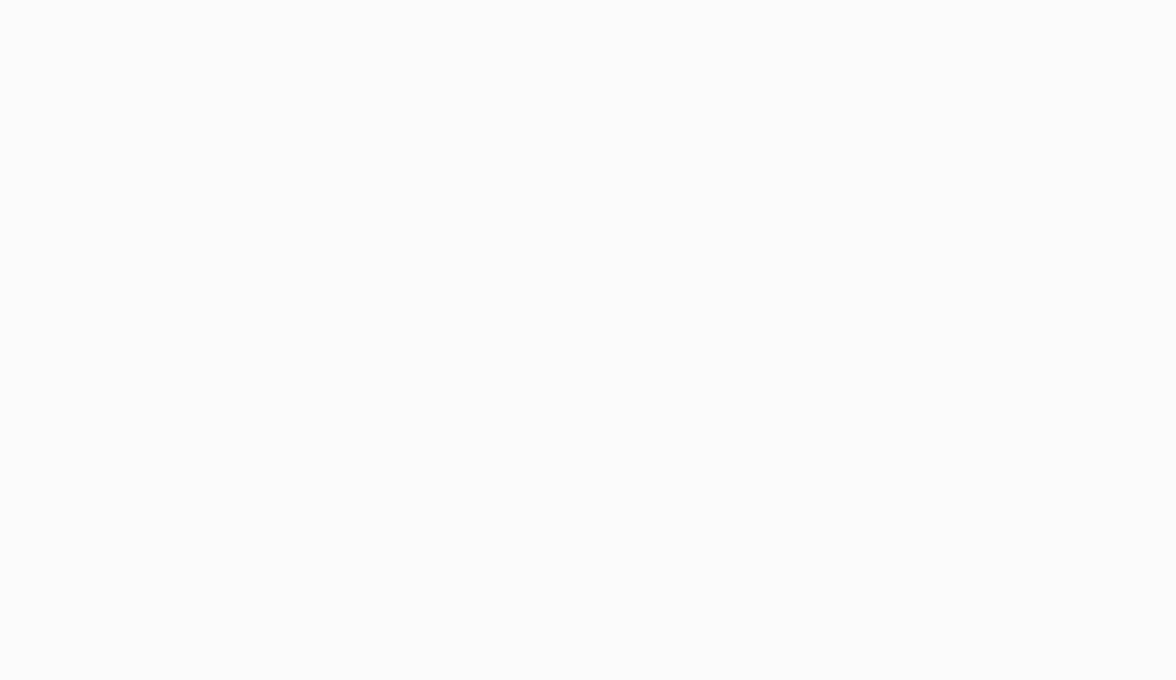scroll, scrollTop: 0, scrollLeft: 0, axis: both 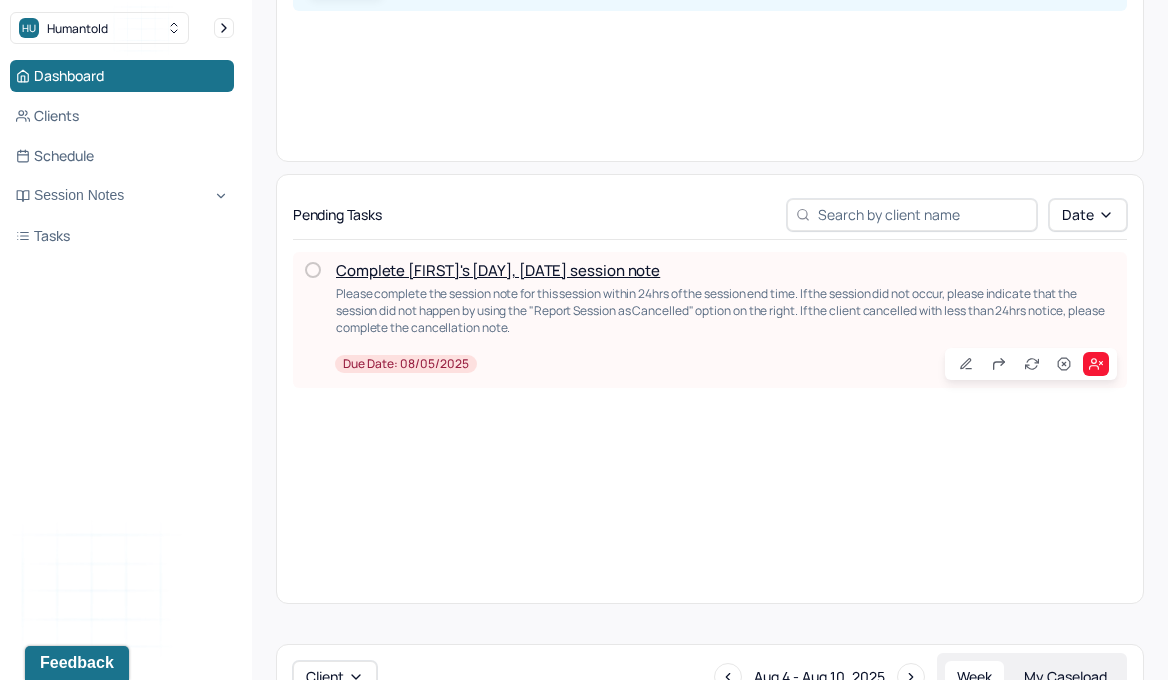 click on "Complete [FIRST]'s [DAY], [DATE] session note" at bounding box center (498, 270) 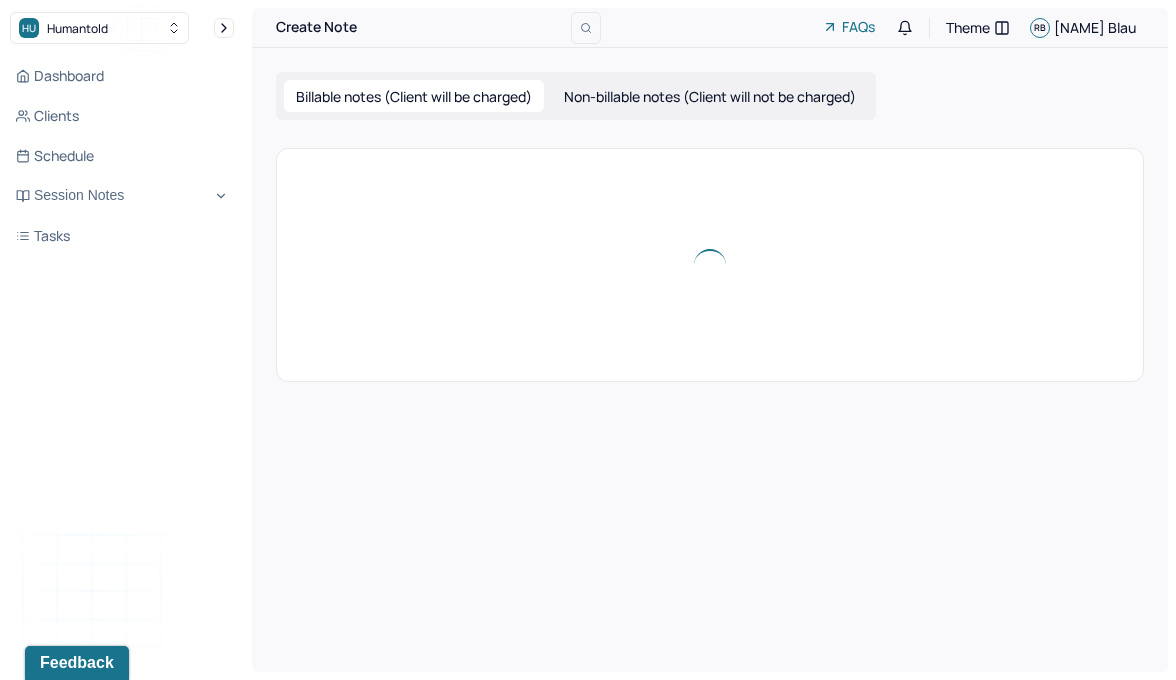 scroll, scrollTop: 0, scrollLeft: 0, axis: both 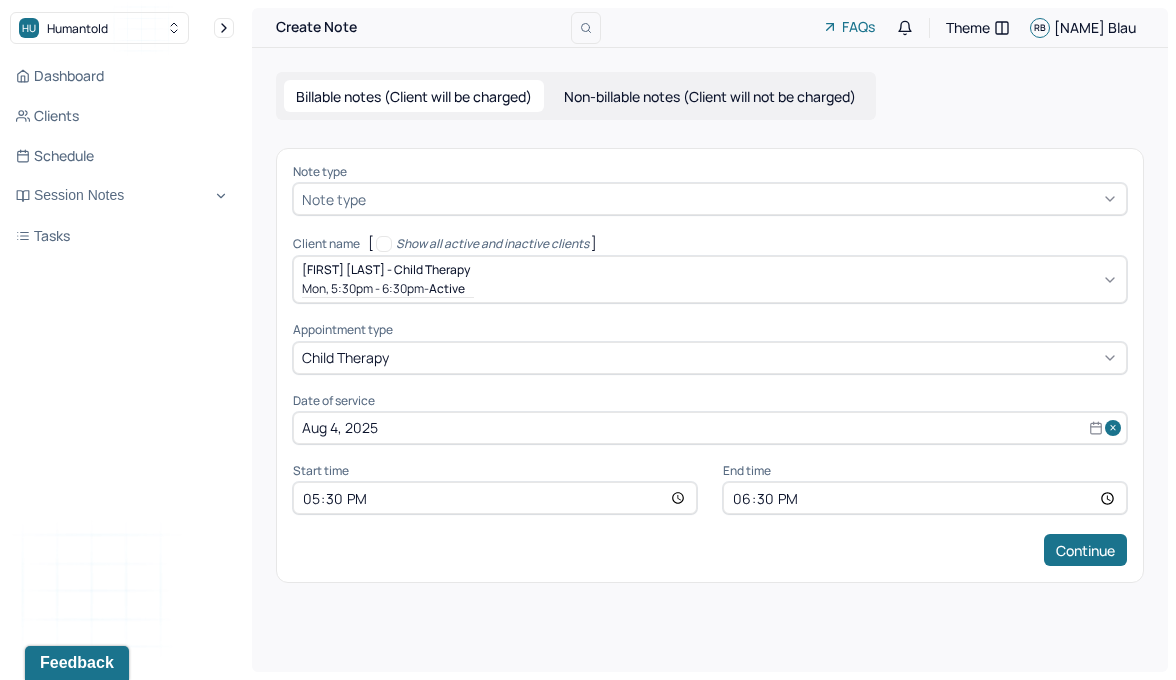 click on "Note type" at bounding box center (710, 199) 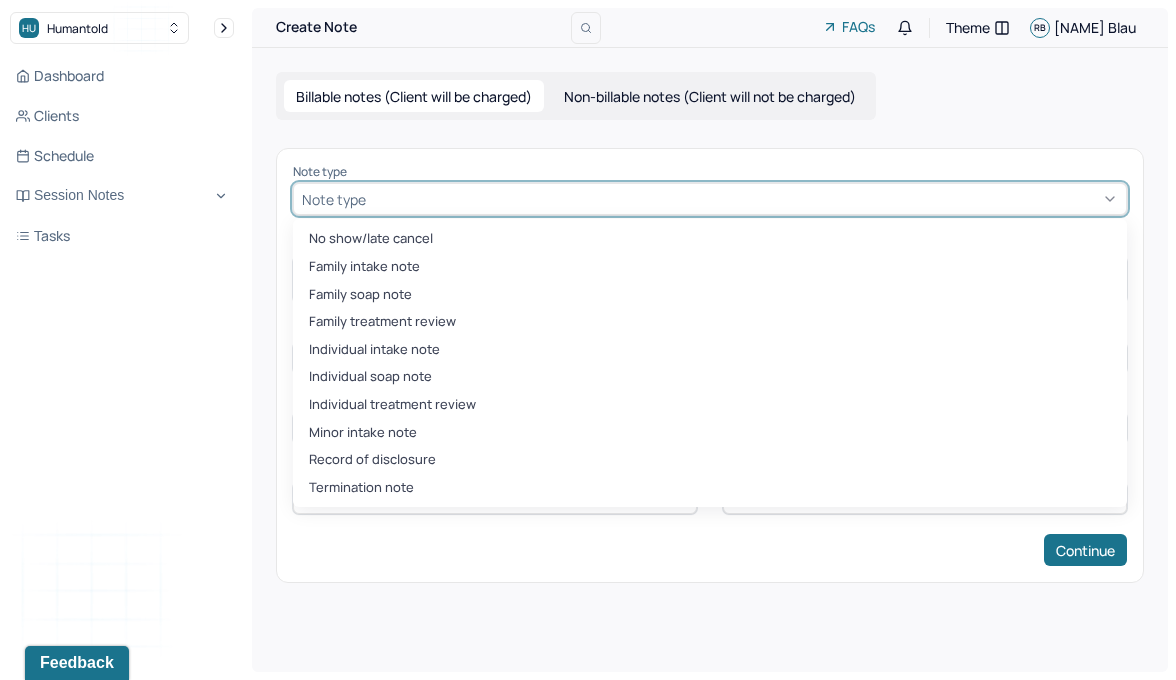 click on "No show/late cancel Family intake note Family soap note Family treatment review Individual intake note Individual soap note Individual treatment review Minor intake note Record of disclosure Termination note" at bounding box center (710, 363) 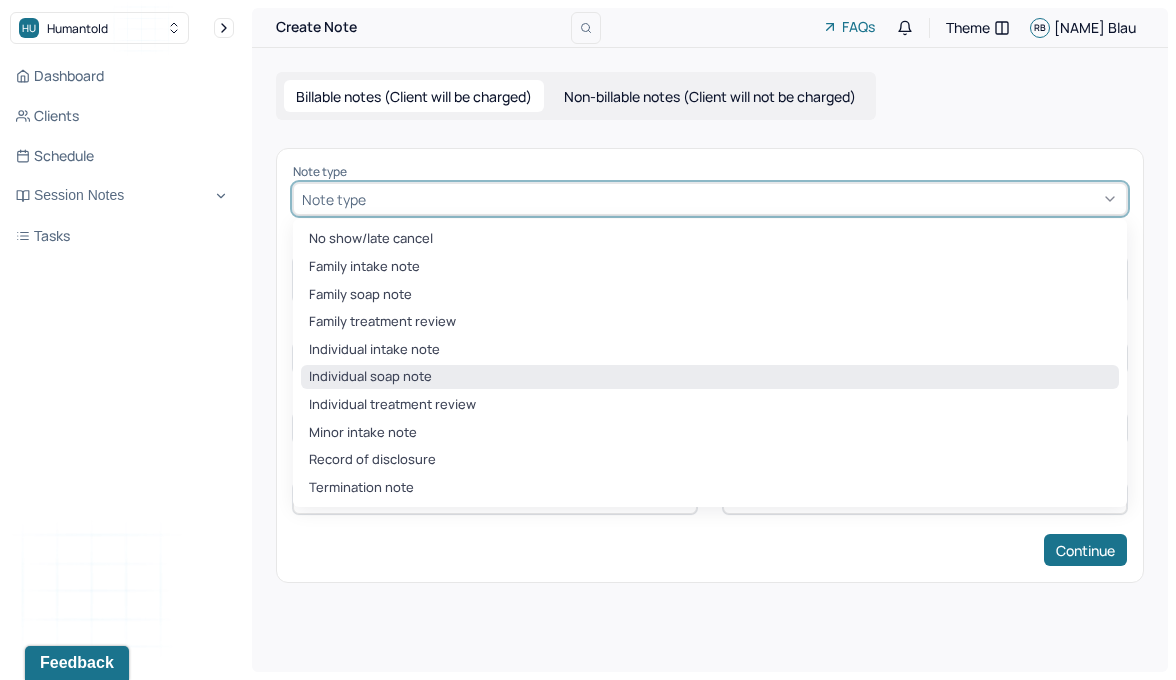 click on "Individual soap note" at bounding box center (710, 377) 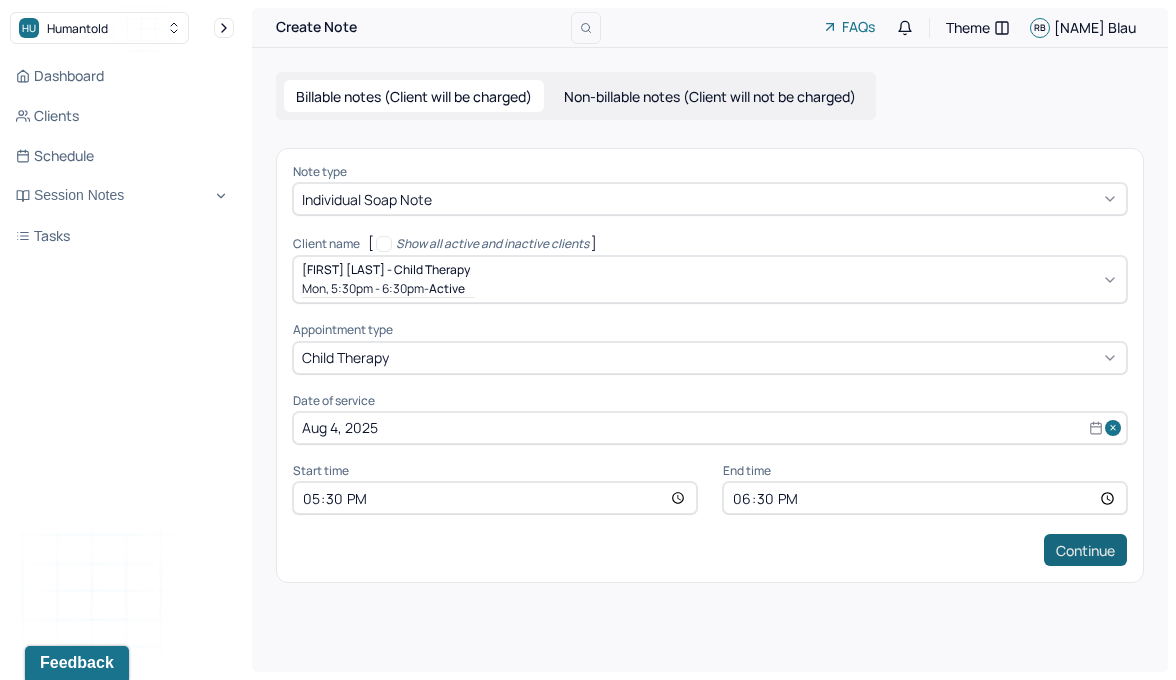 click on "Continue" at bounding box center (1085, 550) 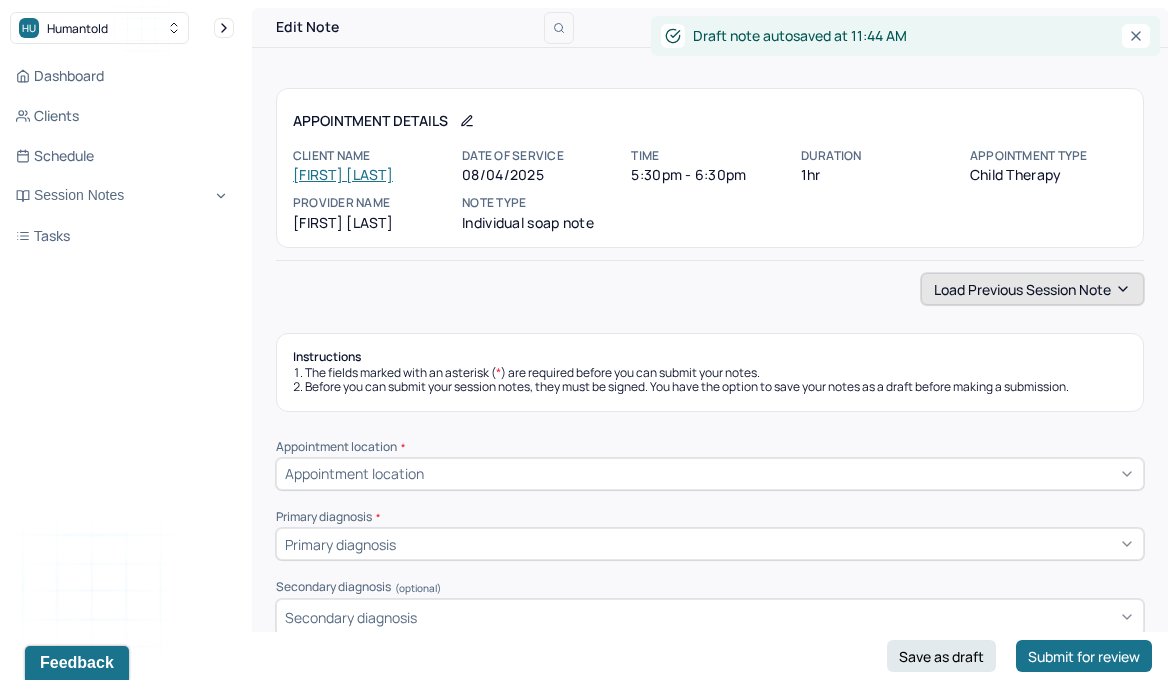 click on "Load previous session note" at bounding box center (1032, 289) 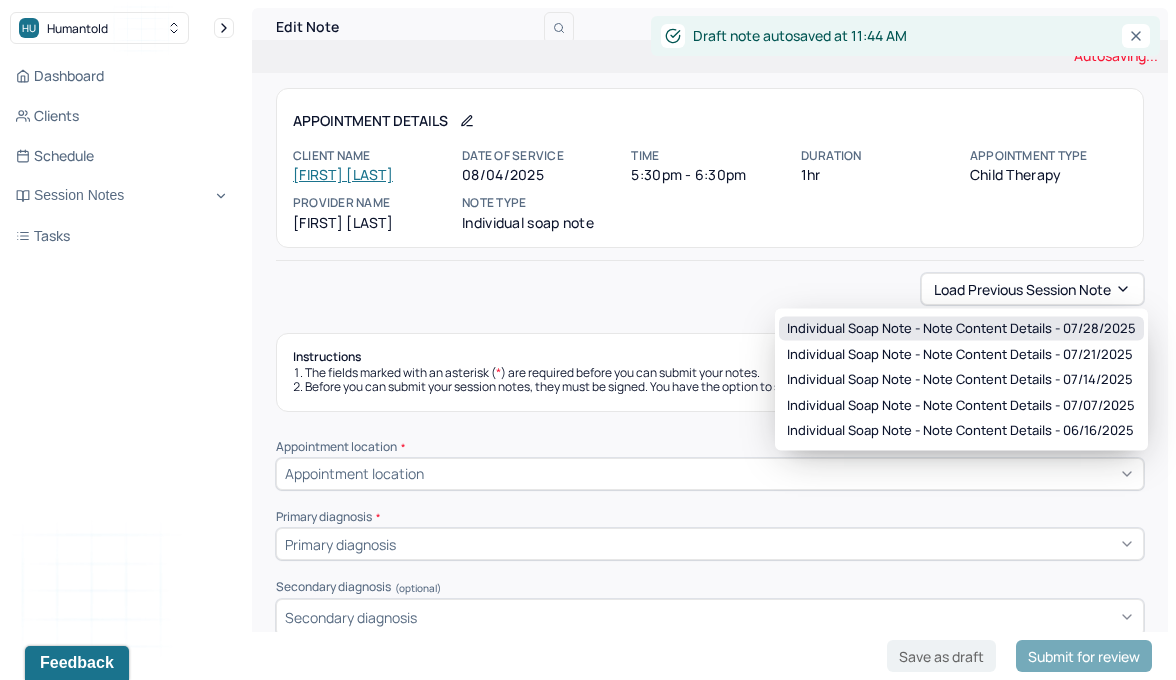 click on "Individual soap note   - Note content Details -   07/28/2025" at bounding box center [961, 329] 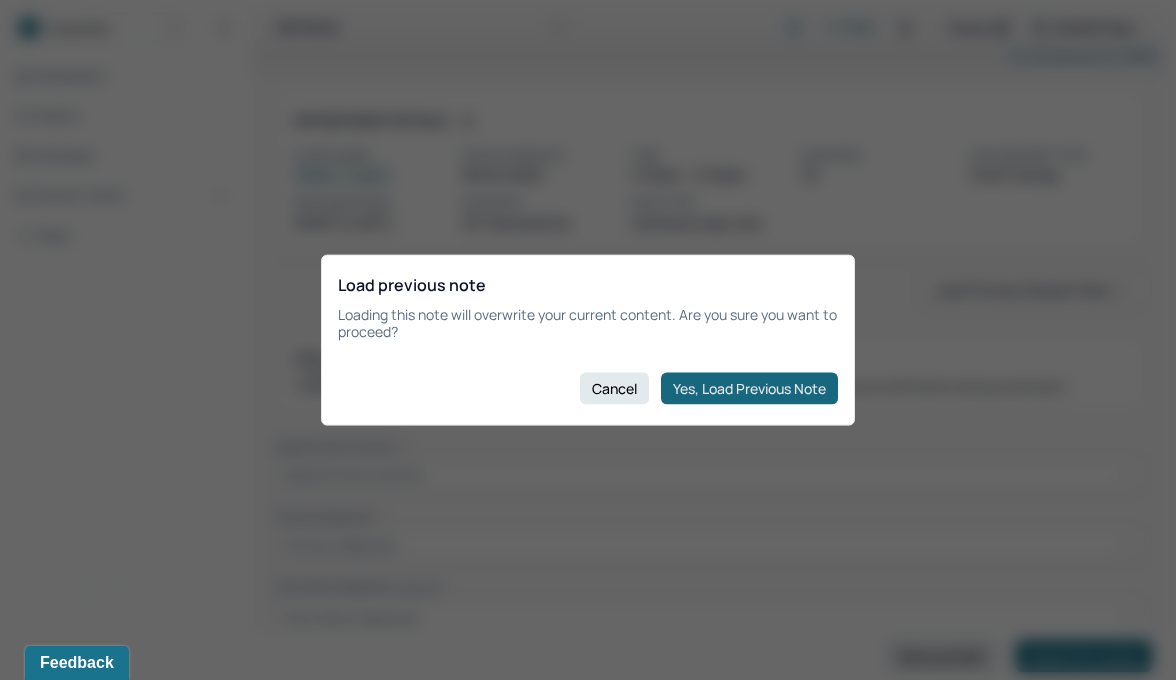 click on "Yes, Load Previous Note" at bounding box center [749, 388] 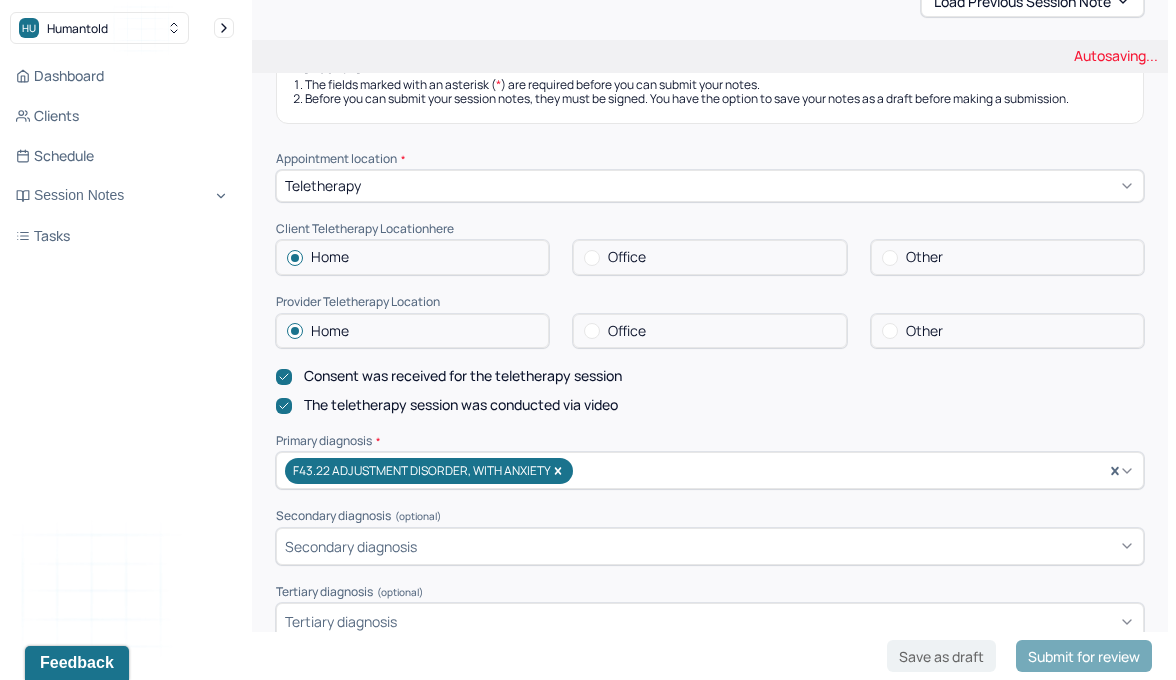 scroll, scrollTop: 595, scrollLeft: 0, axis: vertical 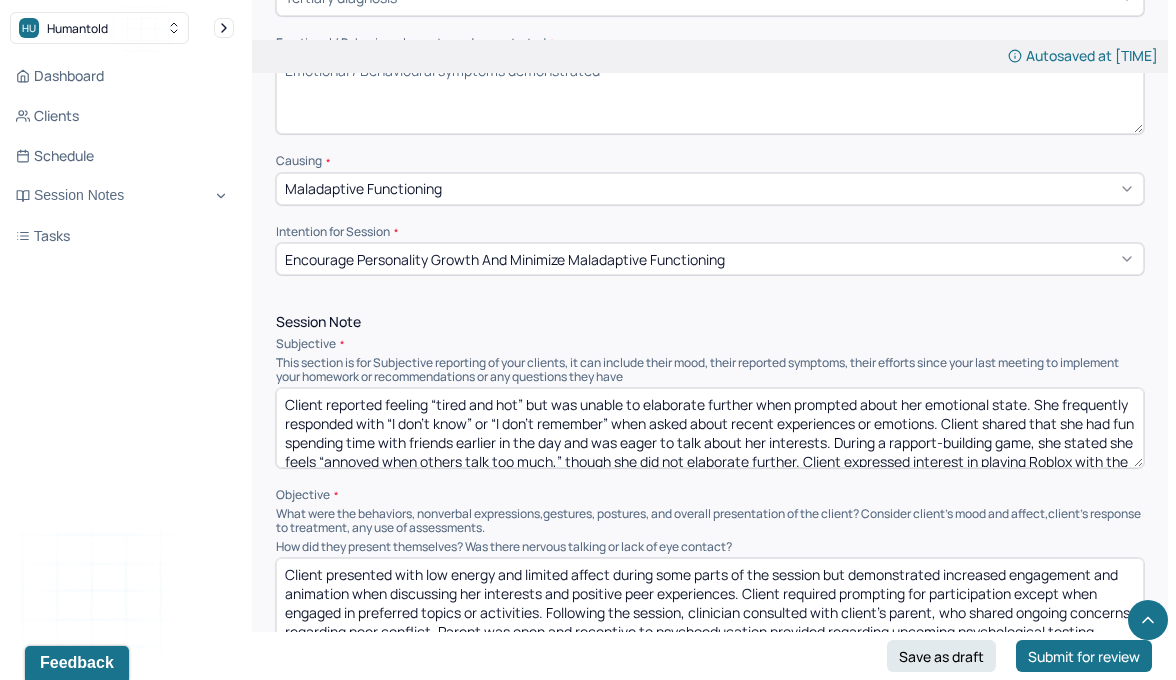 type 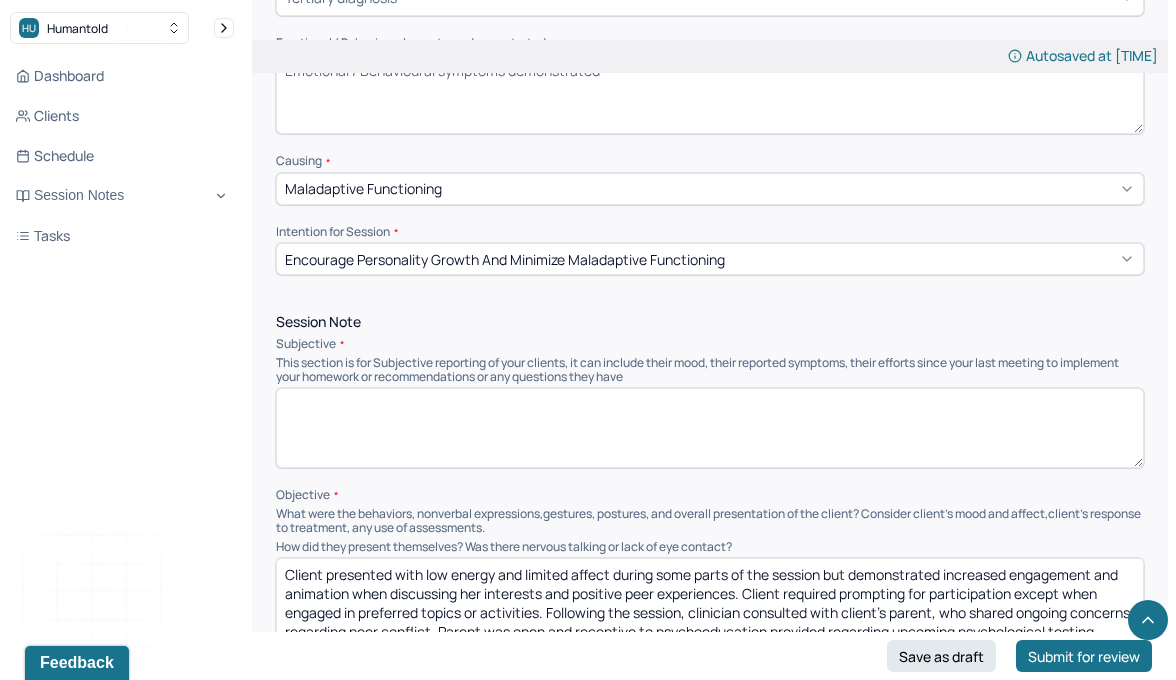 type 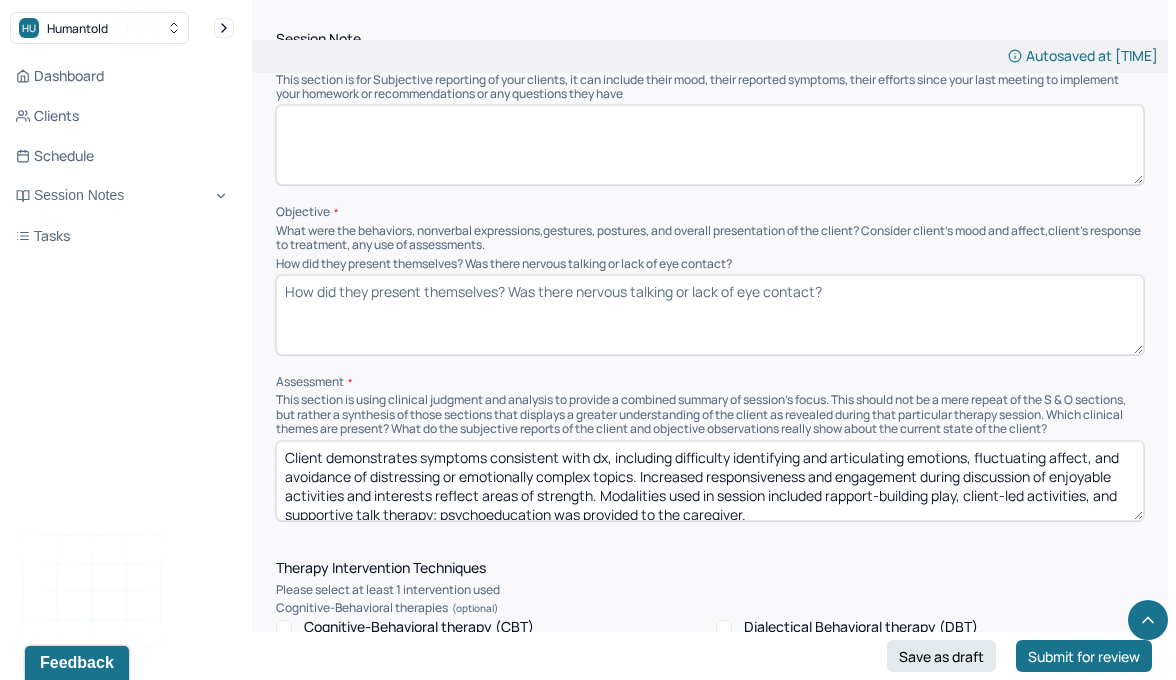scroll, scrollTop: 1337, scrollLeft: 0, axis: vertical 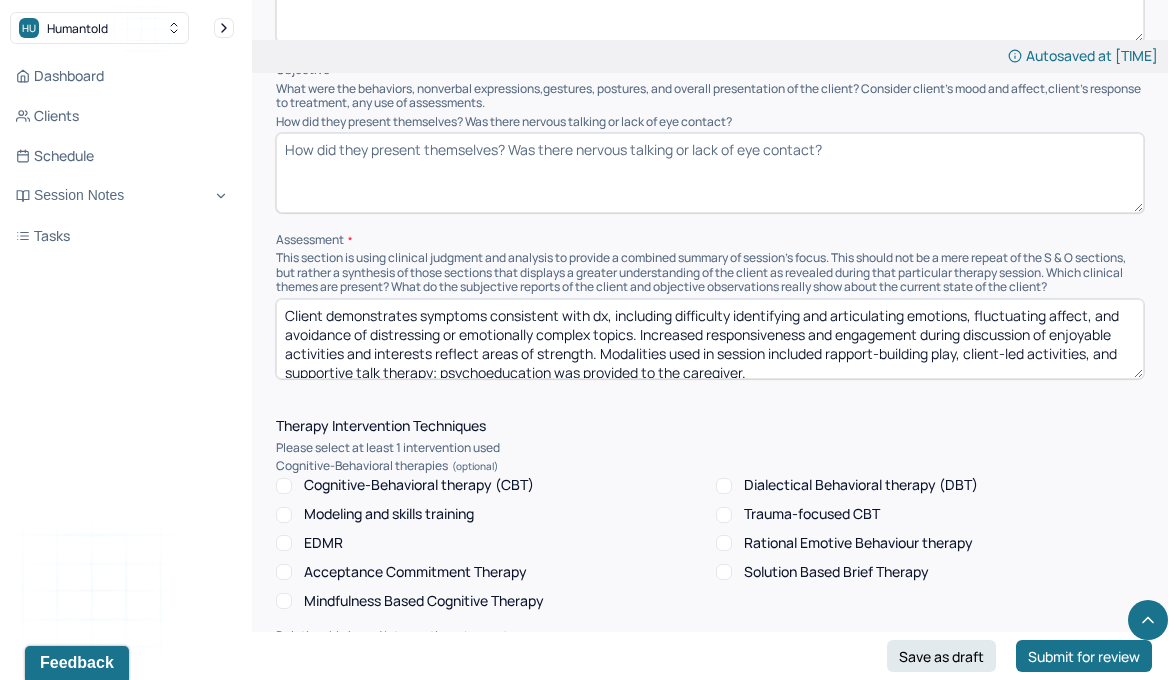 type 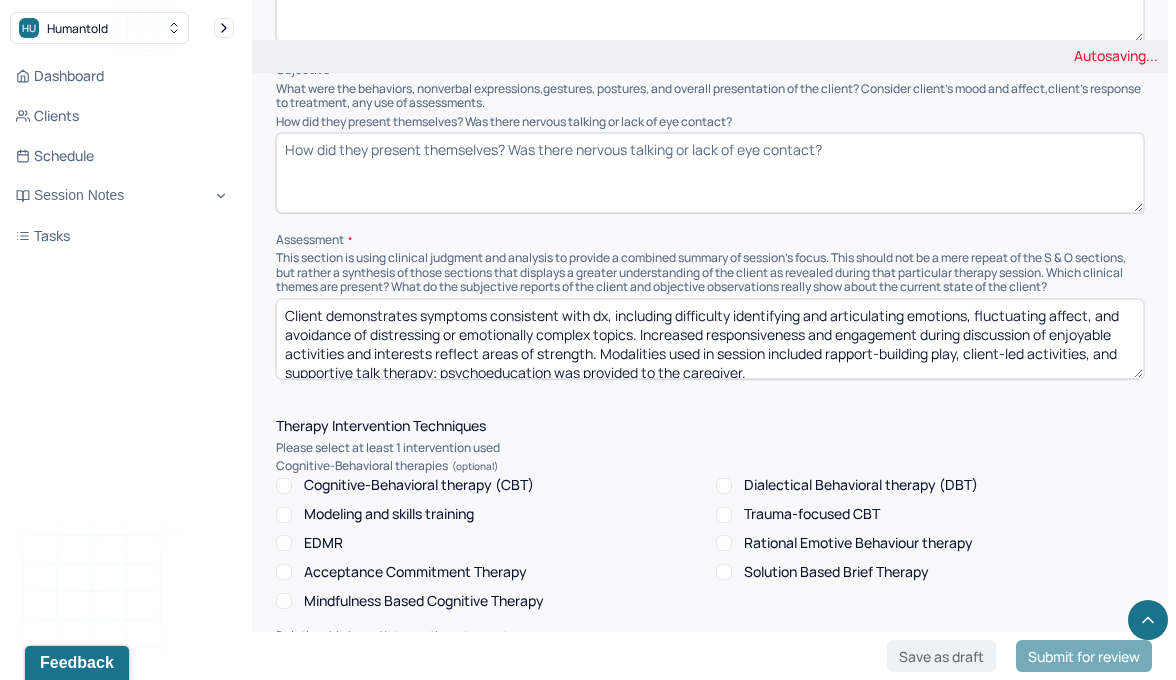 click on "Session Note Subjective This section is for Subjective reporting of your clients, it can include their mood, their reported symptoms, their efforts since your last meeting to implement your homework or recommendations or any questions they have Client reported feeling “tired and hot” but was unable to elaborate further when prompted about her emotional state. She frequently responded with “I don’t know” or “I don’t remember” when asked about recent experiences or emotions. Client shared that she had fun spending time with friends earlier in the day and was eager to talk about her interests. During a rapport-building game, she stated she feels “annoyed when others talk too much,” though she did not elaborate further. Client expressed interest in playing Roblox with the clinician and appeared excited about the idea. Objective How did they present themselves? Was there nervous talking or lack of eye contact? Assessment" at bounding box center [710, 134] 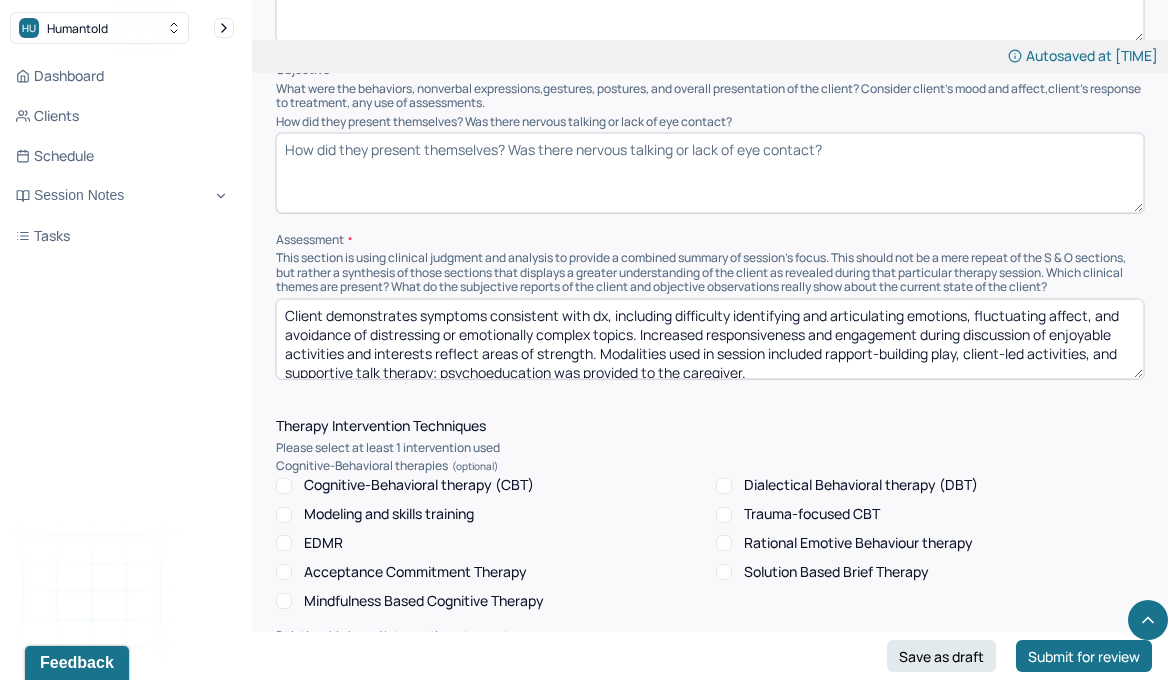 click on "Client demonstrates symptoms consistent with dx, including difficulty identifying and articulating emotions, fluctuating affect, and avoidance of distressing or emotionally complex topics. Increased responsiveness and engagement during discussion of enjoyable activities and interests reflect areas of strength. Modalities used in session included rapport-building play, client-led activities, and supportive talk therapy; psychoeducation was provided to the caregiver." at bounding box center (710, 339) 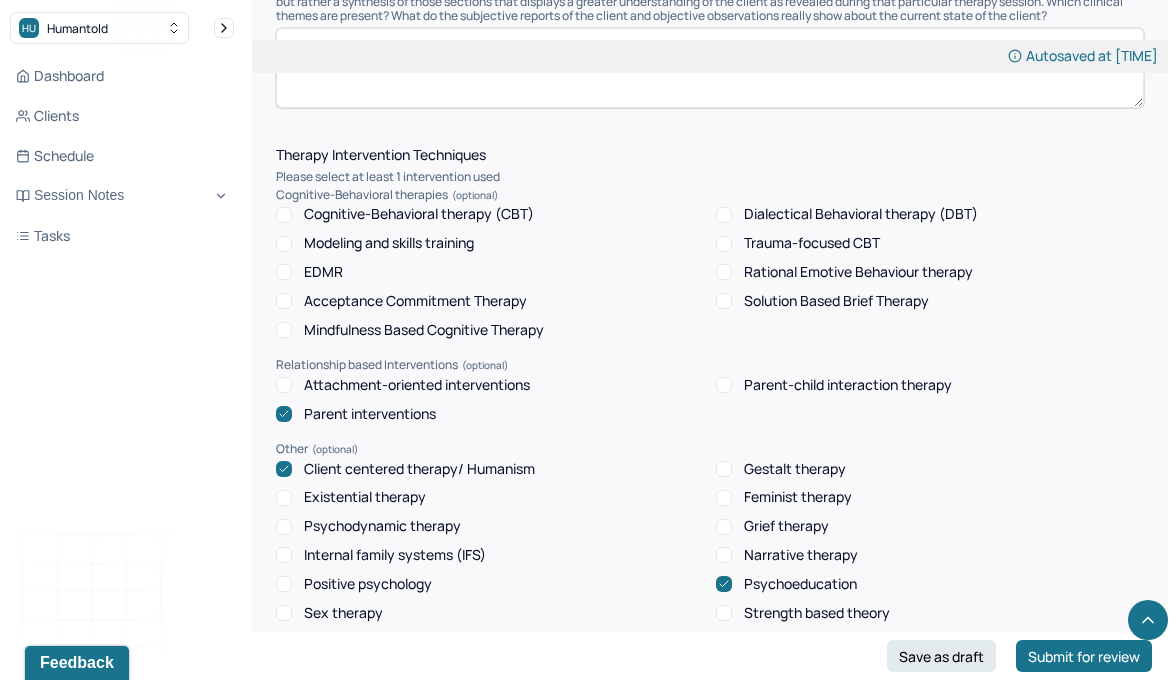 scroll, scrollTop: 1646, scrollLeft: 0, axis: vertical 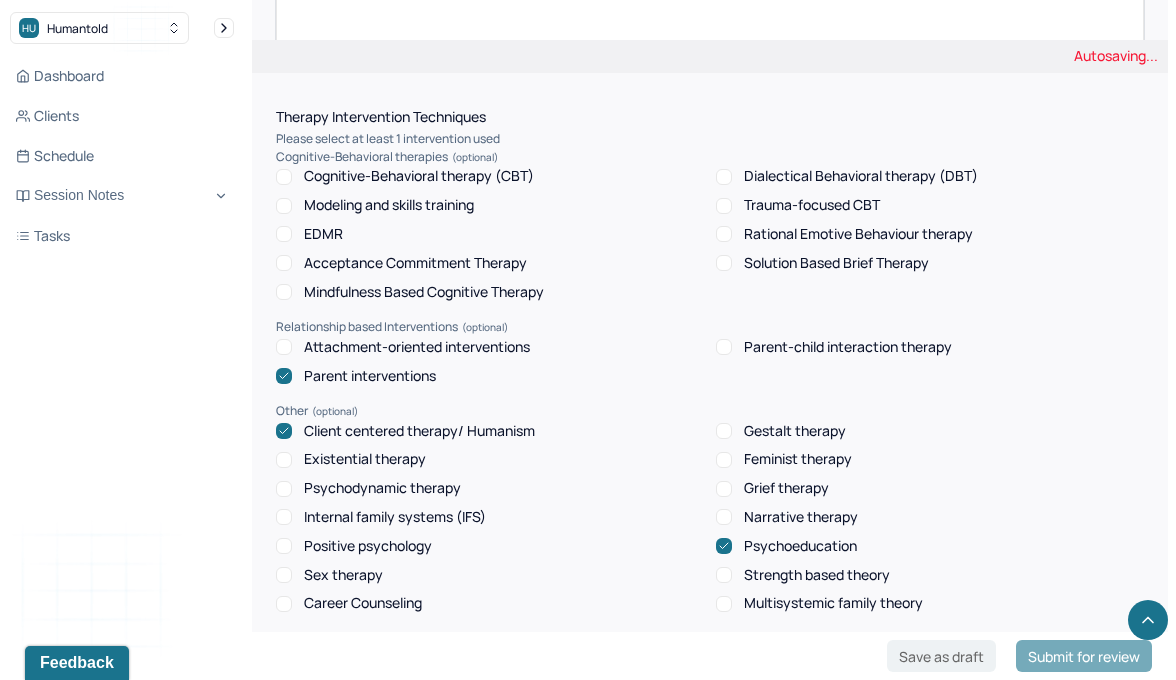 type 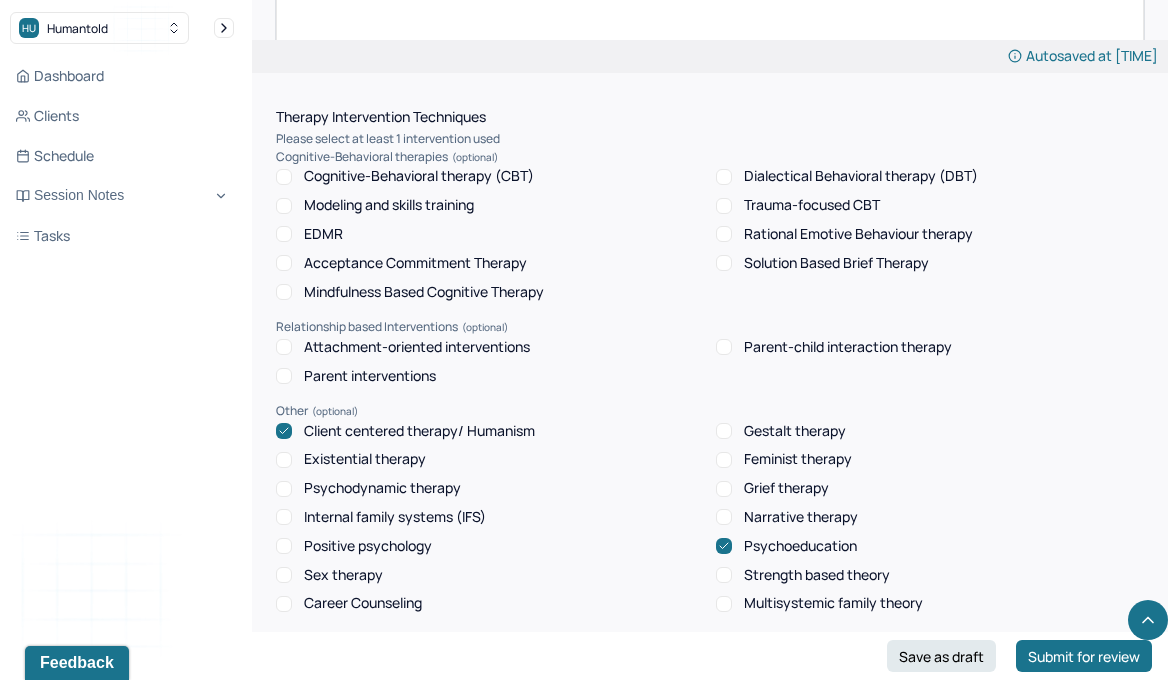 click on "Client centered therapy/ Humanism" at bounding box center [419, 431] 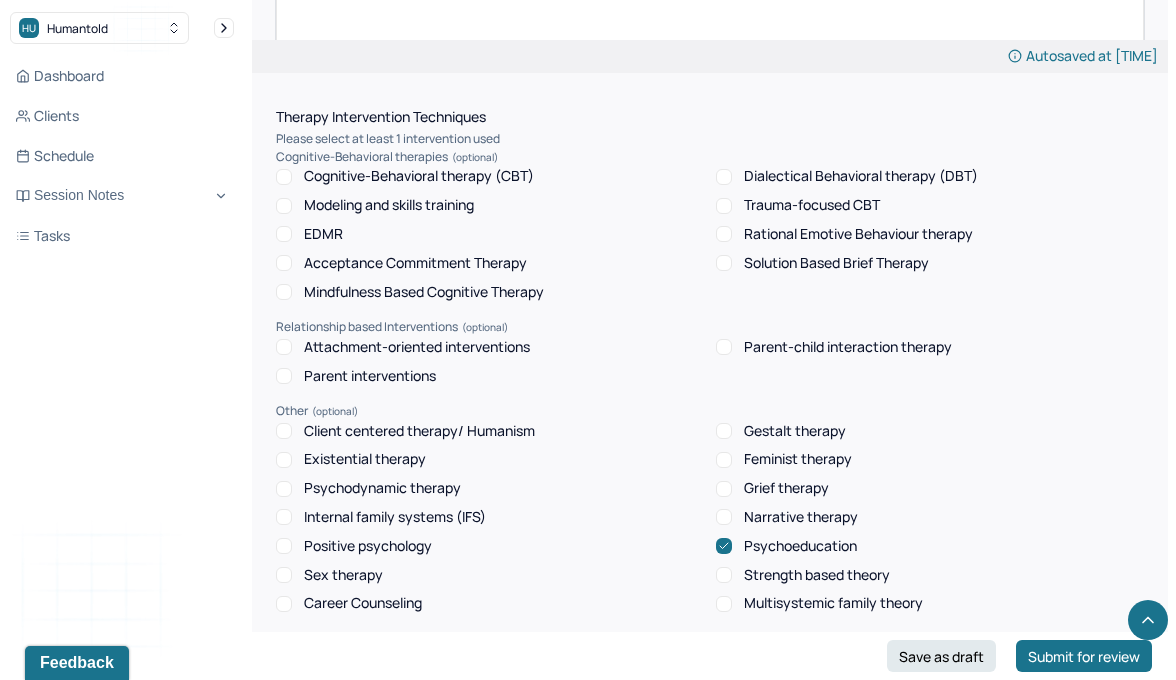 click on "Client centered therapy/ Humanism Gestalt therapy Existential therapy Feminist therapy Psychodynamic therapy Grief therapy Internal family systems (IFS) Narrative therapy Positive psychology Psychoeducation Sex therapy Strength based theory Career Counseling Multisystemic family theory" at bounding box center [710, 518] 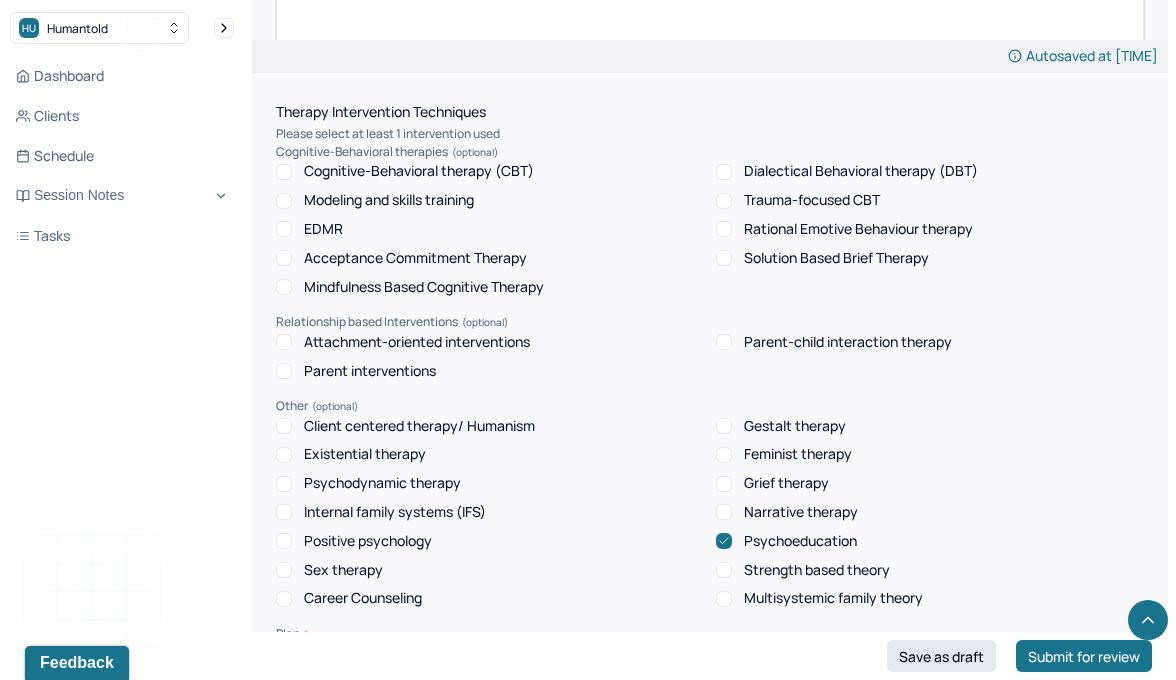 click on "Psychoeducation" at bounding box center (800, 541) 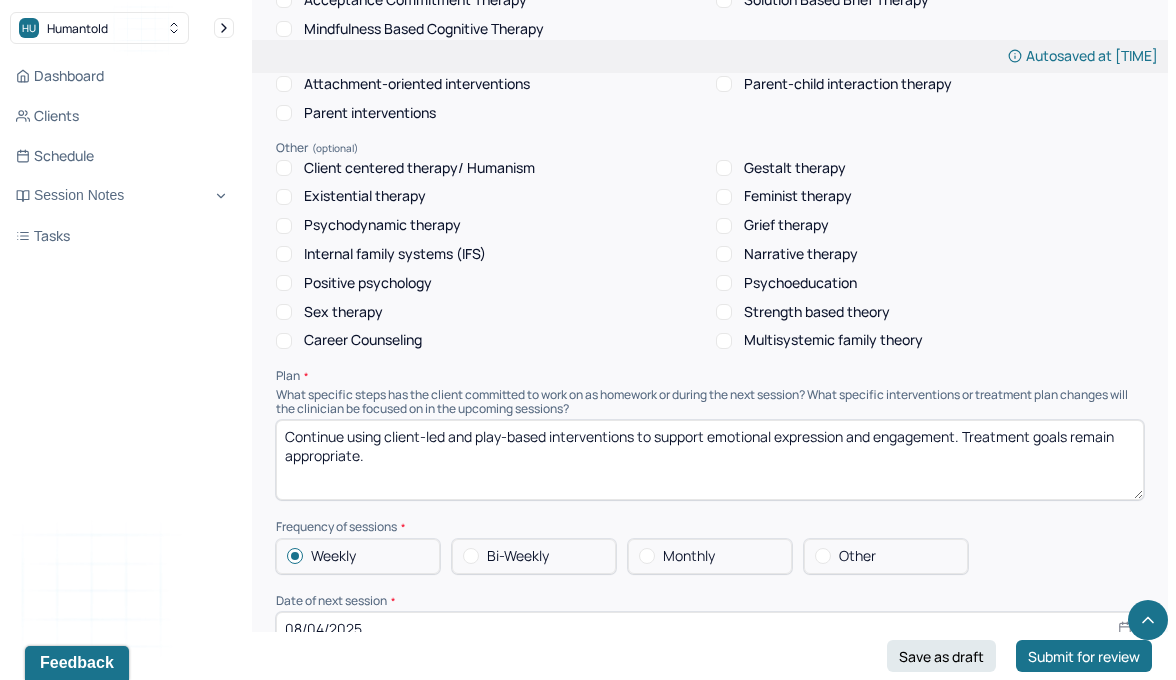 scroll, scrollTop: 2043, scrollLeft: 0, axis: vertical 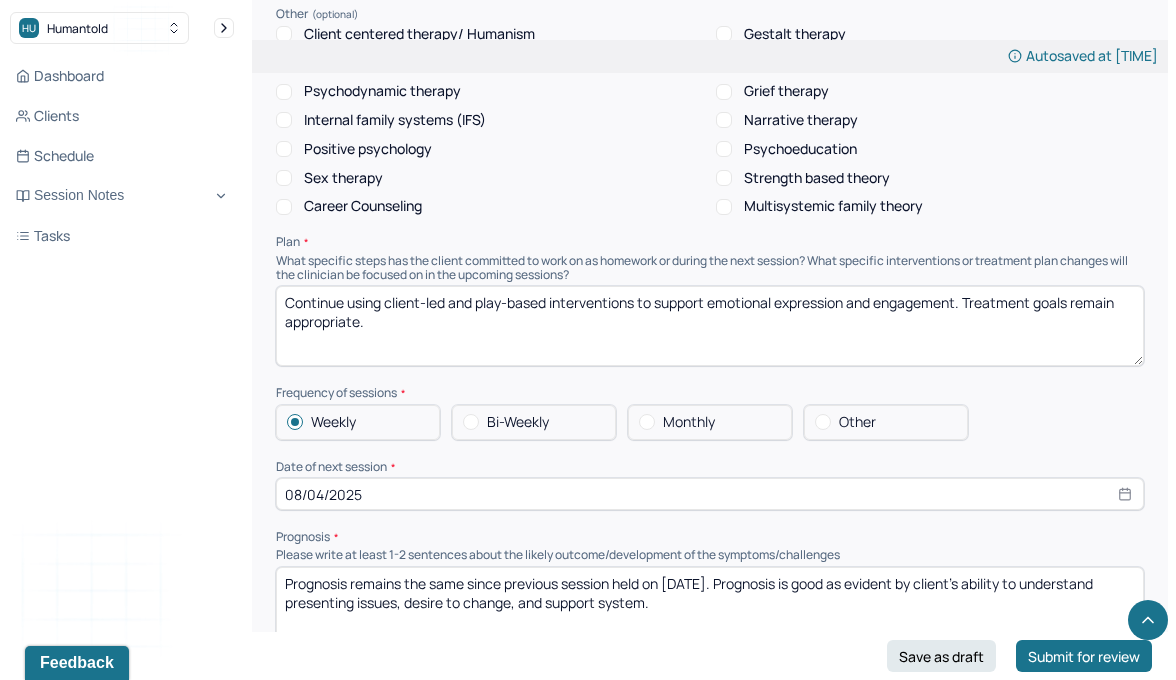 click on "Continue using client-led and play-based interventions to support emotional expression and engagement. Treatment goals remain appropriate." at bounding box center [710, 326] 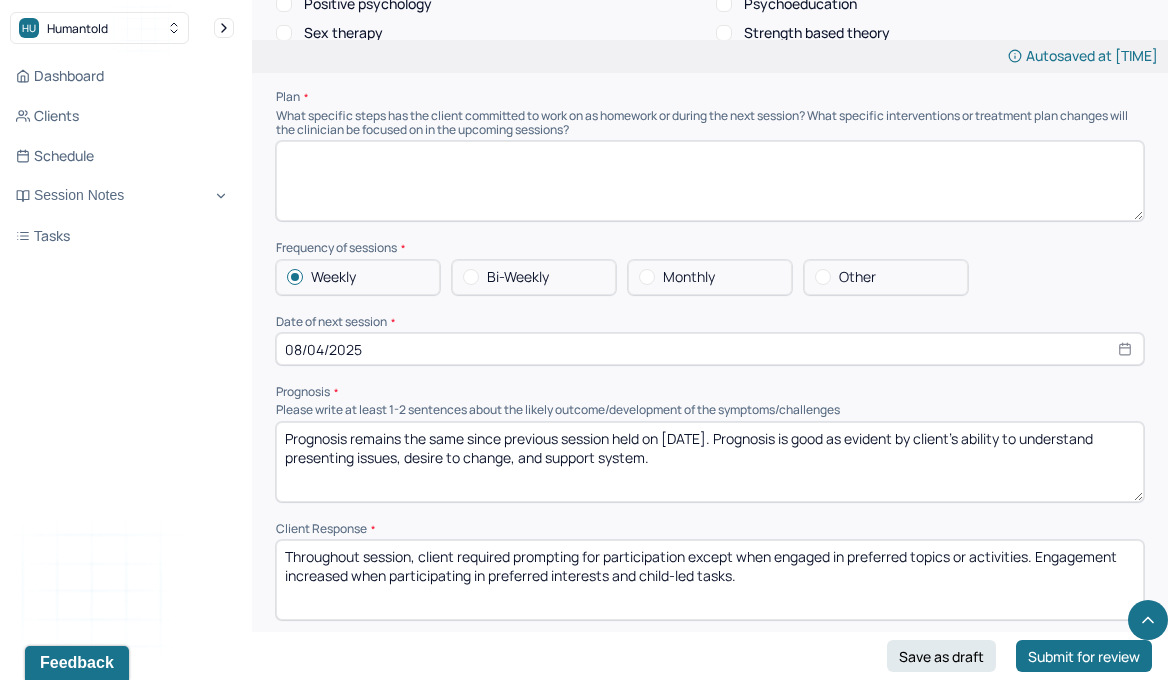 scroll, scrollTop: 2187, scrollLeft: 0, axis: vertical 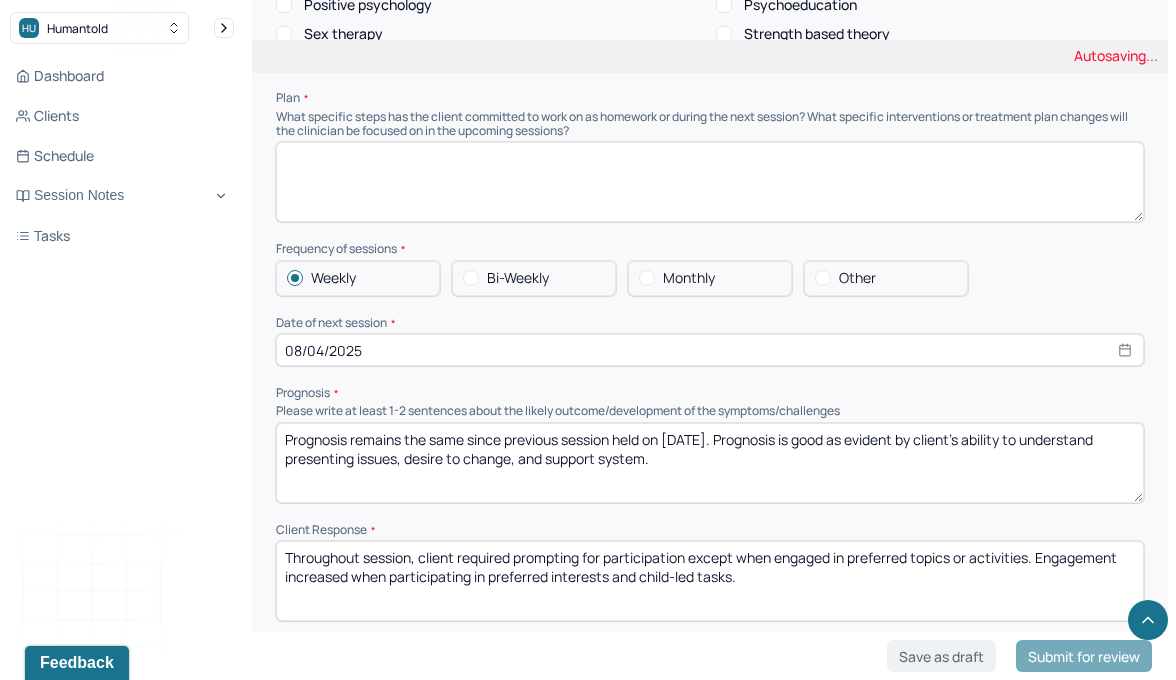 type 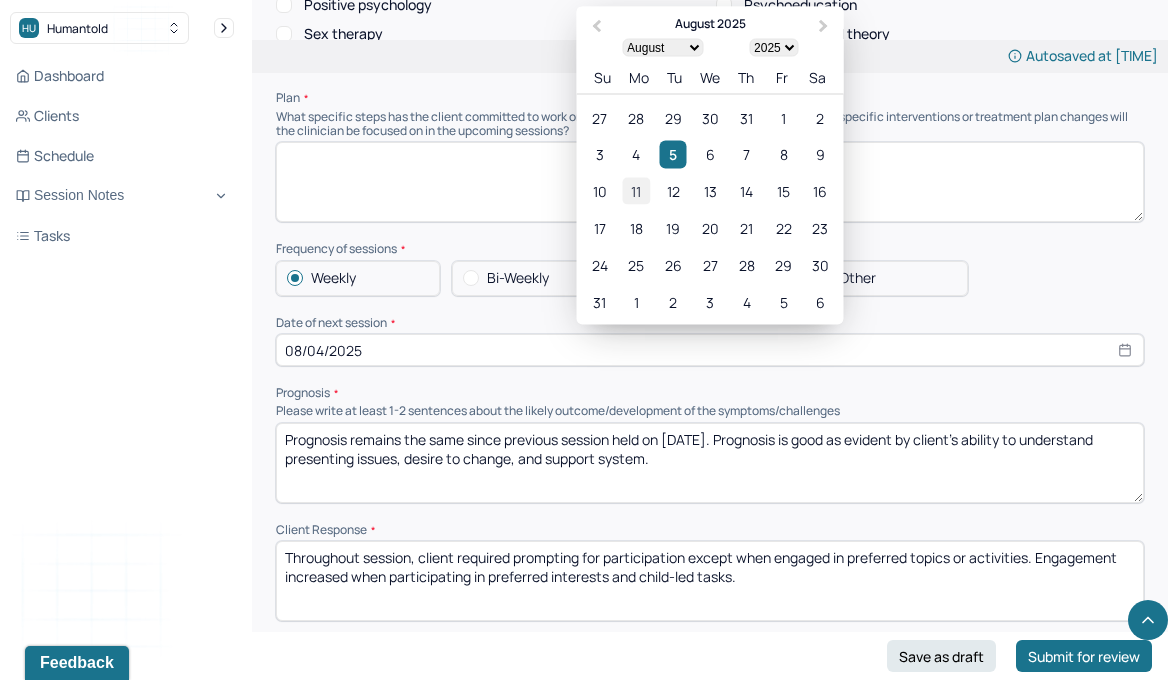 click on "11" at bounding box center (636, 191) 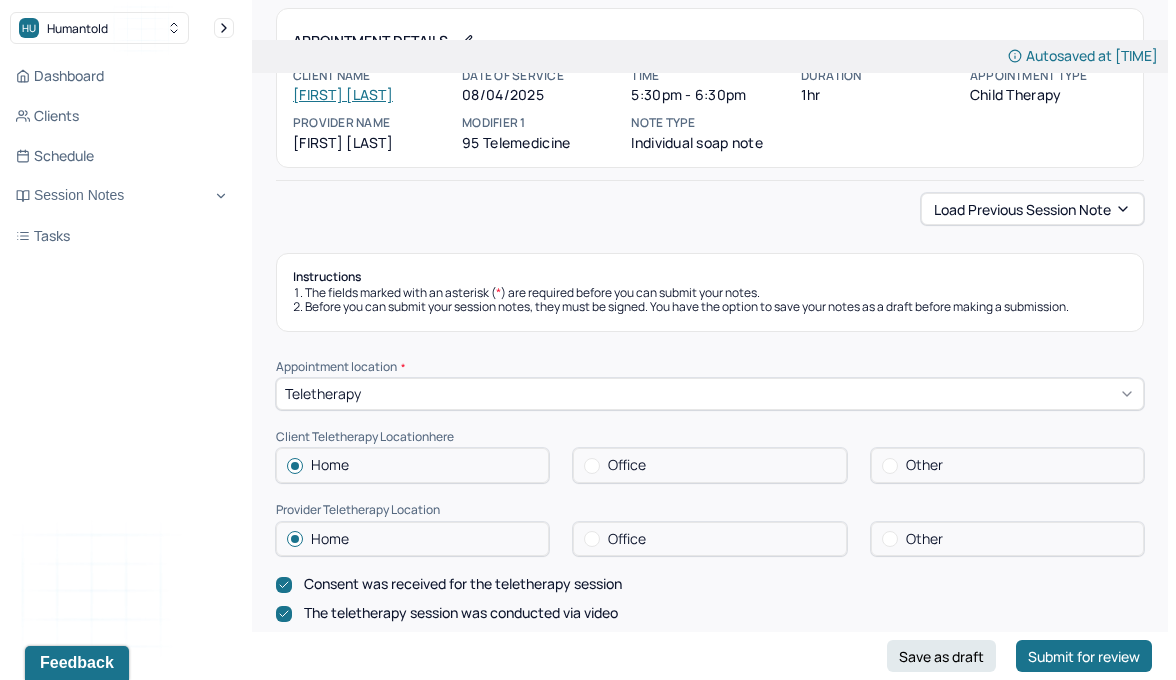 scroll, scrollTop: 0, scrollLeft: 0, axis: both 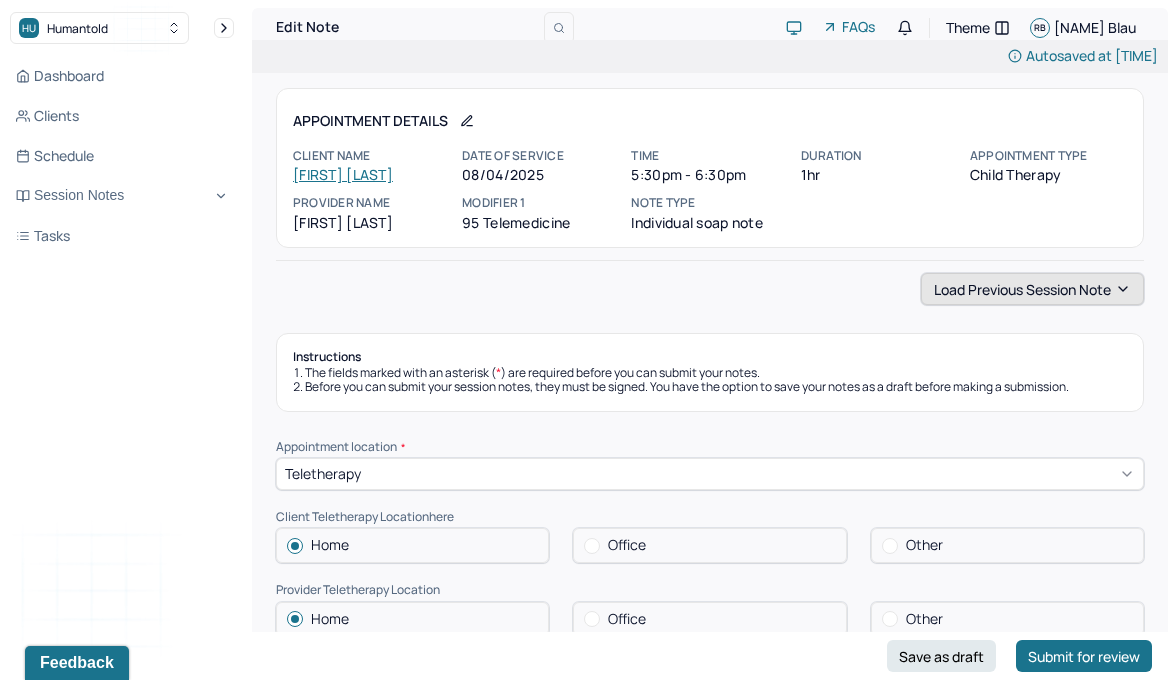 click on "Load previous session note" at bounding box center (1032, 289) 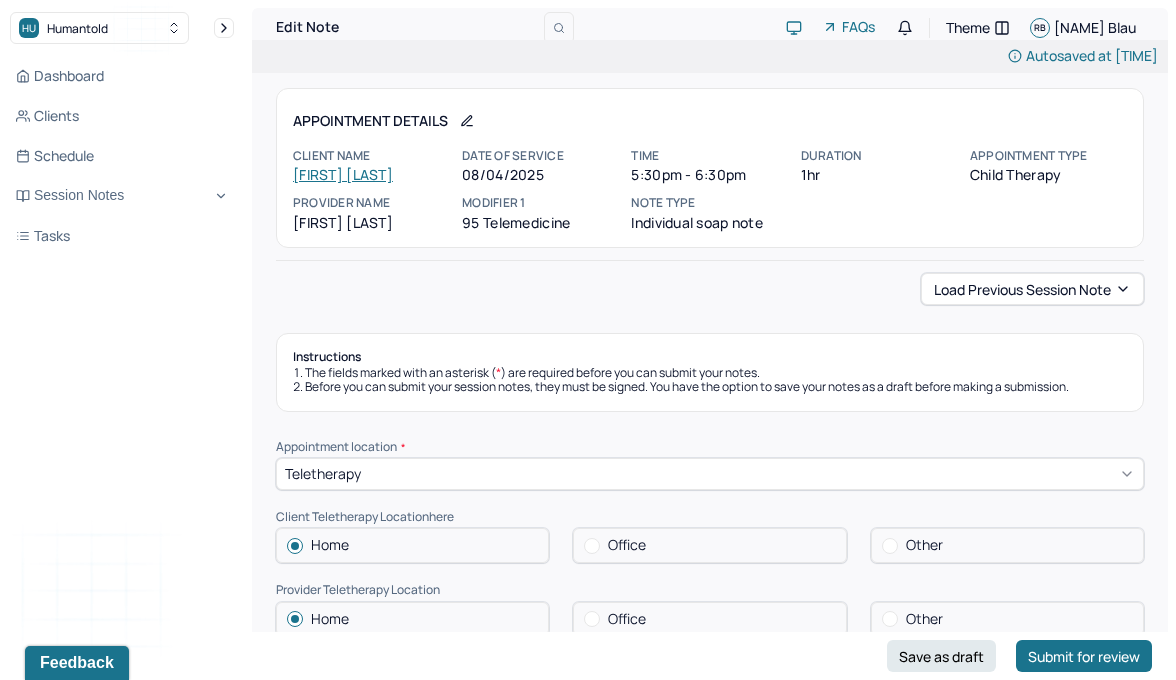 click on "Instructions The fields marked with an asterisk ( * ) are required before you can submit your notes. Before you can submit your session notes, they must be signed. You have the option to save your notes as a draft before making a submission." at bounding box center [710, 372] 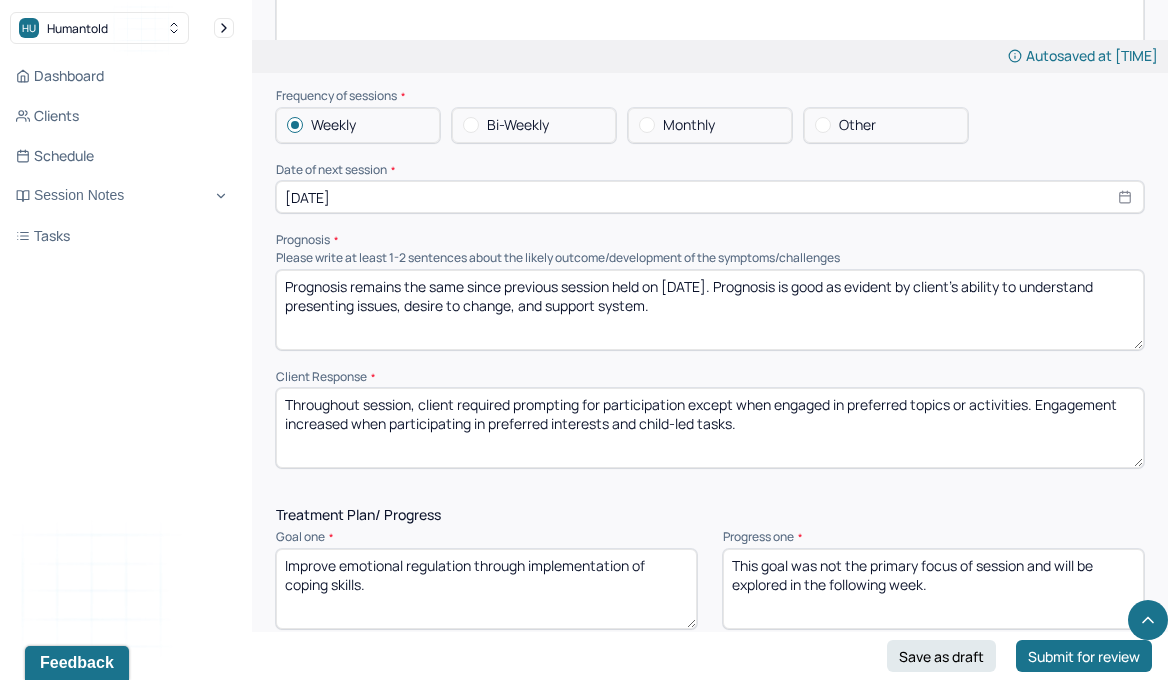 scroll, scrollTop: 2360, scrollLeft: 0, axis: vertical 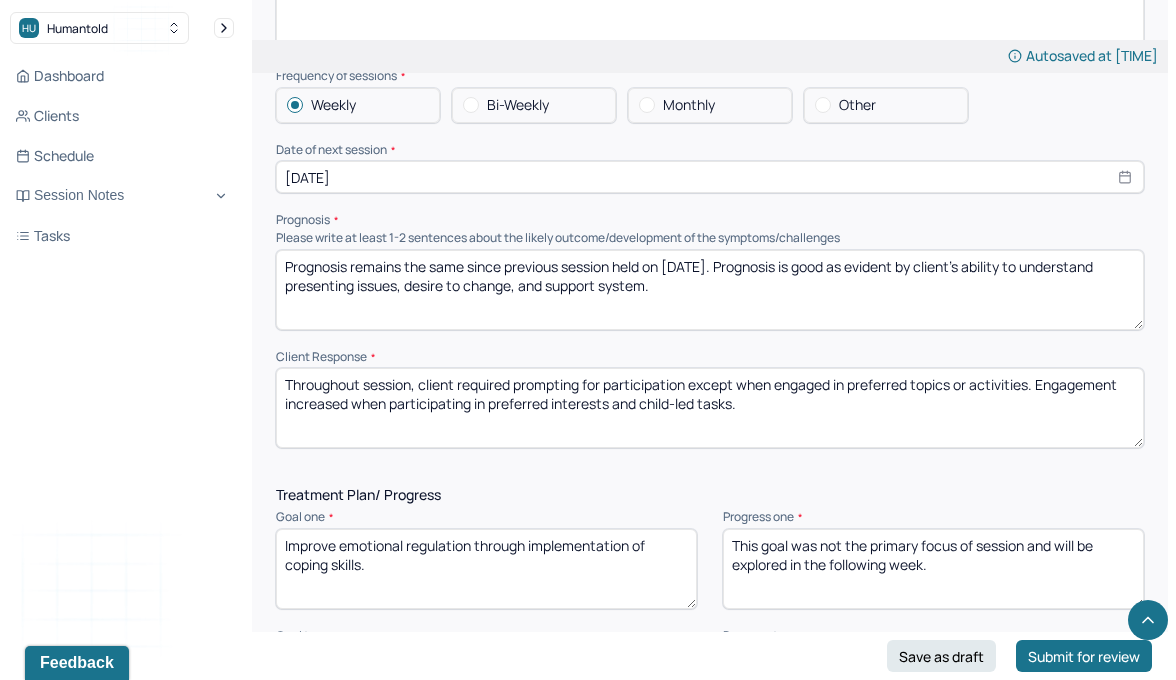 click on "Prognosis remains the same since previous session held on [DATE]. Prognosis is good as evident by client's ability to understand presenting issues, desire to change, and support system." at bounding box center [710, 290] 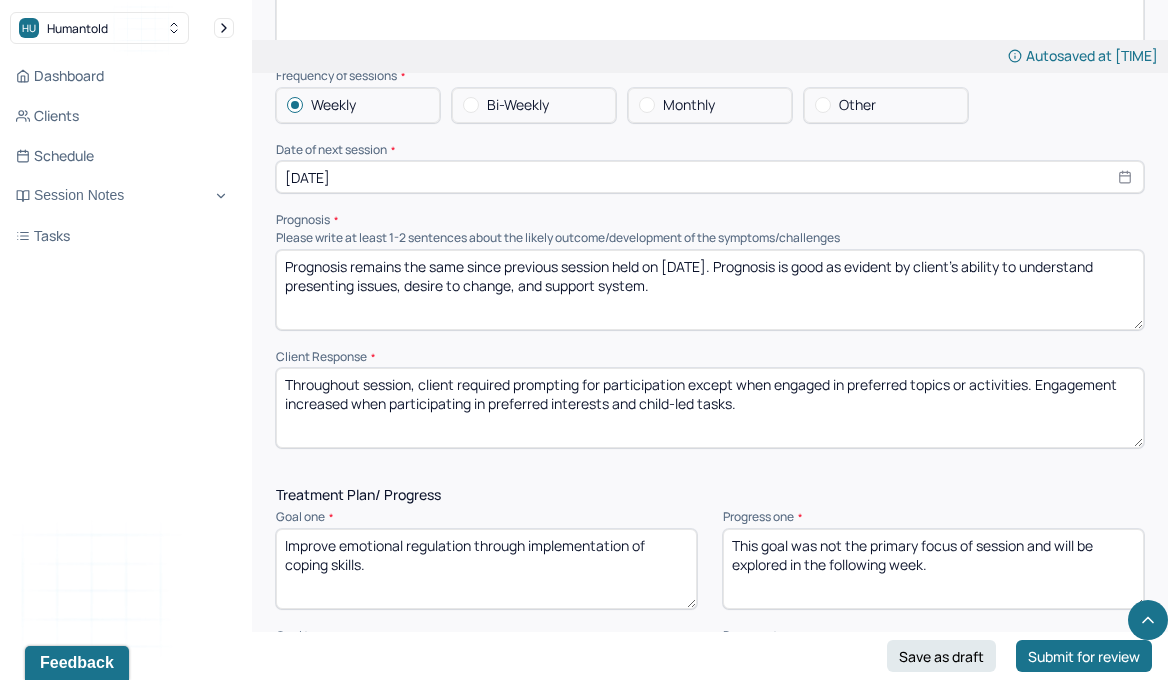 type on "Prognosis remains the same since previous session held on [DATE]. Prognosis is good as evident by client's ability to understand presenting issues, desire to change, and support system." 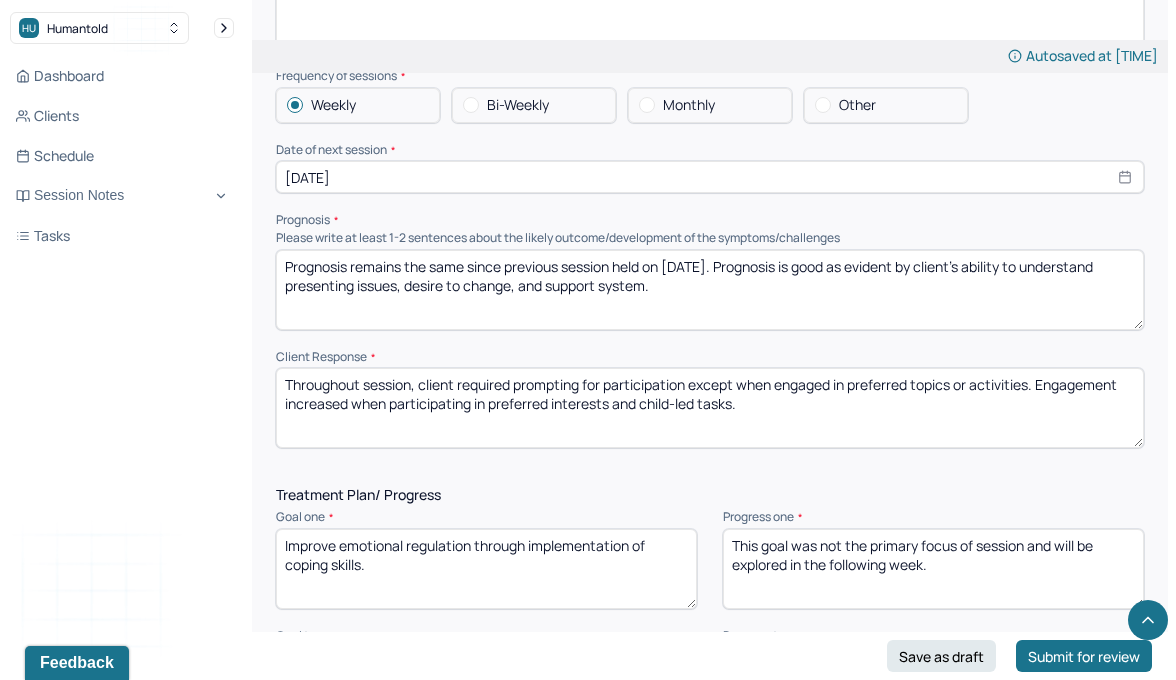 click on "Throughout session, client required prompting for participation except when engaged in preferred topics or activities. Engagement increased when participating in preferred interests and child-led tasks." at bounding box center (710, 408) 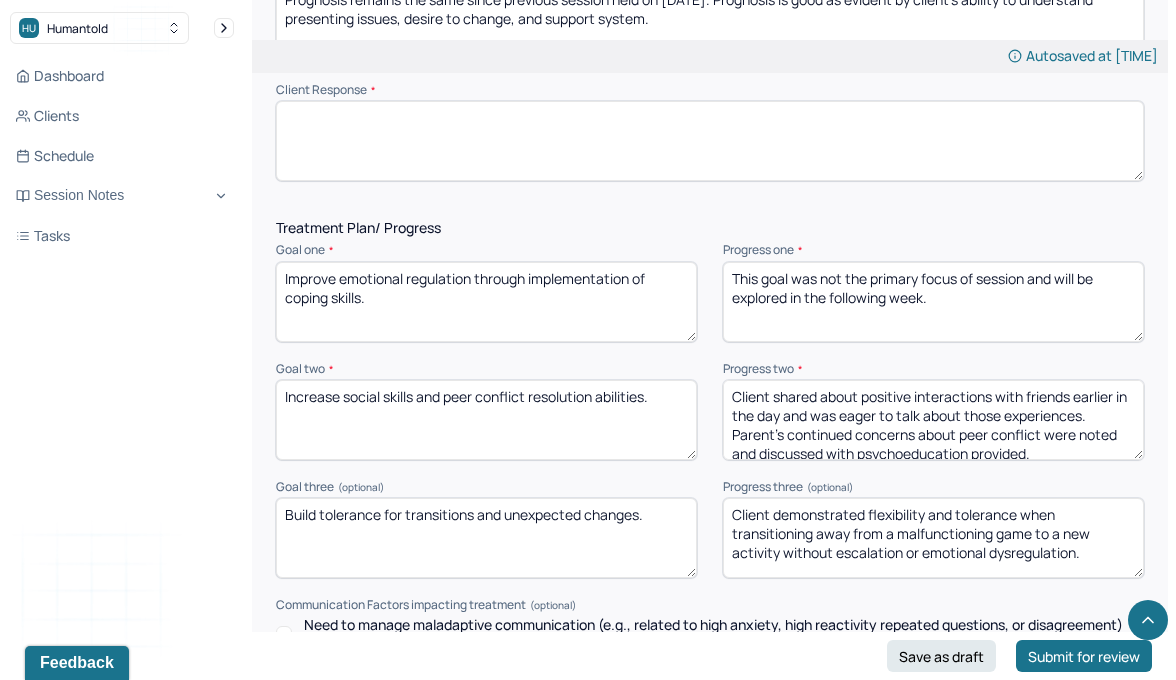 scroll, scrollTop: 2630, scrollLeft: 0, axis: vertical 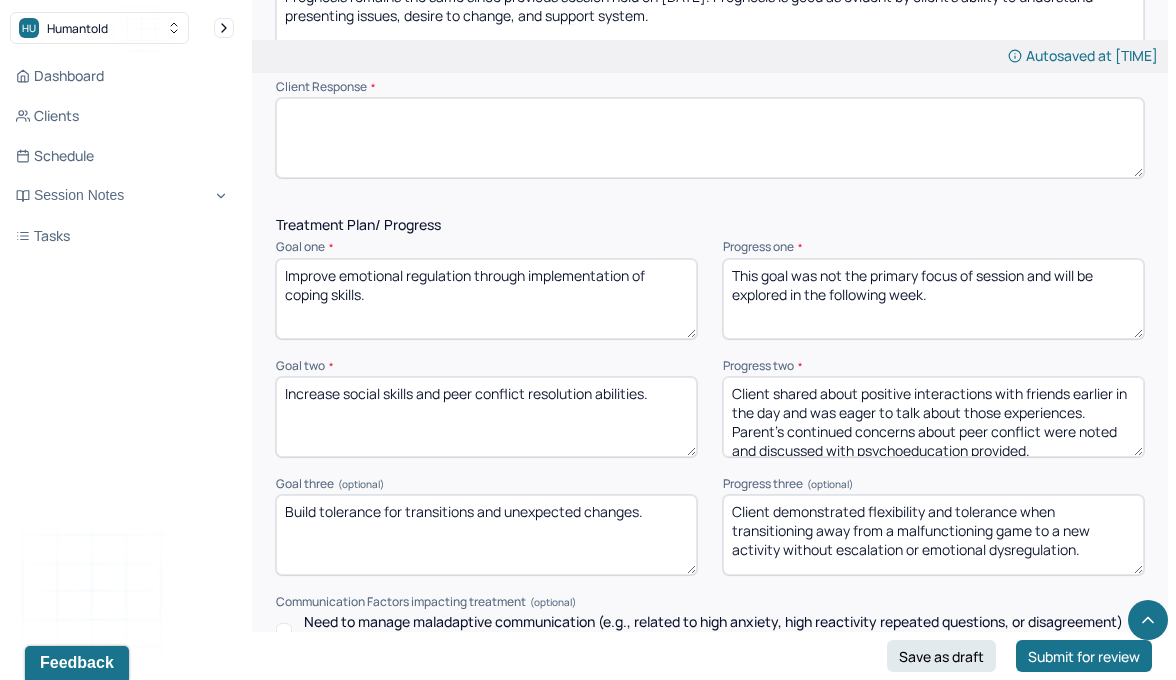 type 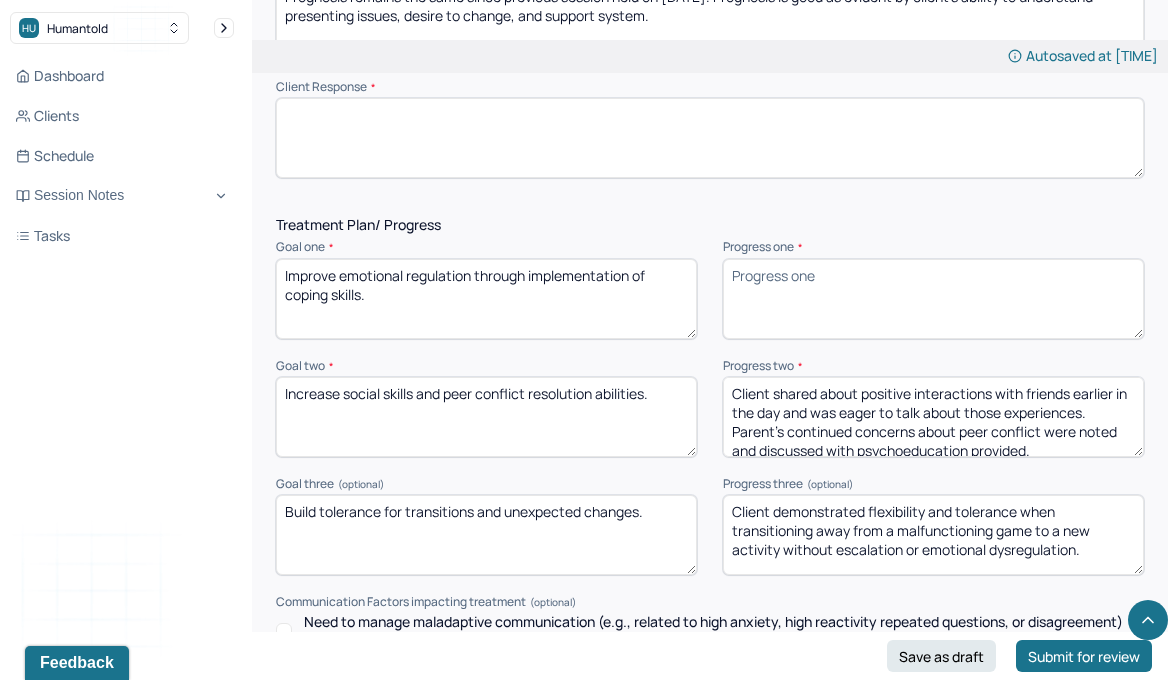 type 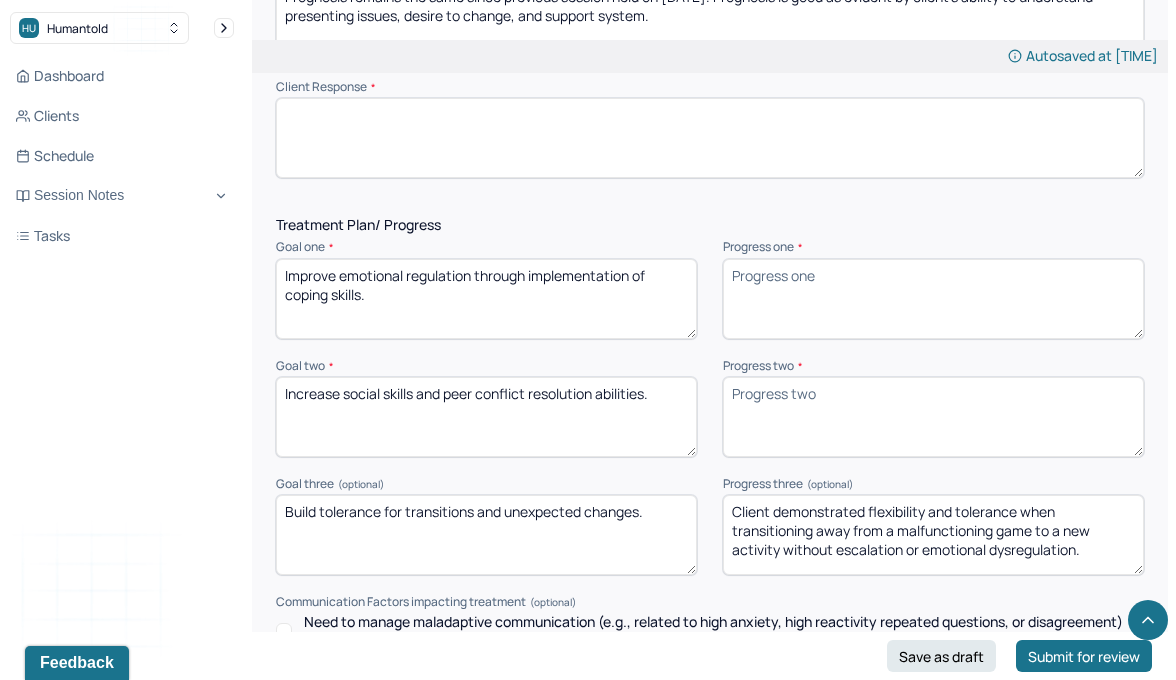type 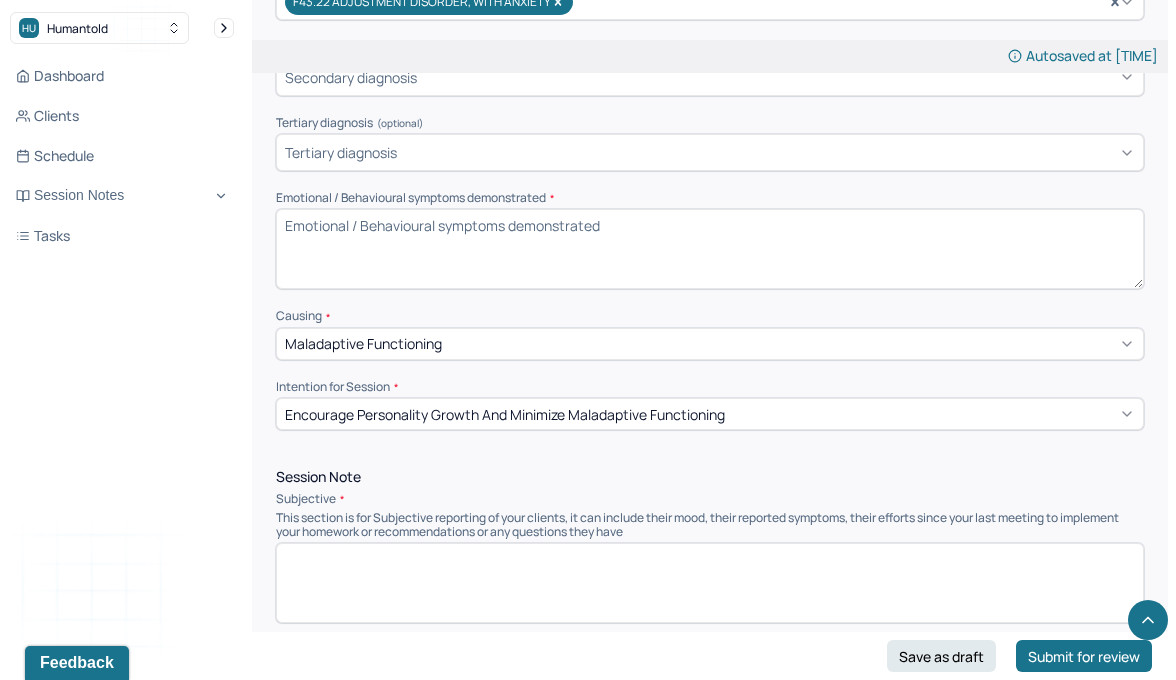 scroll, scrollTop: 0, scrollLeft: 0, axis: both 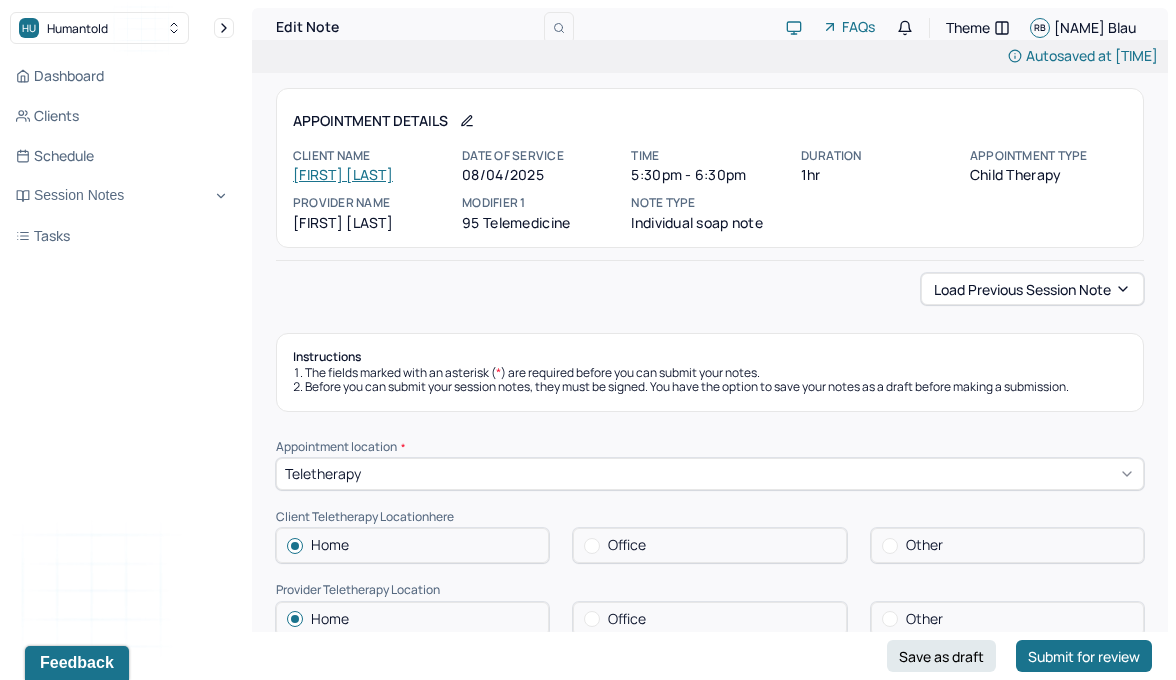 type 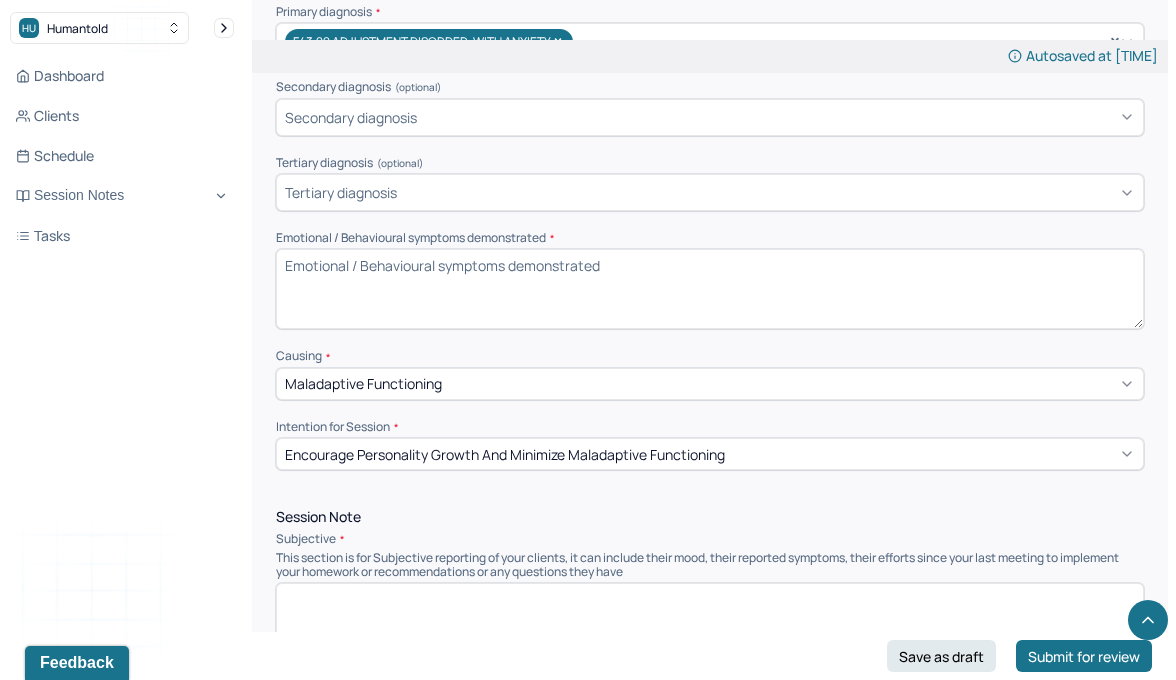 scroll, scrollTop: 1014, scrollLeft: 0, axis: vertical 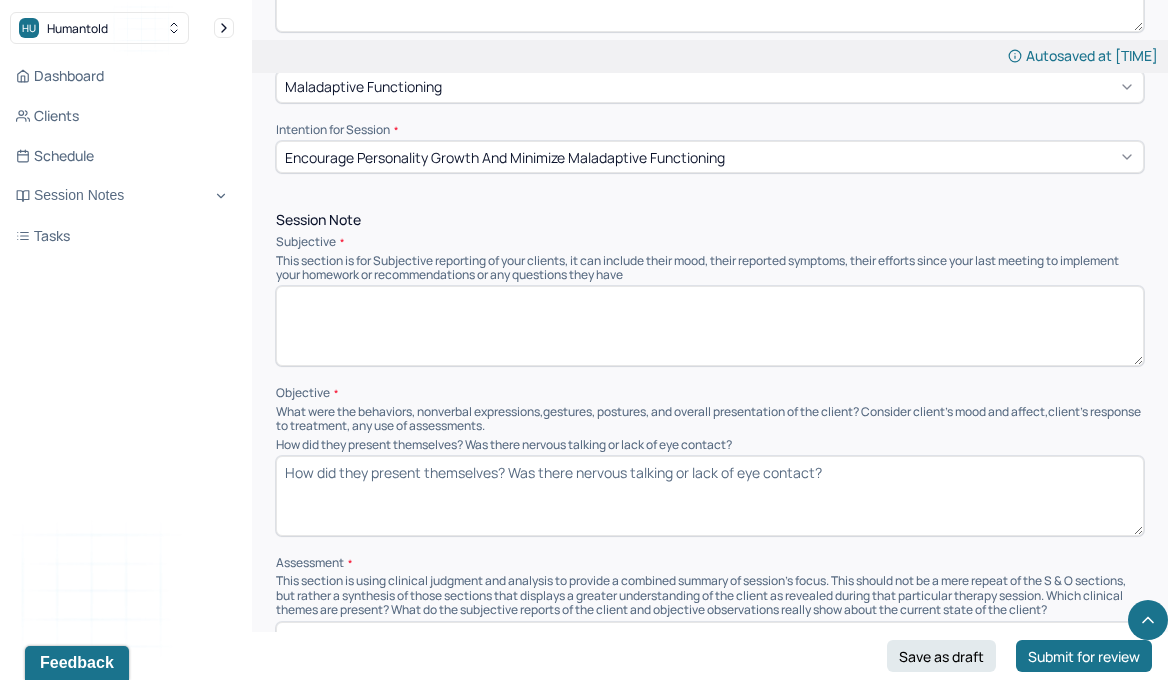 click at bounding box center (710, 326) 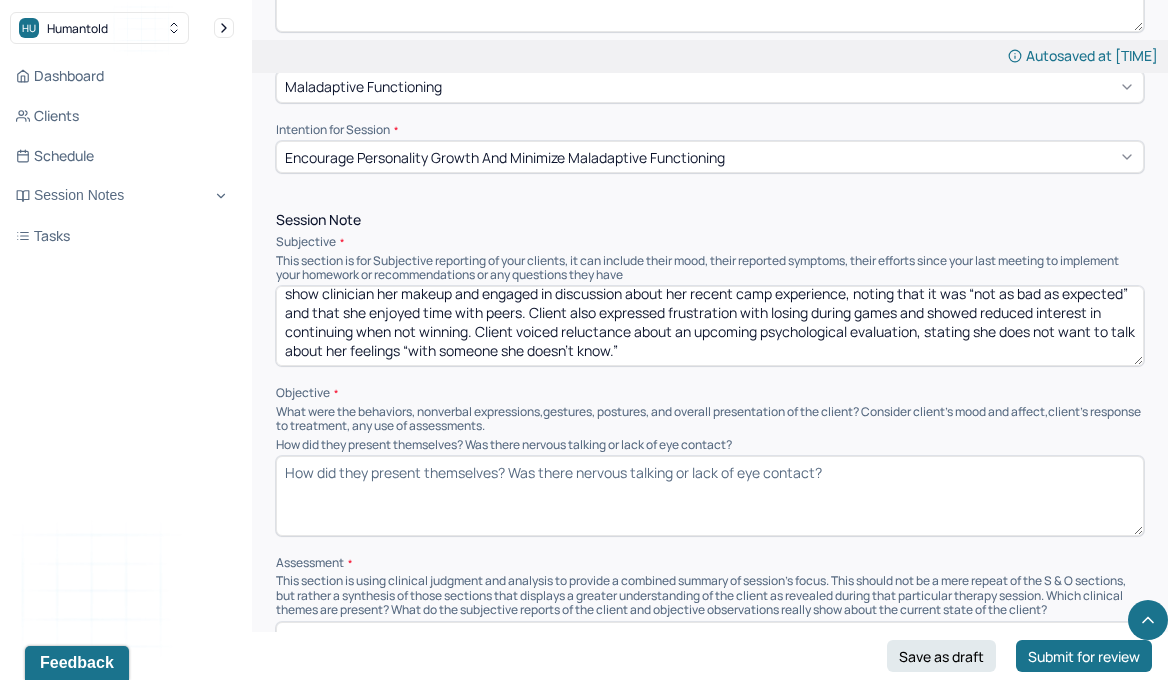scroll, scrollTop: 45, scrollLeft: 0, axis: vertical 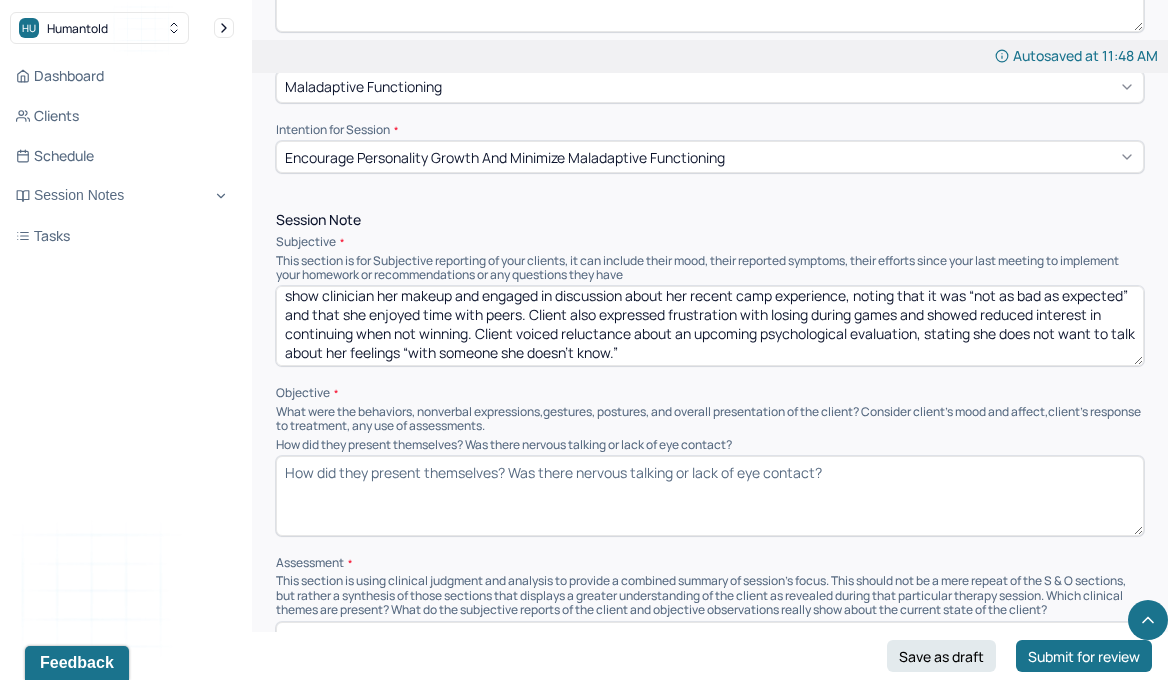 type on "Client stated she does not want to be in therapy, expressing that she is attending only because her mom believes she has “problems.” Client shared she would prefer to be watching TV or using her phone during the session. Despite verbal resistance, client was eager to show clinician her makeup and engaged in discussion about her recent camp experience, noting that it was “not as bad as expected” and that she enjoyed time with peers. Client also expressed frustration with losing during games and showed reduced interest in continuing when not winning. Client voiced reluctance about an upcoming psychological evaluation, stating she does not want to talk about her feelings “with someone she doesn’t know.”" 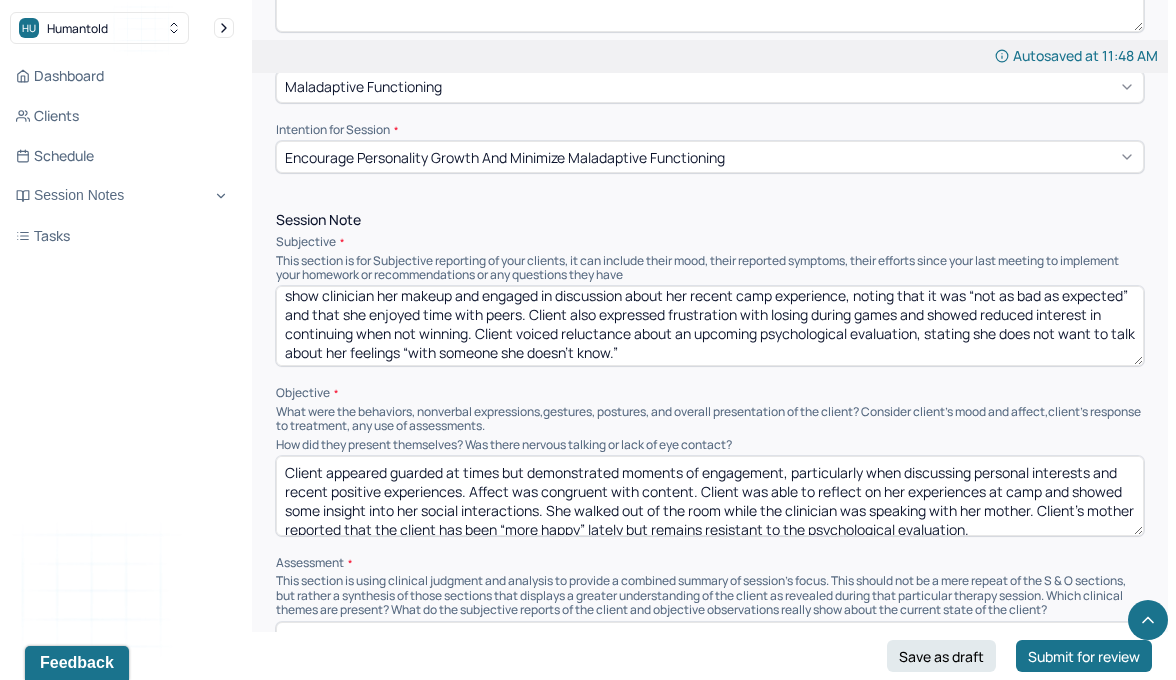 scroll, scrollTop: 3, scrollLeft: 0, axis: vertical 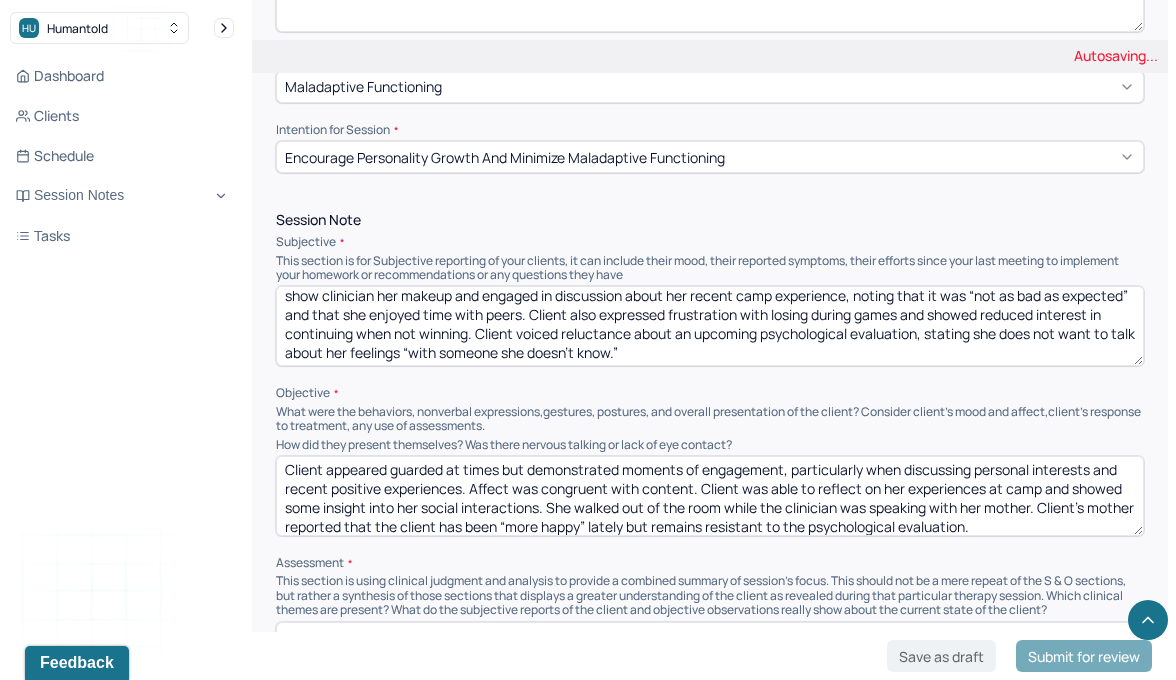 type on "Client appeared guarded at times but demonstrated moments of engagement, particularly when discussing personal interests and recent positive experiences. Affect was congruent with content. Client was able to reflect on her experiences at camp and showed some insight into her social interactions. She walked out of the room while the clinician was speaking with her mother. Client’s mother reported that the client has been “more happy” lately but remains resistant to the psychological evaluation." 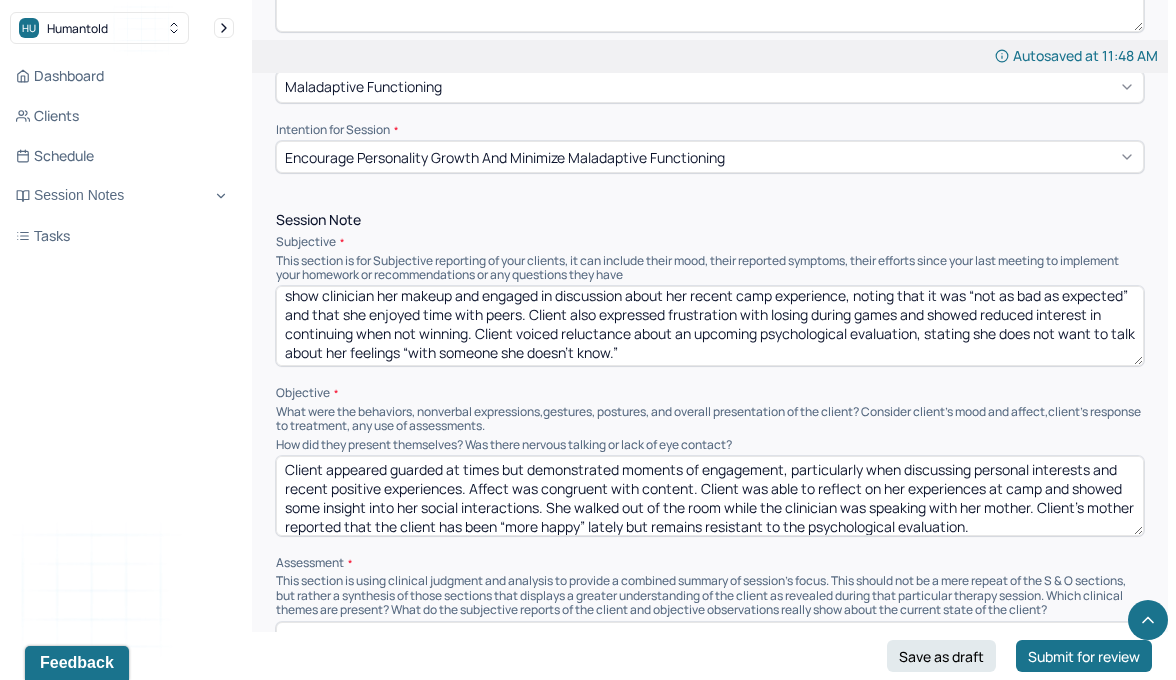 scroll, scrollTop: 47, scrollLeft: 0, axis: vertical 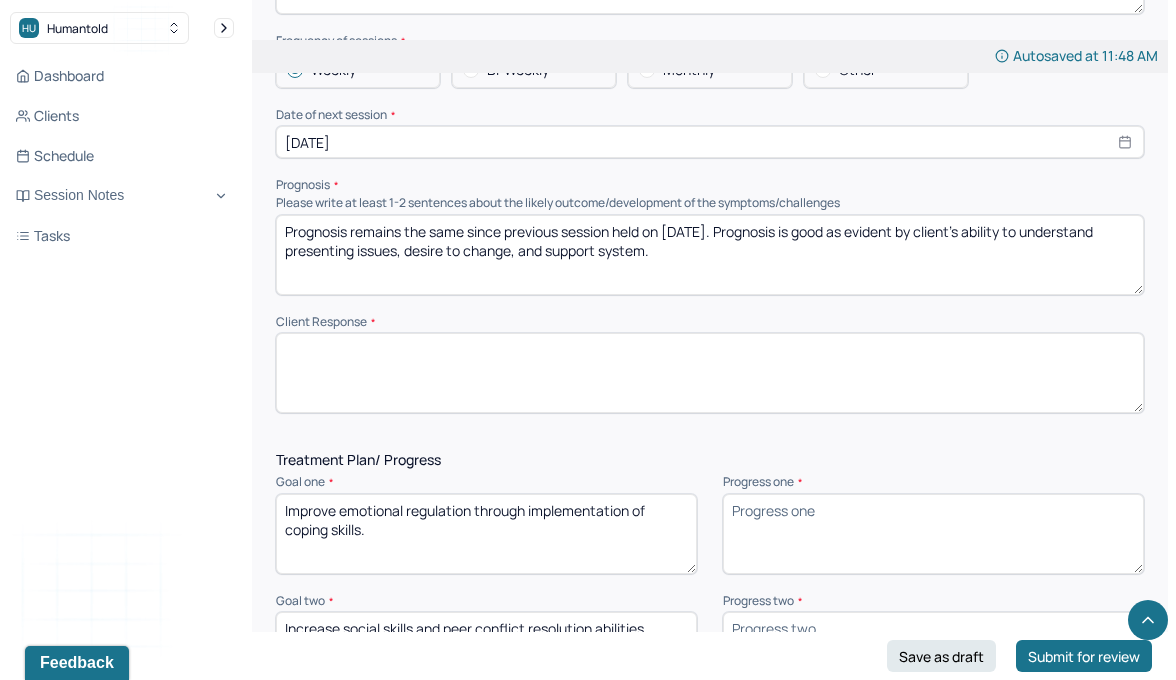 click at bounding box center (710, 373) 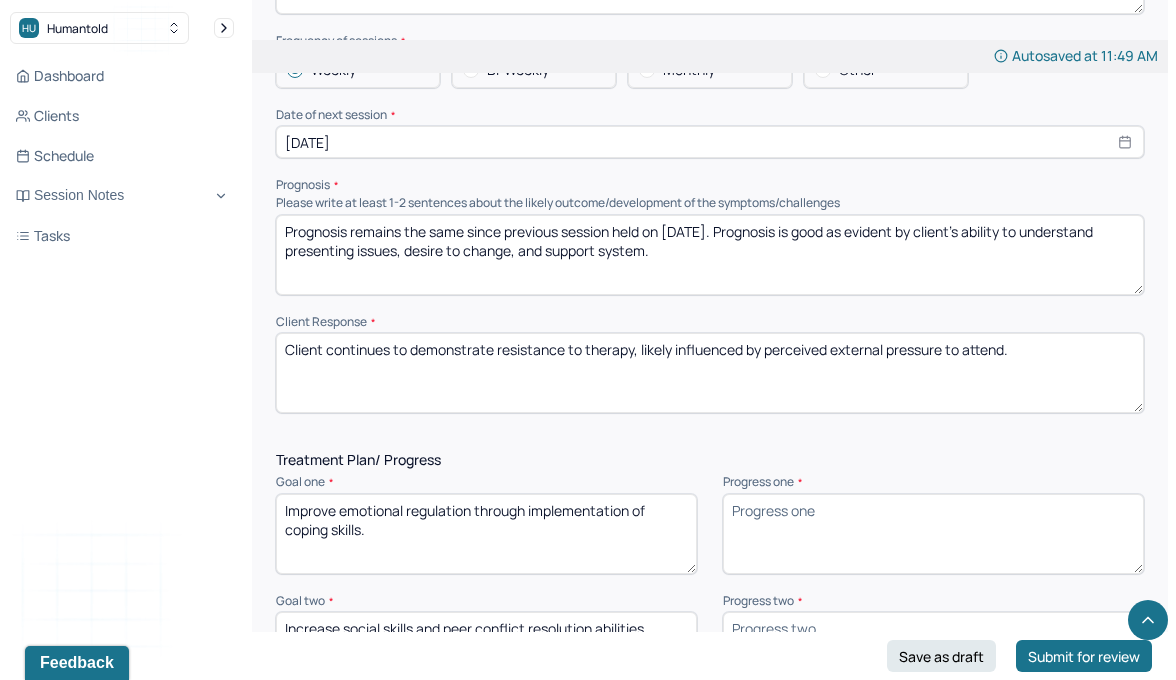 paste on "Despite this, she showed moments of positive engagement, particularly when discussing preferred topics." 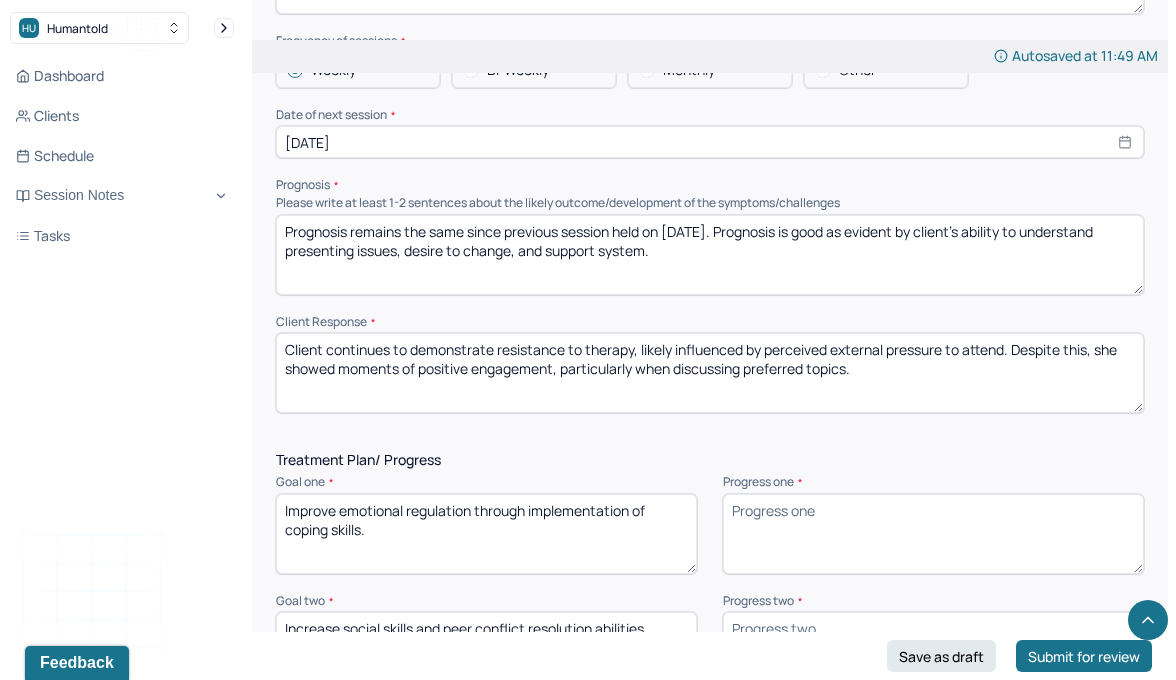 drag, startPoint x: 632, startPoint y: 359, endPoint x: 1014, endPoint y: 350, distance: 382.10602 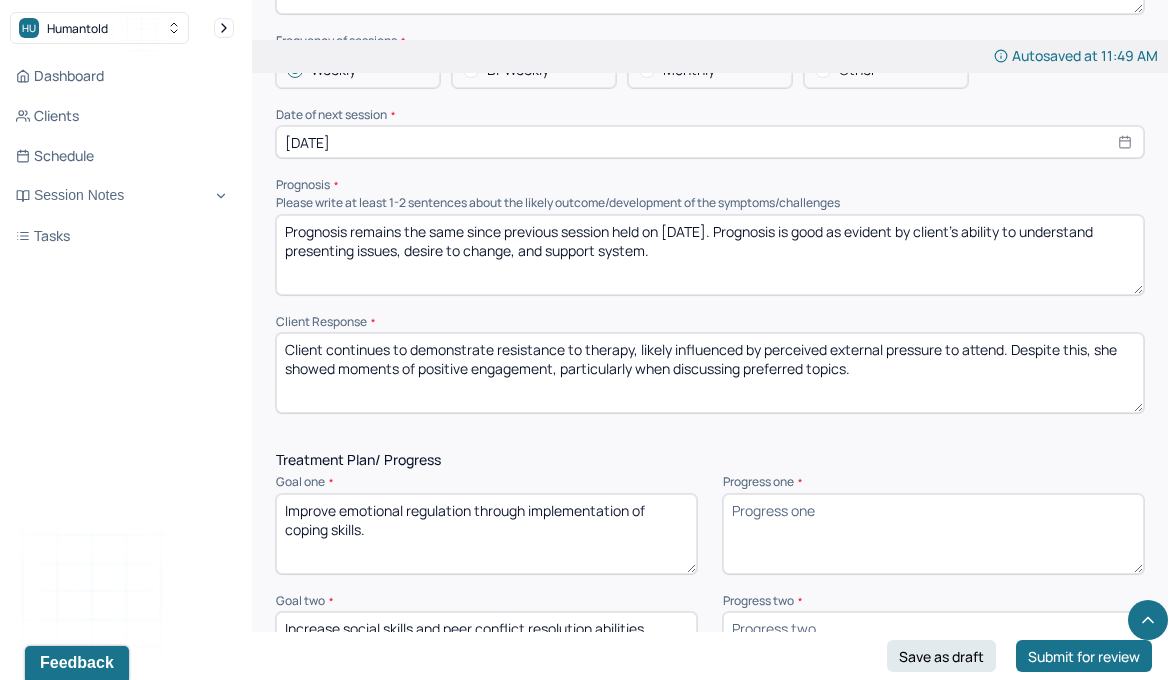 click on "Client continues to demonstrate resistance to therapy, likely influenced by perceived external pressure to attend. Despite this, she showed moments of positive engagement, particularly when discussing preferred topics." at bounding box center [710, 373] 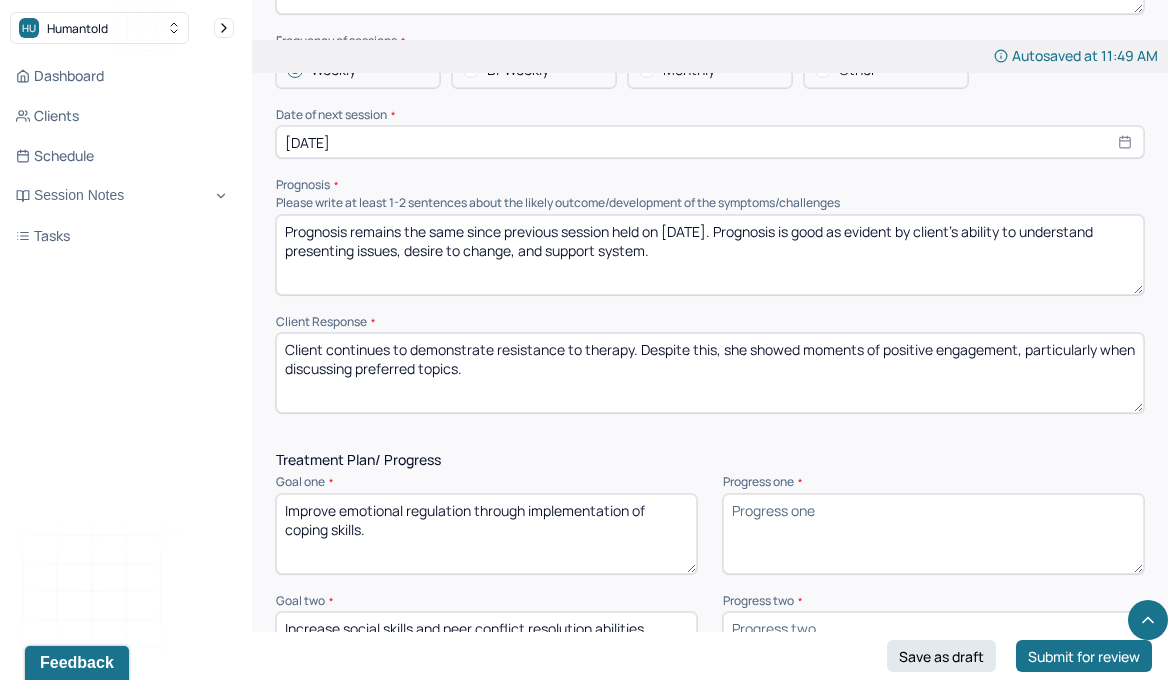 click on "Client continues to demonstrate resistance to therapy. Despite this, she showed moments of positive engagement, particularly when discussing preferred topics." at bounding box center (710, 373) 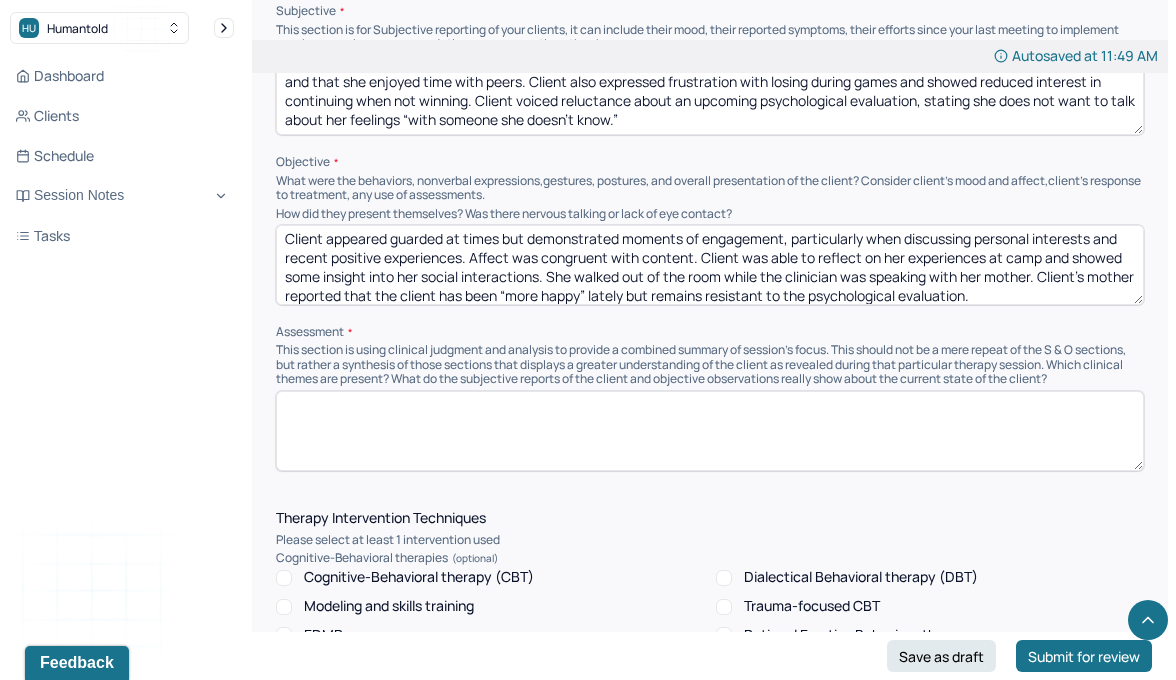 scroll, scrollTop: 1237, scrollLeft: 0, axis: vertical 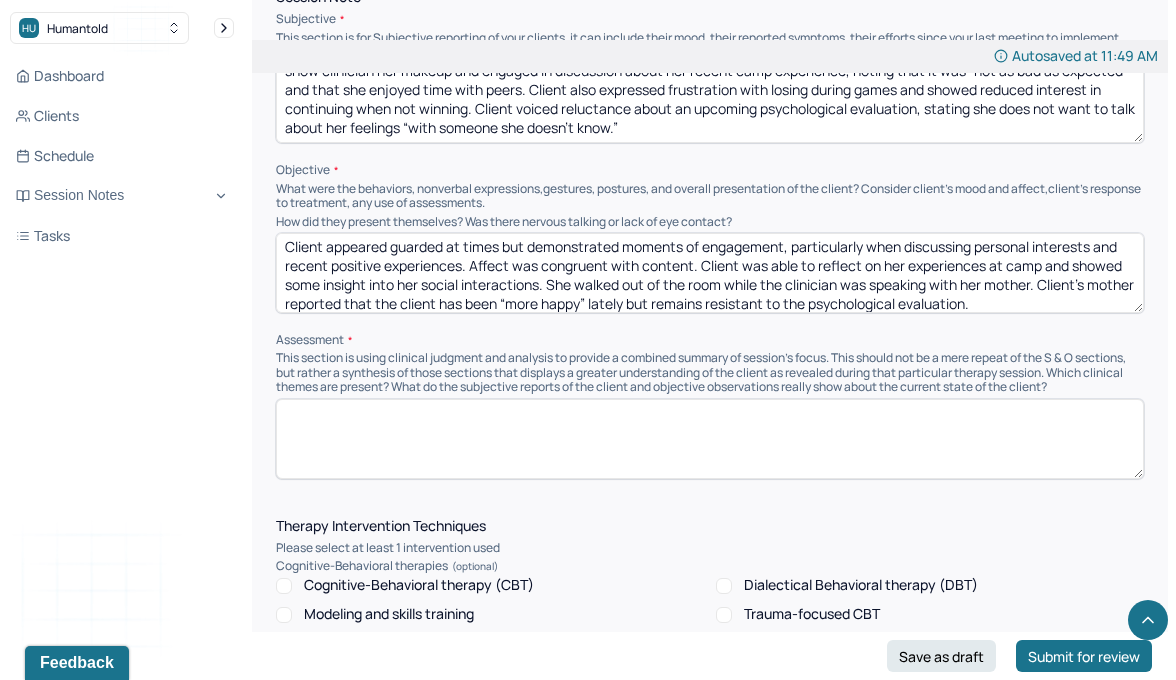 click at bounding box center (710, 439) 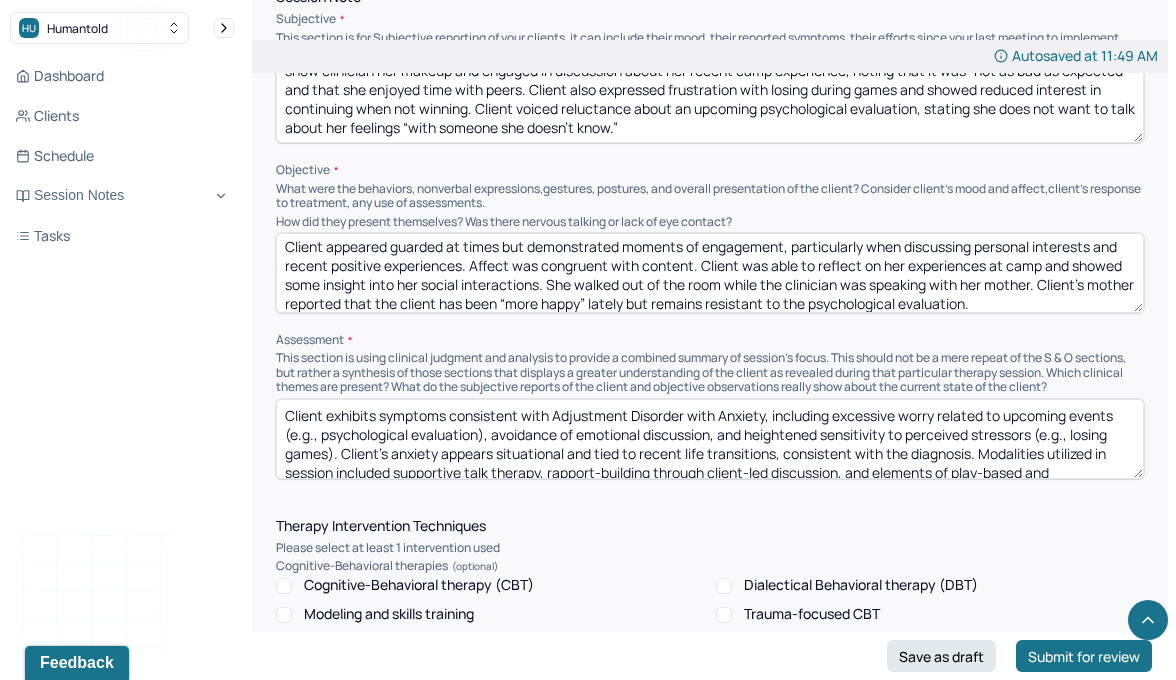 scroll, scrollTop: 22, scrollLeft: 0, axis: vertical 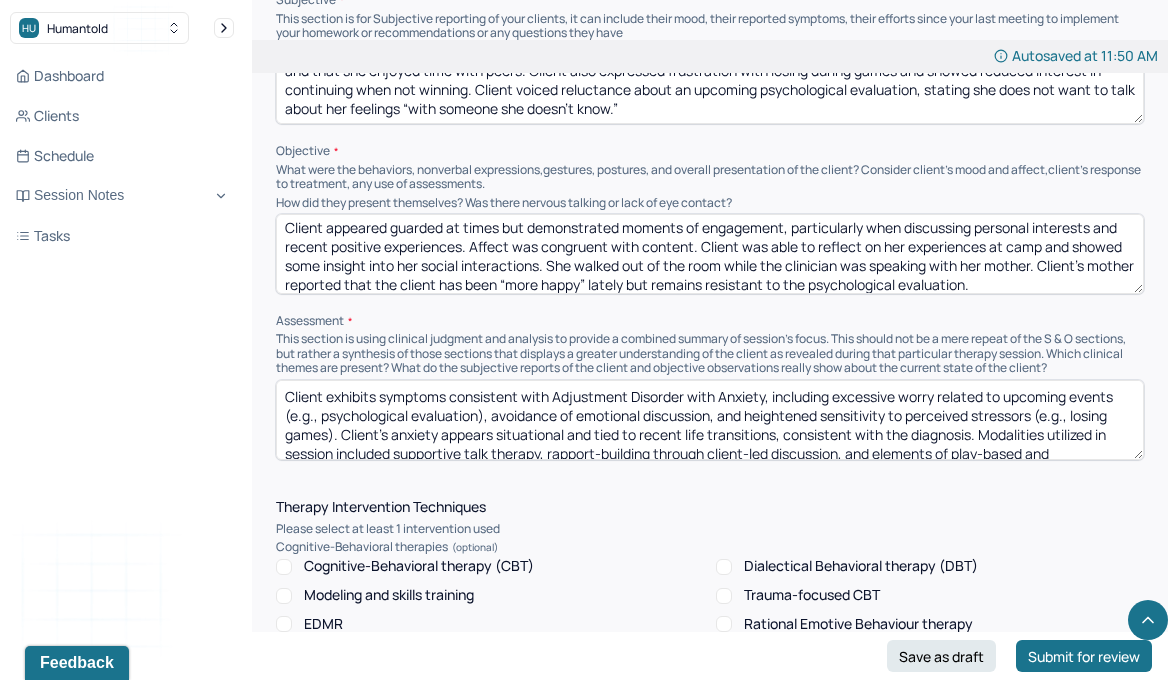 drag, startPoint x: 768, startPoint y: 402, endPoint x: 556, endPoint y: 397, distance: 212.05896 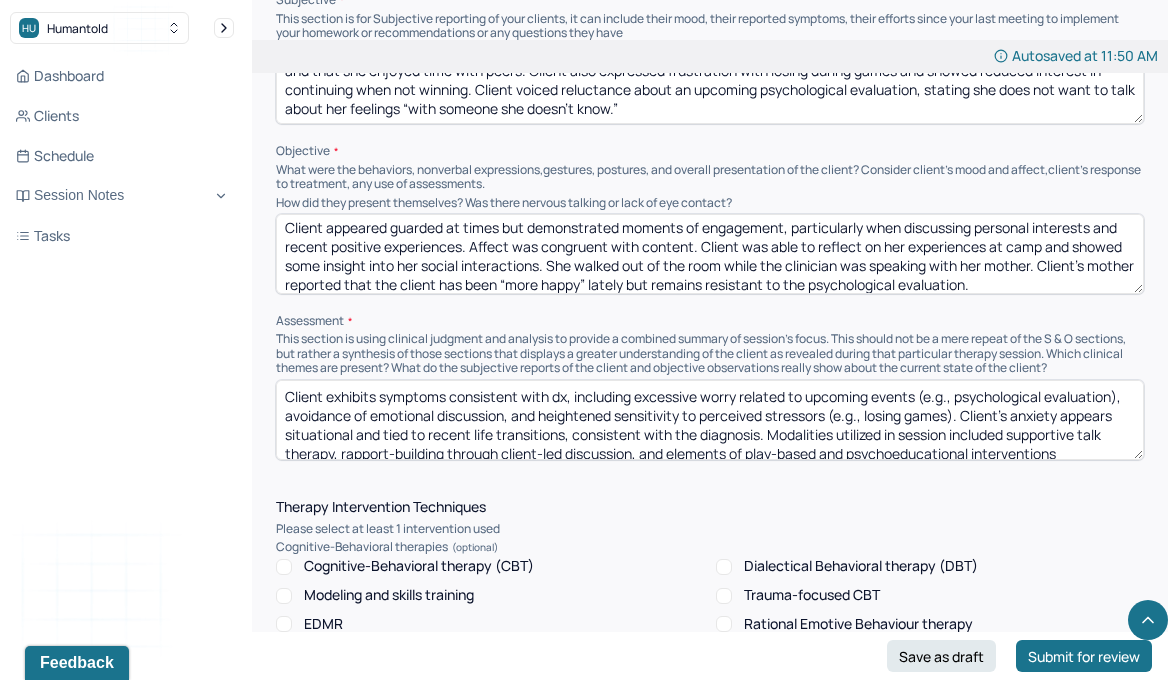 drag, startPoint x: 920, startPoint y: 406, endPoint x: 1120, endPoint y: 398, distance: 200.15994 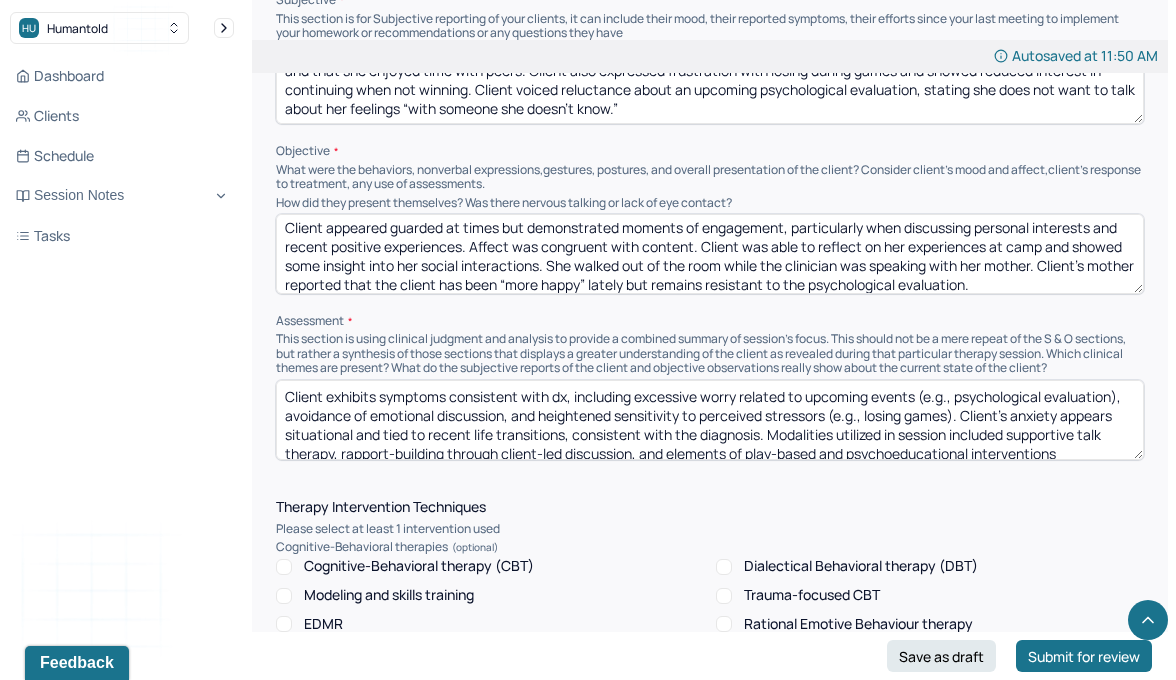 click on "Client exhibits symptoms consistent with dx, including excessive worry related to upcoming events (e.g., psychological evaluation), avoidance of emotional discussion, and heightened sensitivity to perceived stressors (e.g., losing games). Client's anxiety appears situational and tied to recent life transitions, consistent with the diagnosis. Modalities utilized in session included supportive talk therapy, rapport-building through client-led discussion, and elements of play-based and psychoeducational interventions" at bounding box center [710, 420] 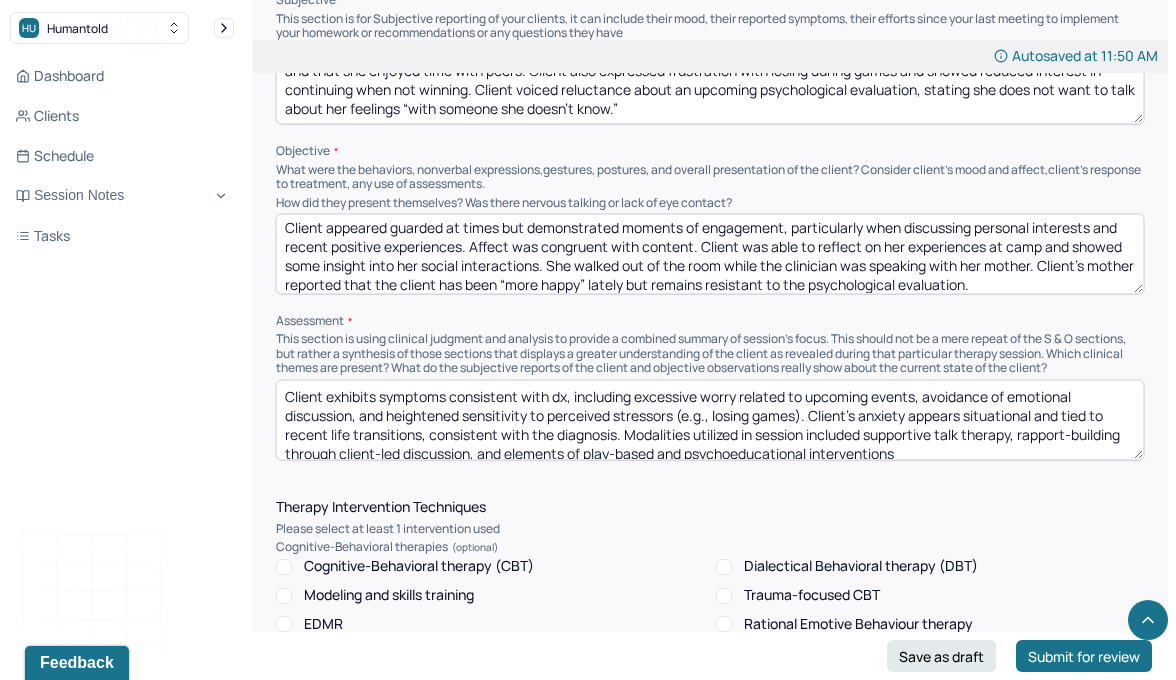 drag, startPoint x: 677, startPoint y: 420, endPoint x: 807, endPoint y: 418, distance: 130.01538 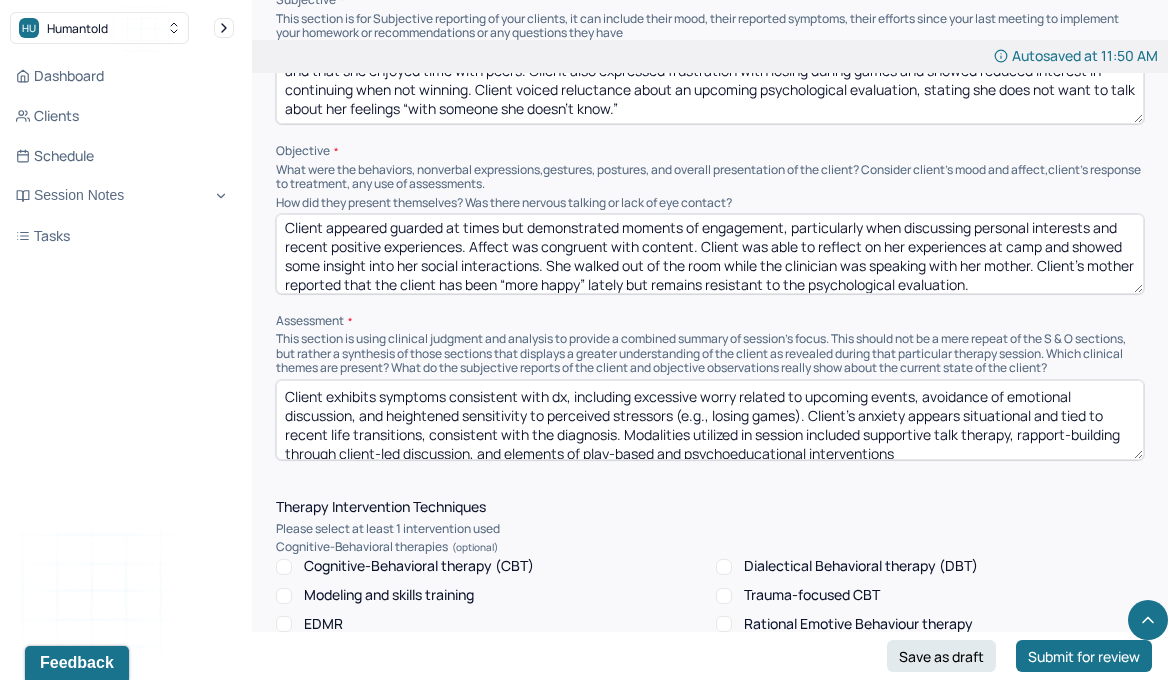 click on "Client exhibits symptoms consistent with dx, including excessive worry related to upcoming events, avoidance of emotional discussion, and heightened sensitivity to perceived stressors (e.g., losing games). Client's anxiety appears situational and tied to recent life transitions, consistent with the diagnosis. Modalities utilized in session included supportive talk therapy, rapport-building through client-led discussion, and elements of play-based and psychoeducational interventions" at bounding box center [710, 420] 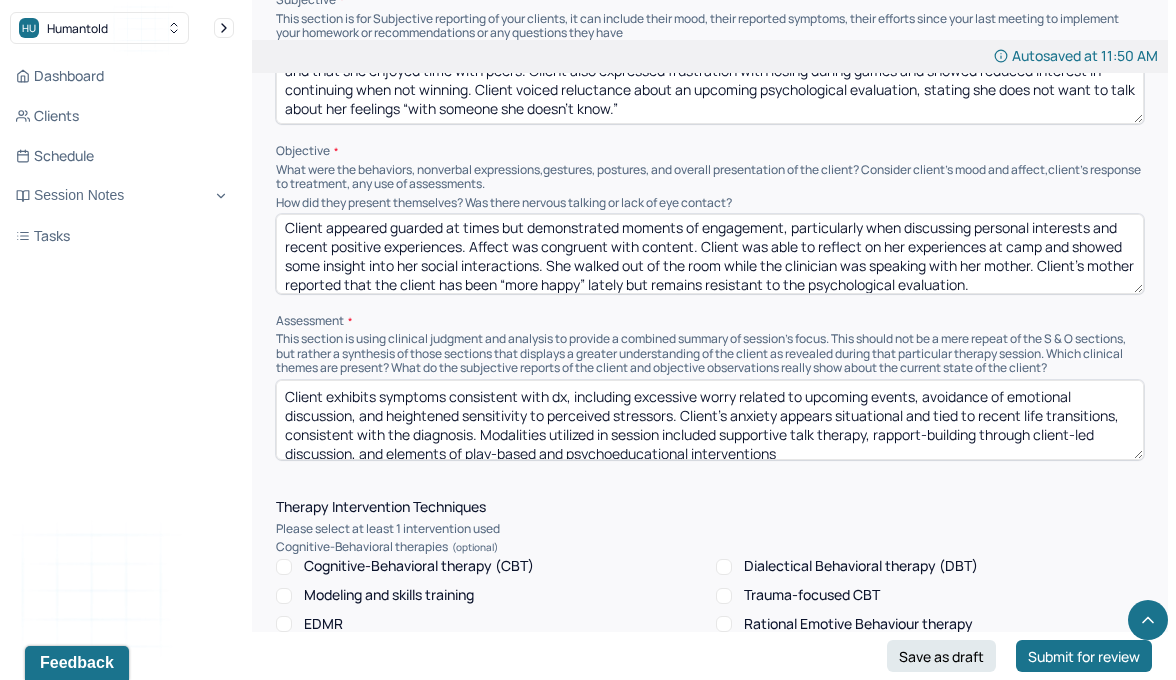 scroll, scrollTop: 9, scrollLeft: 0, axis: vertical 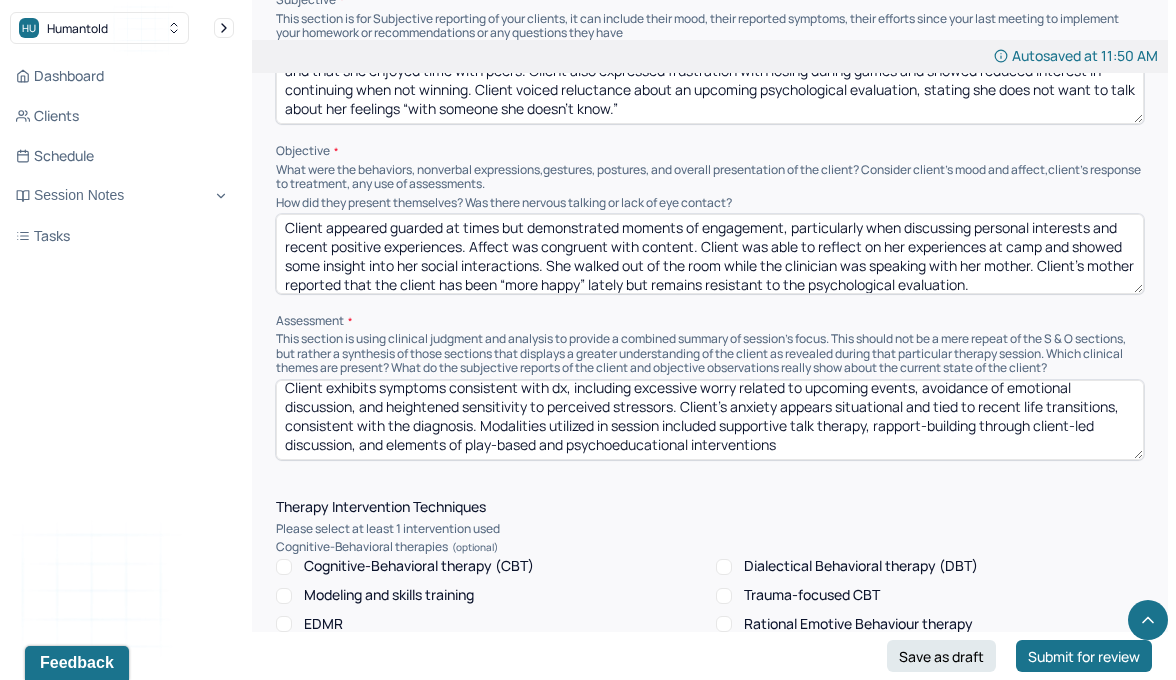 click on "Client exhibits symptoms consistent with dx, including excessive worry related to upcoming events, avoidance of emotional discussion, and heightened sensitivity to perceived stressors. Client's anxiety appears situational and tied to recent life transitions, consistent with the diagnosis. Modalities utilized in session included supportive talk therapy, rapport-building through client-led discussion, and elements of play-based and psychoeducational interventions" at bounding box center [710, 420] 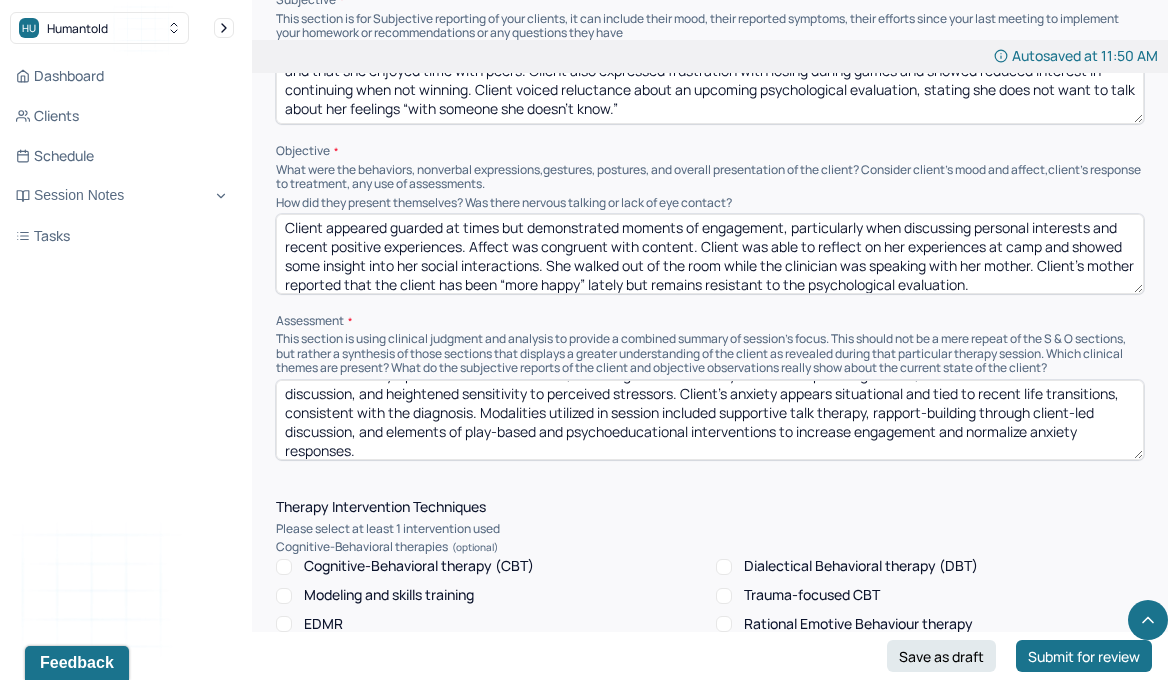 scroll, scrollTop: 0, scrollLeft: 0, axis: both 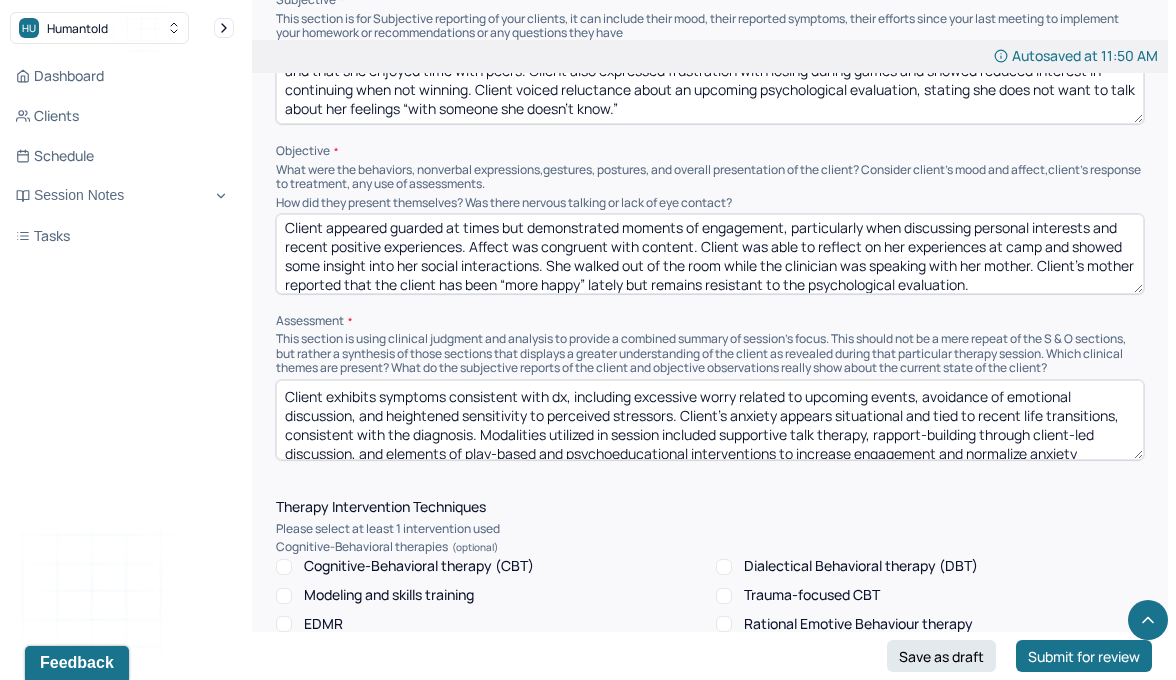 type on "Client exhibits symptoms consistent with dx, including excessive worry related to upcoming events, avoidance of emotional discussion, and heightened sensitivity to perceived stressors. Client's anxiety appears situational and tied to recent life transitions, consistent with the diagnosis. Modalities utilized in session included supportive talk therapy, rapport-building through client-led discussion, and elements of play-based and psychoeducational interventions to increase engagement and normalize anxiety responses." 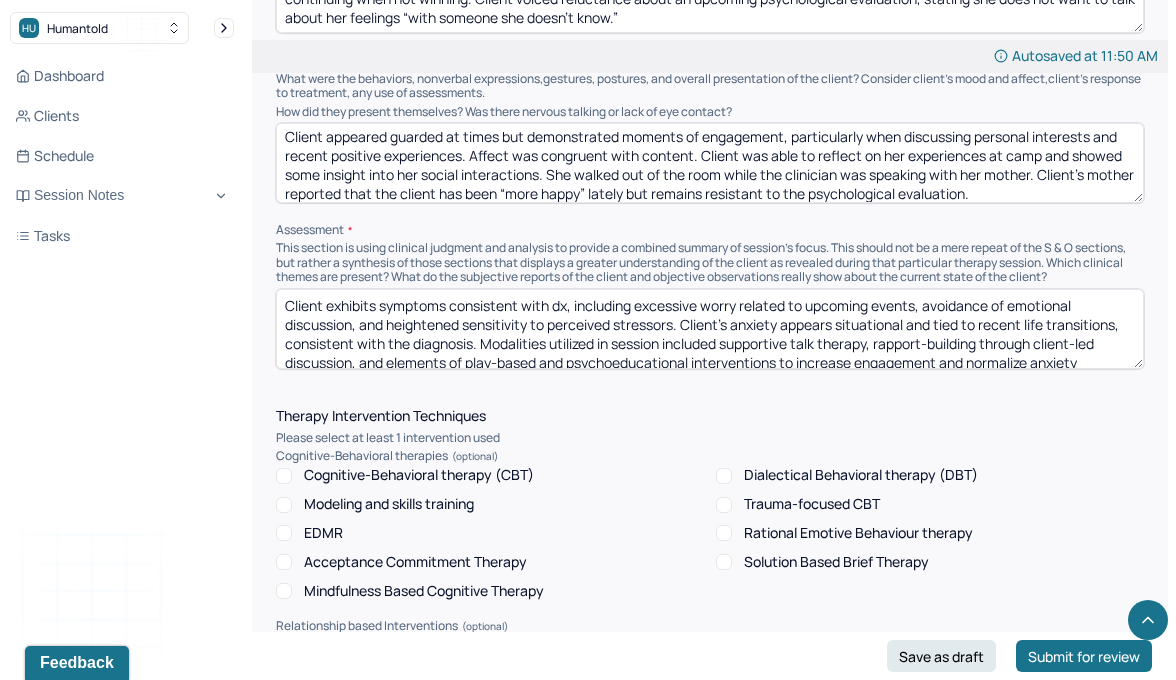 scroll, scrollTop: 1353, scrollLeft: 0, axis: vertical 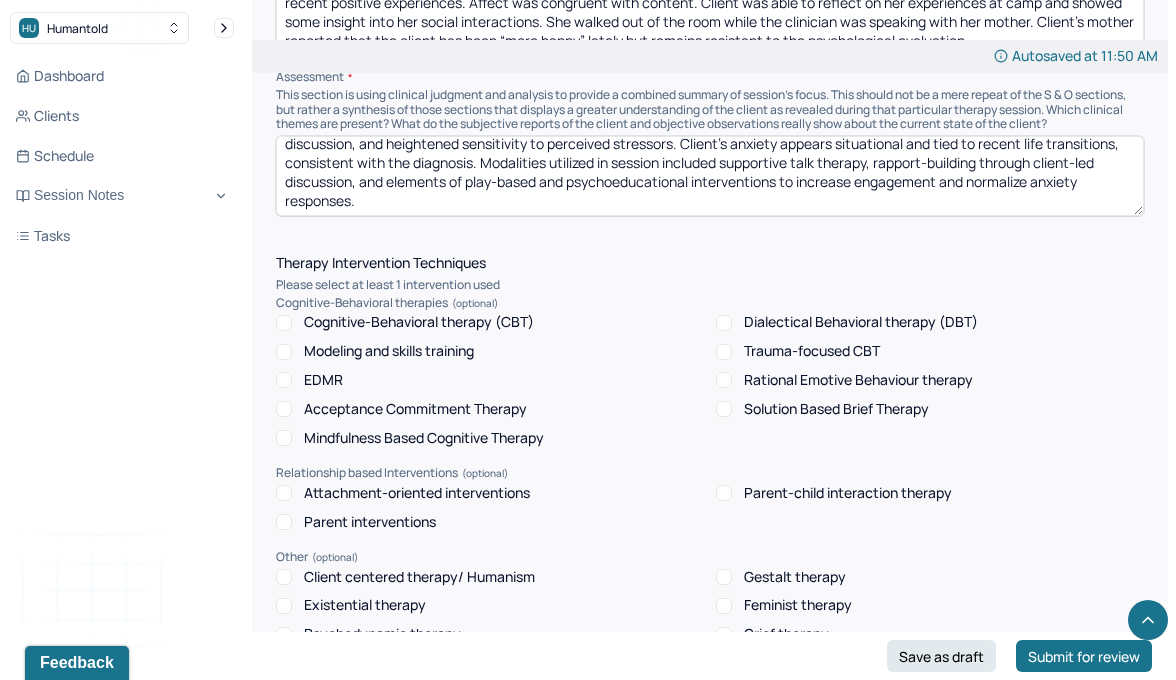 click on "Parent interventions" at bounding box center [370, 522] 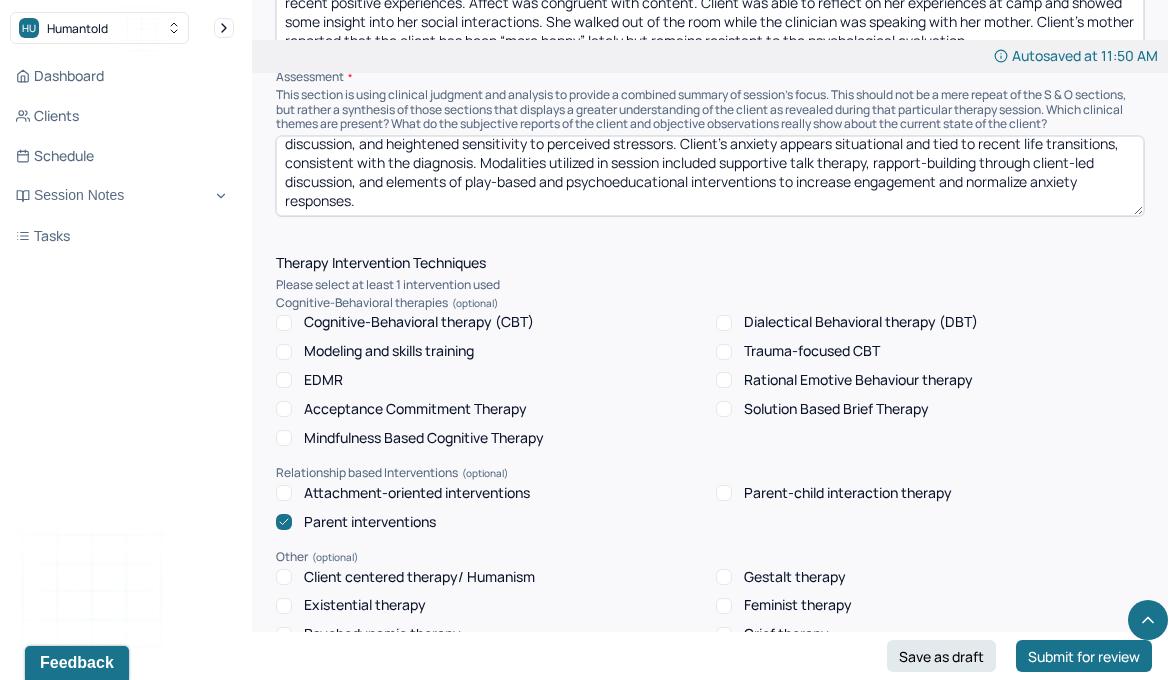 click on "Client centered therapy/ Humanism" at bounding box center (419, 577) 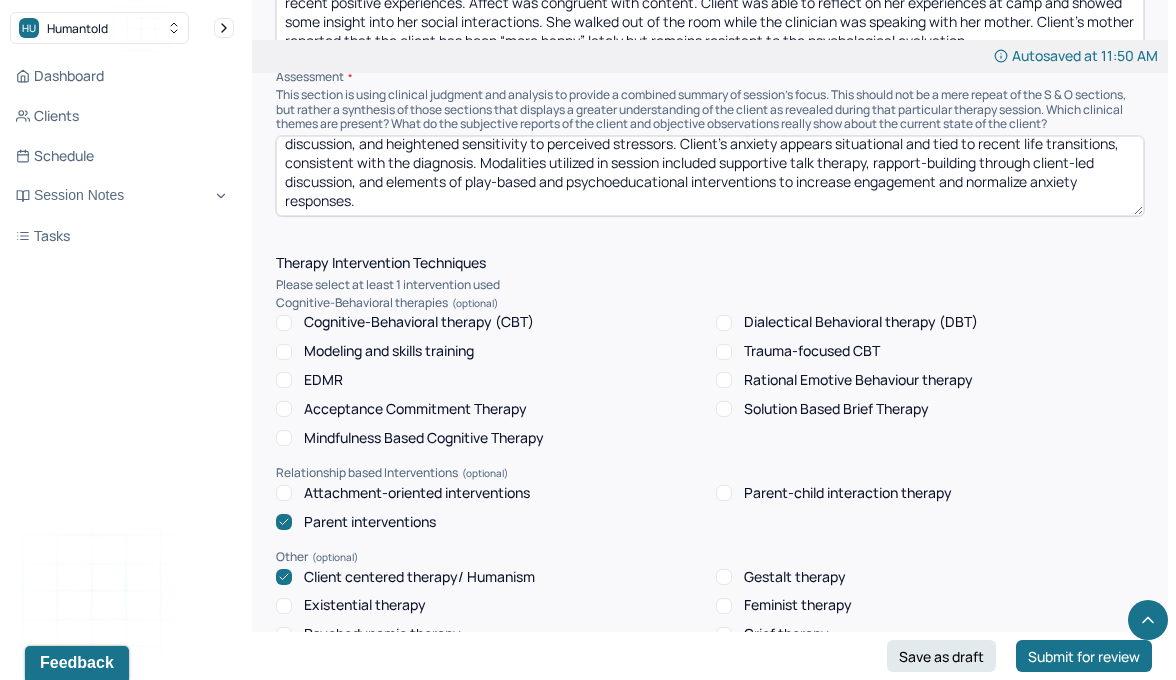 scroll, scrollTop: 1721, scrollLeft: 0, axis: vertical 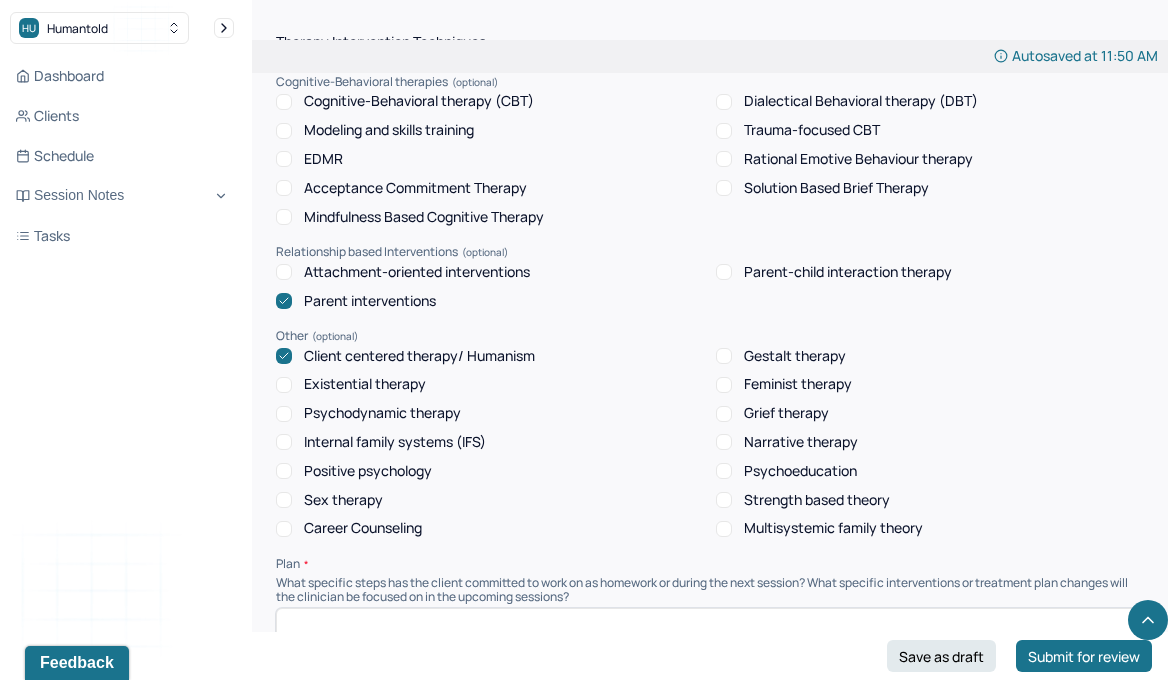 click on "Psychoeducation" at bounding box center [800, 471] 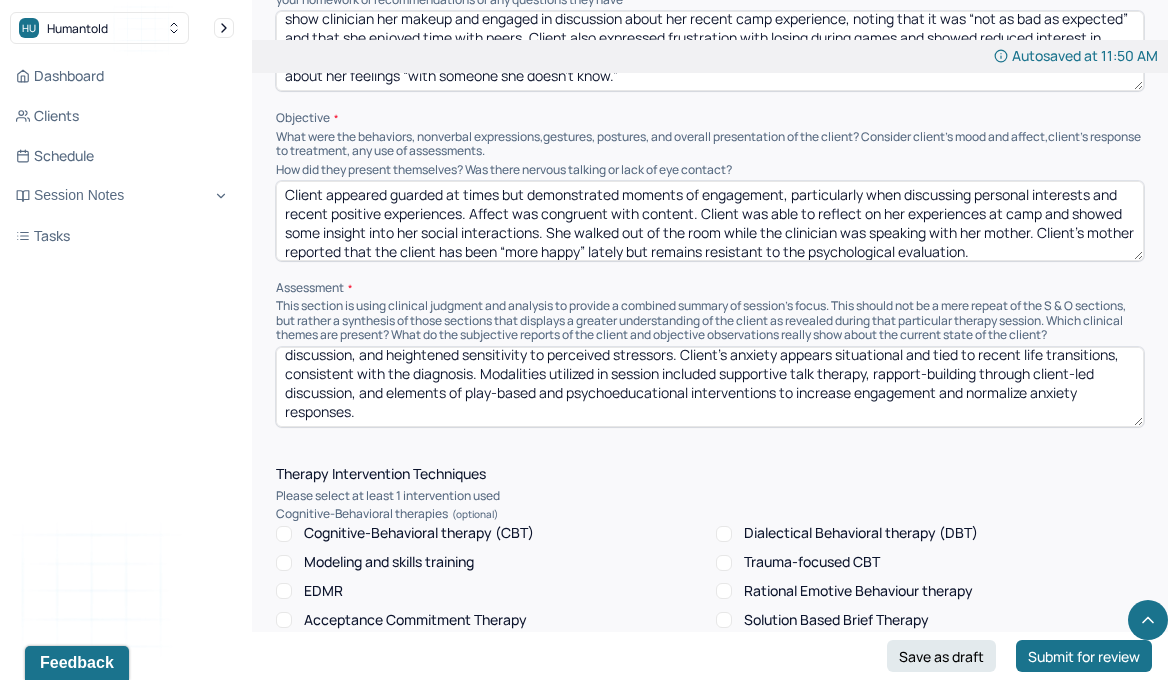 scroll, scrollTop: 1290, scrollLeft: 0, axis: vertical 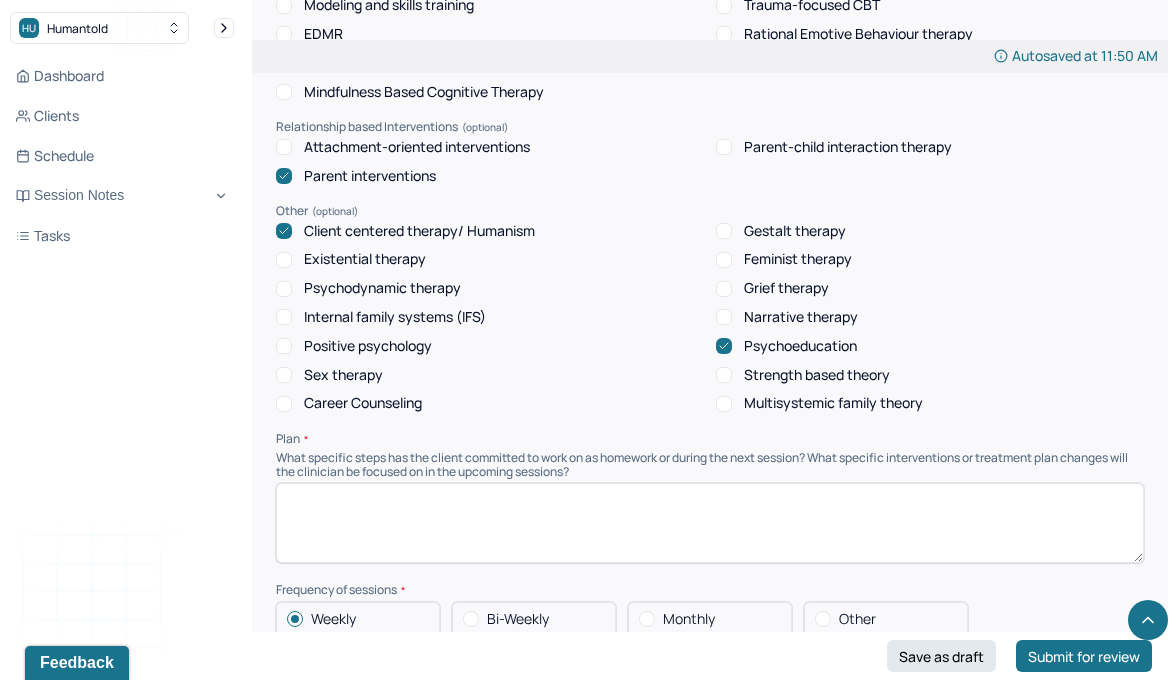 click at bounding box center [710, 523] 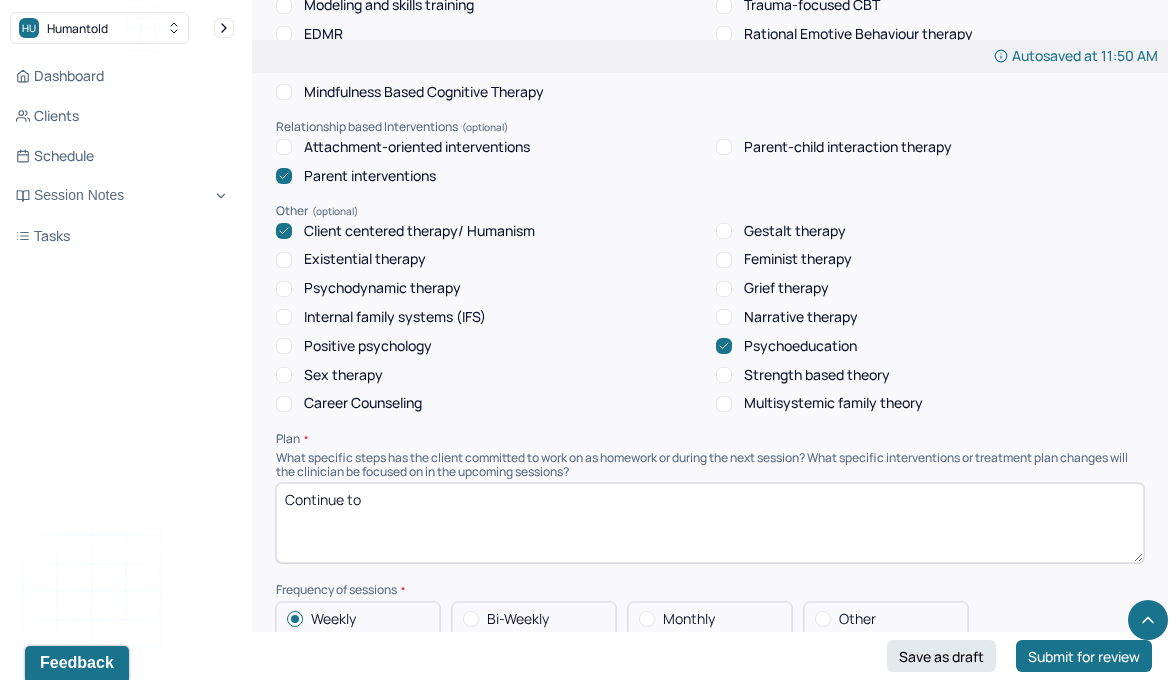 paste on "Encourage gradual emotional expression through non-threatening, creative, or play-based interventions." 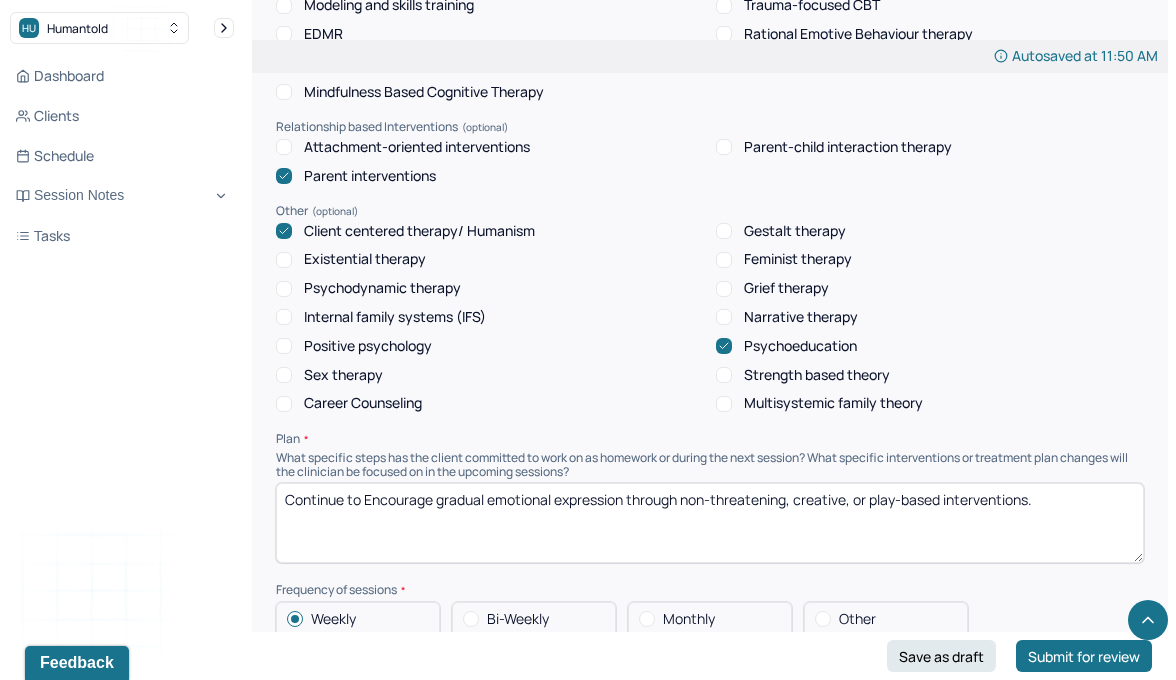 click on "Continue to Encourage gradual emotional expression through non-threatening, creative, or play-based interventions." at bounding box center [710, 523] 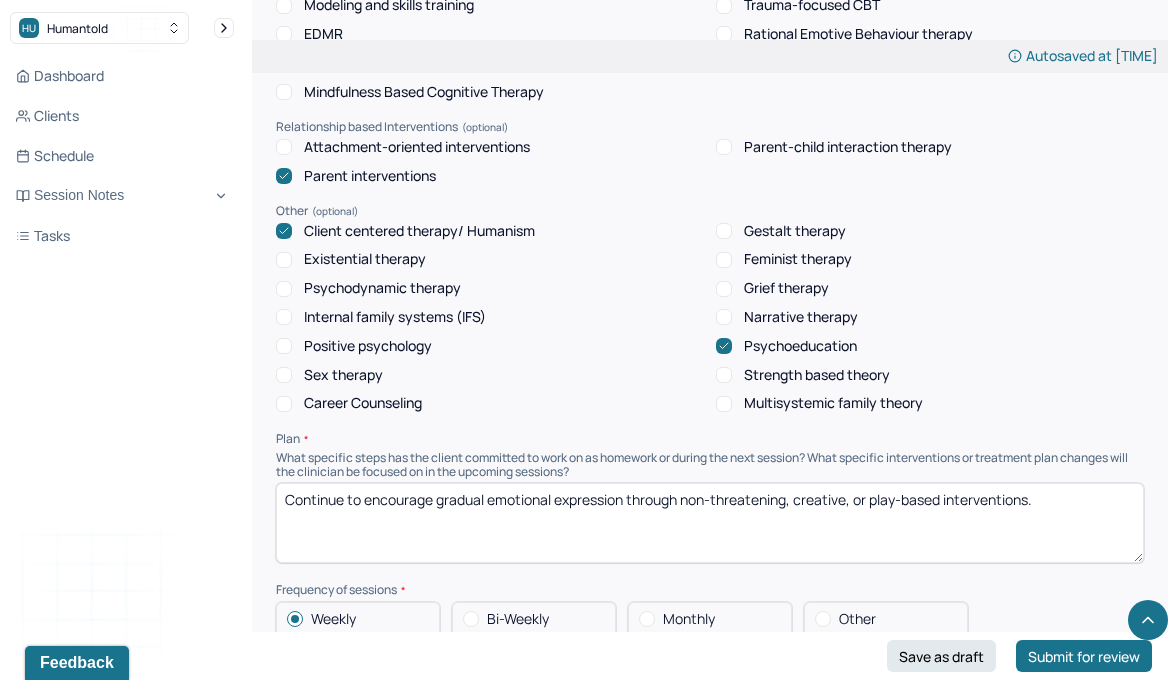 click on "Continue to Encourage gradual emotional expression through non-threatening, creative, or play-based interventions." at bounding box center (710, 523) 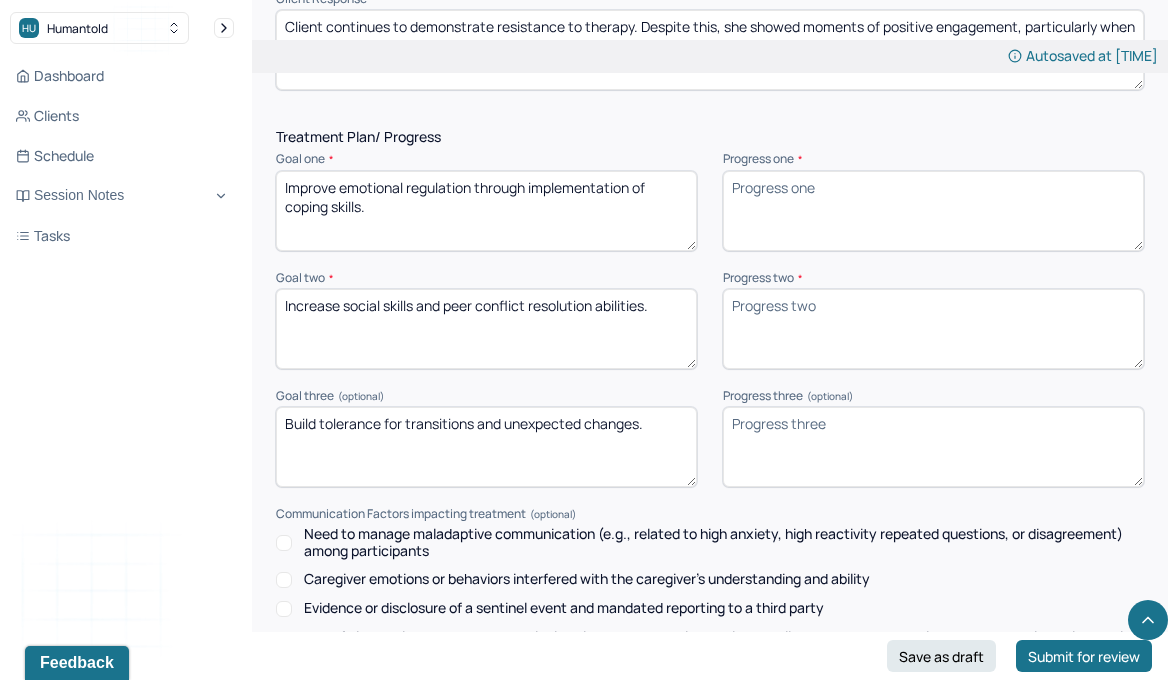 scroll, scrollTop: 2722, scrollLeft: 0, axis: vertical 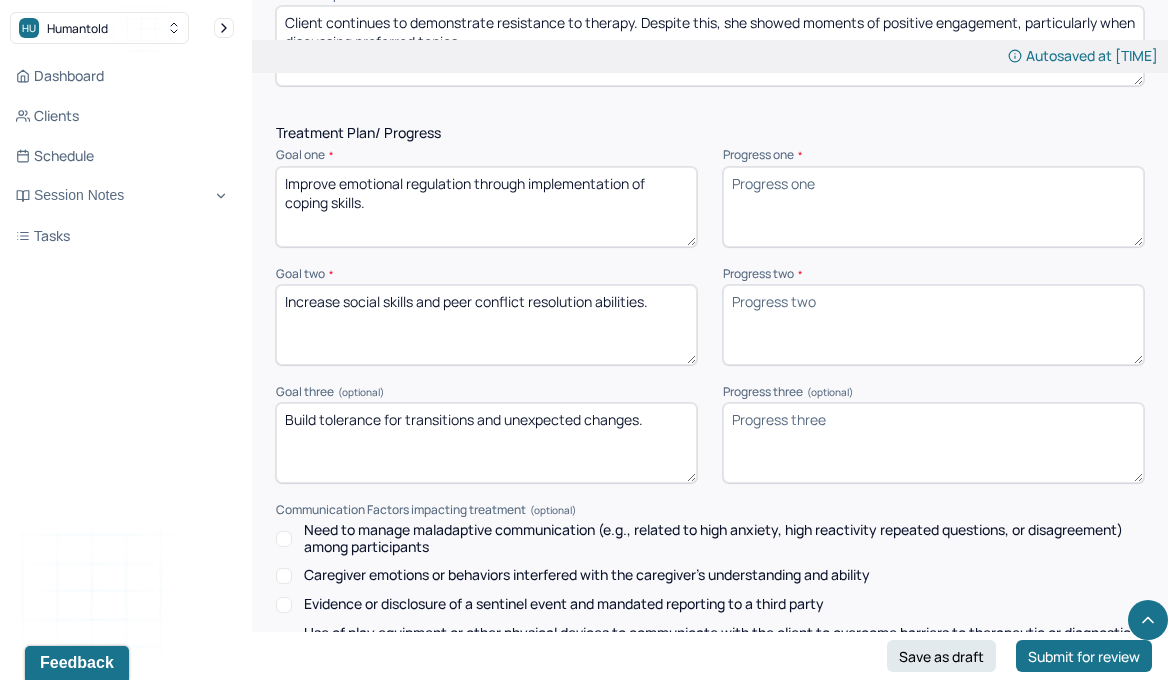 type on "Continue to encourage gradual emotional expression through non-threatening, creative, or play-based interventions. Treatment goals remain appropriate." 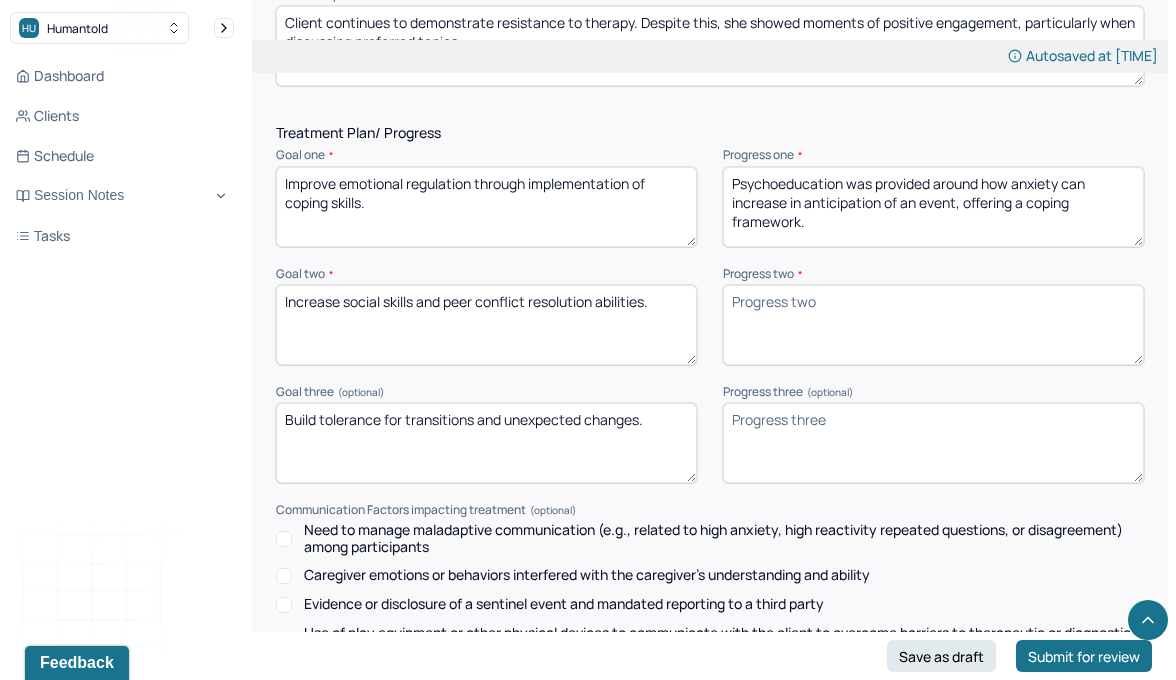 type on "Psychoeducation was provided around how anxiety can increase in anticipation of an event, offering a coping framework." 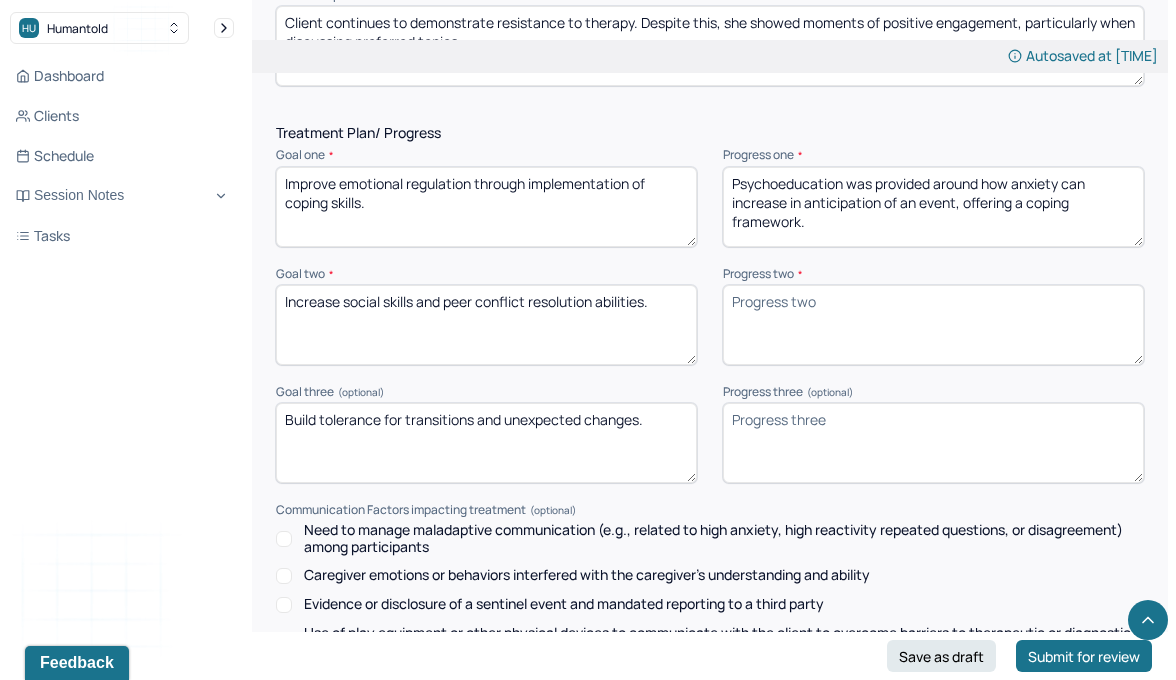 click on "Progress two *" at bounding box center (933, 274) 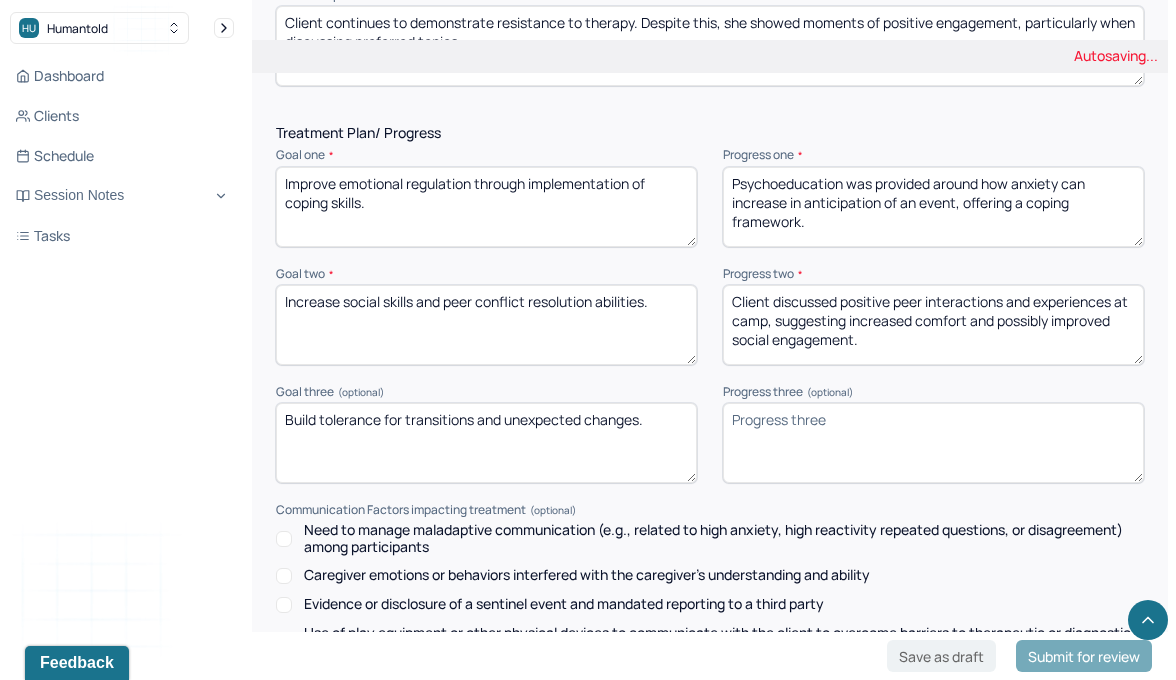 type on "Client discussed positive peer interactions and experiences at camp, suggesting increased comfort and possibly improved social engagement." 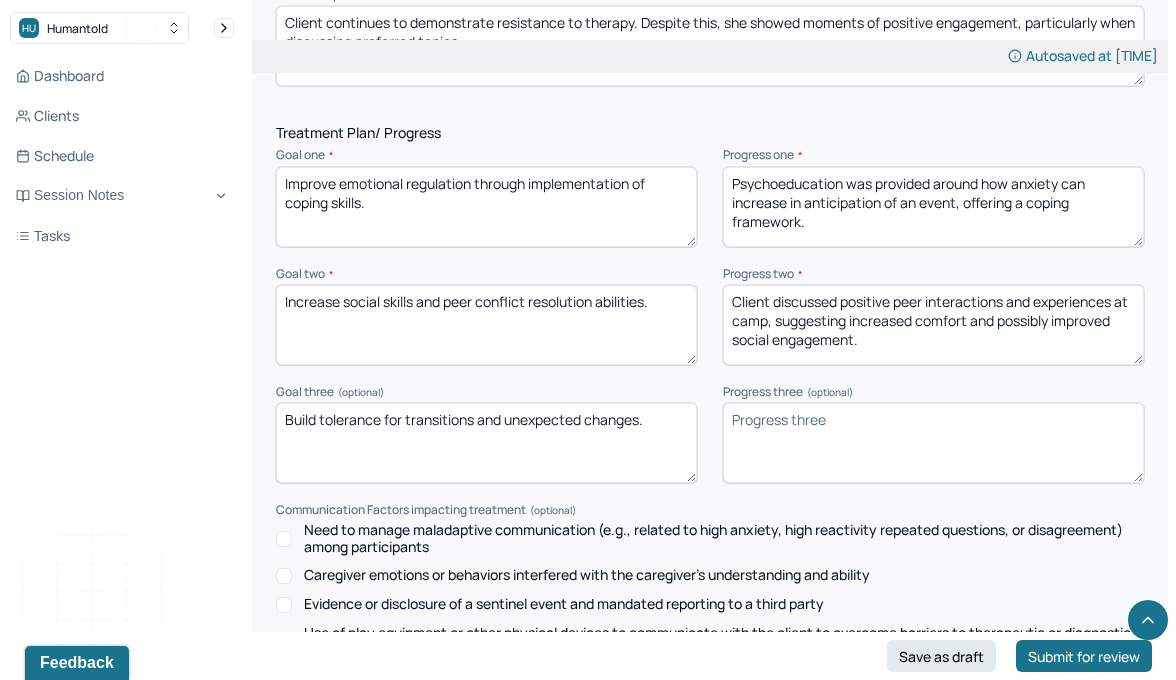 click on "Treatment Plan/ Progress Goal one * Improve emotional regulation through implementation of coping skills. Progress one * Psychoeducation was provided around how anxiety can increase in anticipation of an event, offering a coping framework. Goal two * Increase social skills and peer conflict resolution abilities. Progress two * Client discussed positive peer interactions and experiences at camp, suggesting increased comfort and possibly improved social engagement. Goal three (optional) Build tolerance for transitions and unexpected changes. Progress three (optional) Communication Factors impacting treatment Need to manage maladaptive communication (e.g., related to high anxiety, high reactivity repeated questions, or disagreement) among participants Caregiver emotions or behaviors interfered with the caregiver's understanding and evidence or disclosure of a sentinel event and mandated reporting to a third party Details around communication factors impacting treatment" at bounding box center [710, 488] 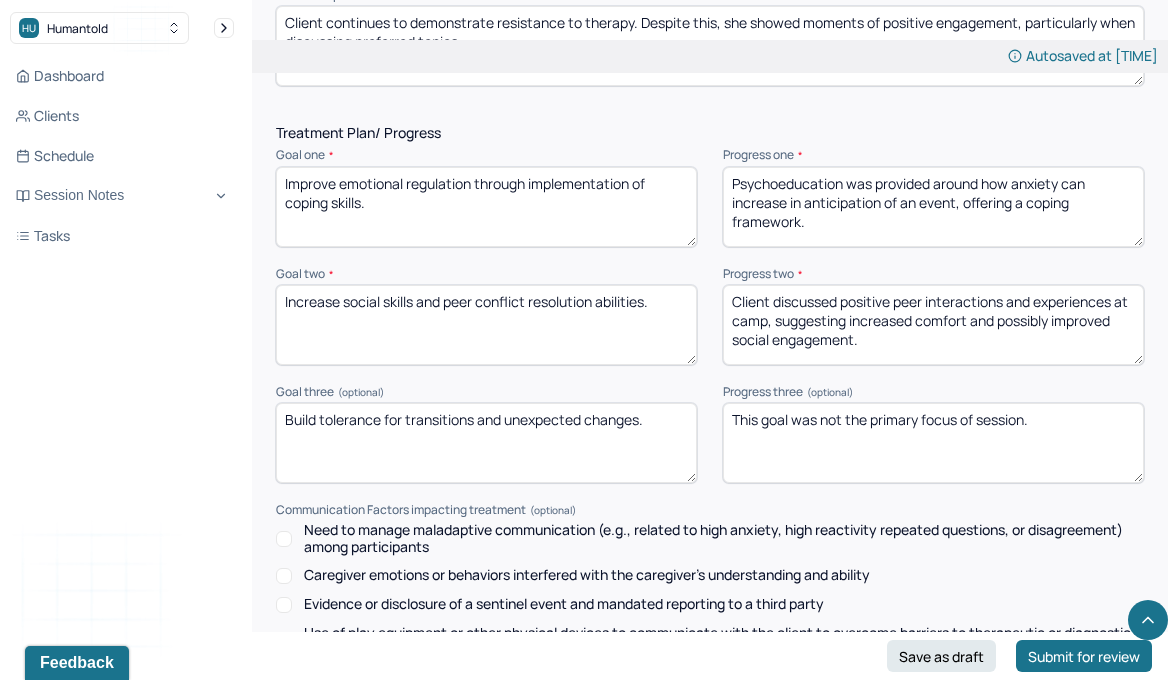 type on "This goal was not the primary focus of session." 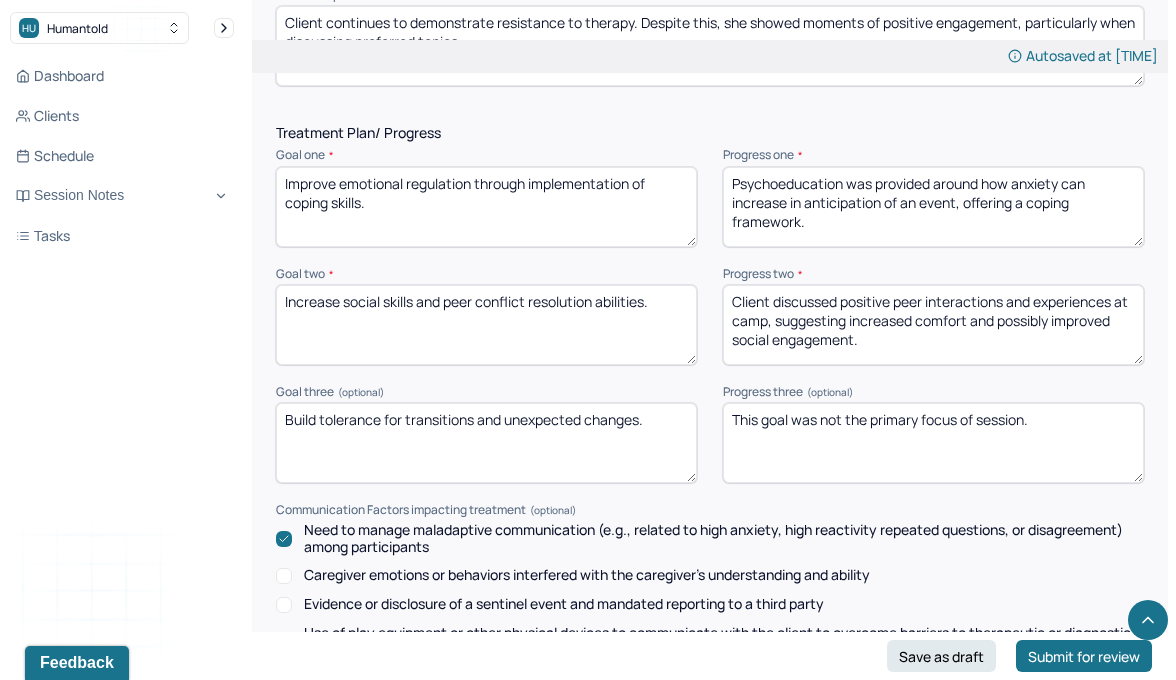 click on "Need to manage maladaptive communication (e.g., related to high anxiety, high reactivity repeated questions, or disagreement) among participants" at bounding box center [724, 539] 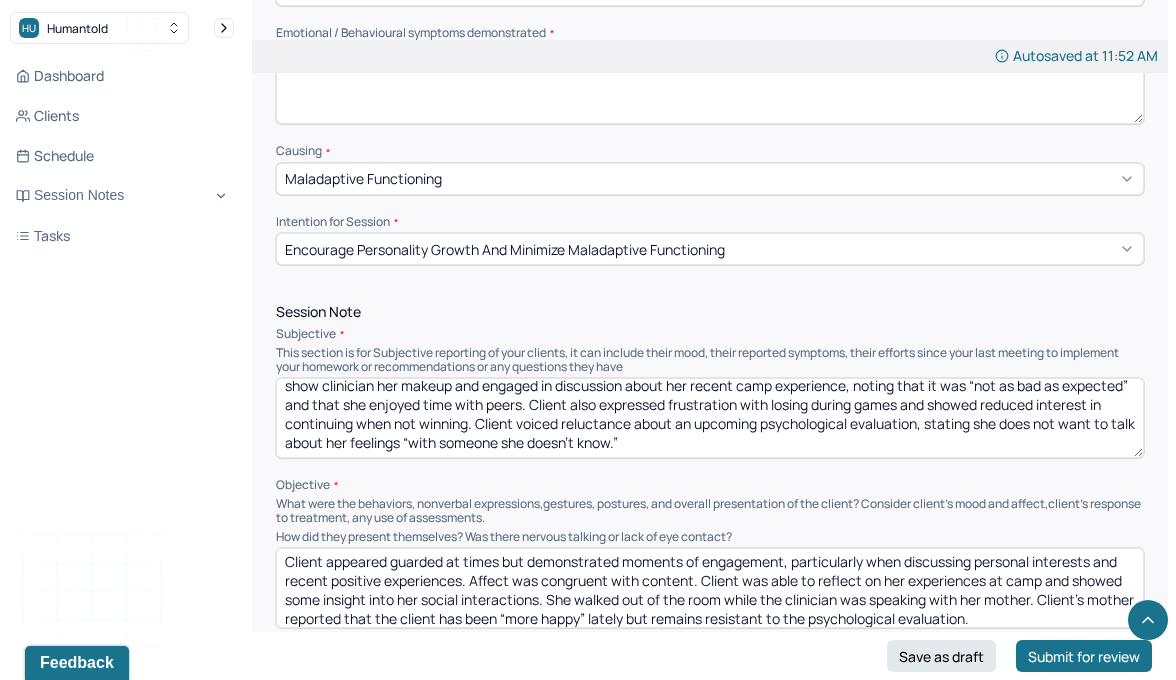 scroll, scrollTop: 918, scrollLeft: 0, axis: vertical 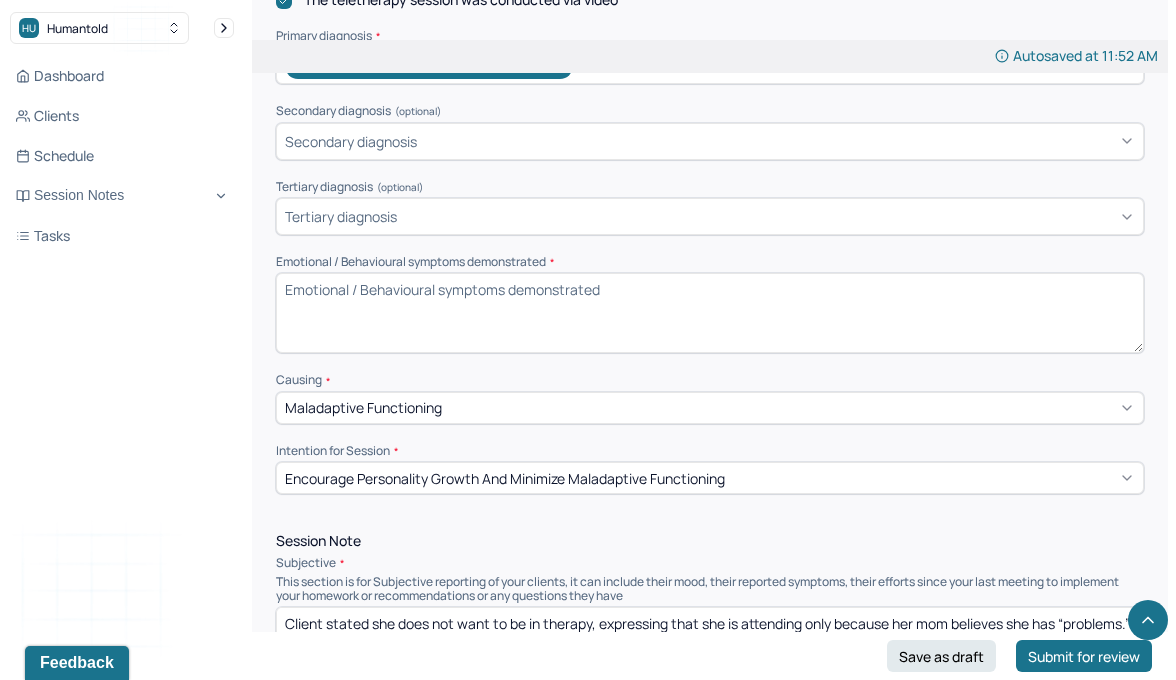 click on "Emotional / Behavioural symptoms demonstrated *" at bounding box center [710, 313] 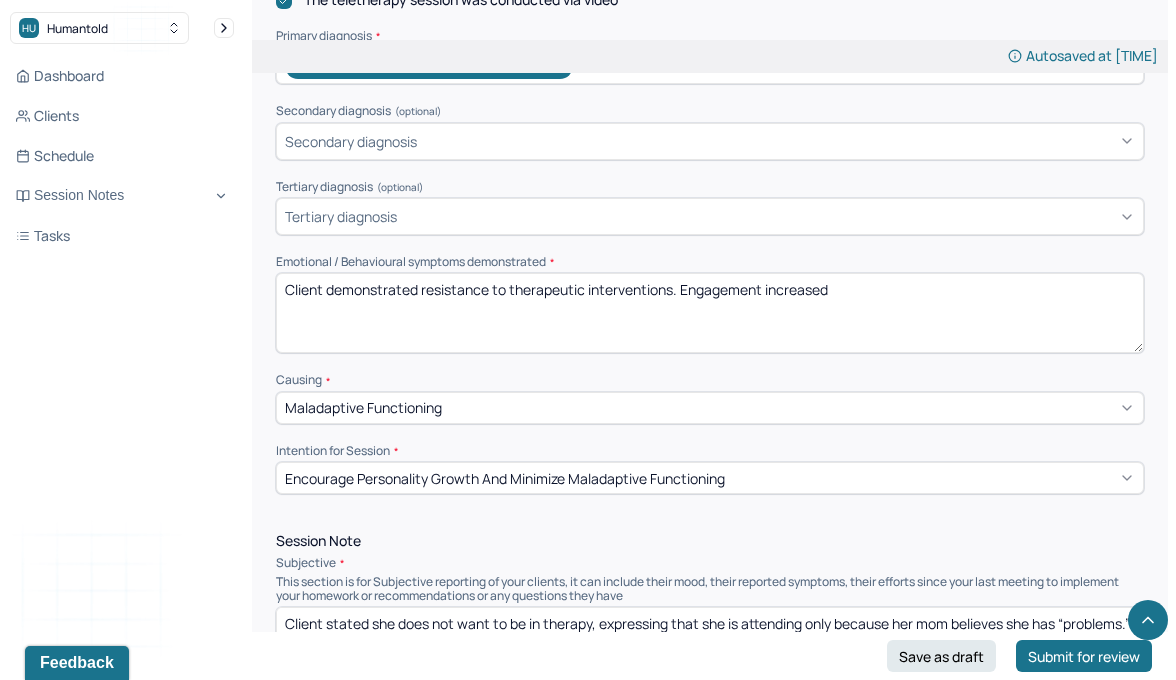 drag, startPoint x: 682, startPoint y: 276, endPoint x: 908, endPoint y: 309, distance: 228.39659 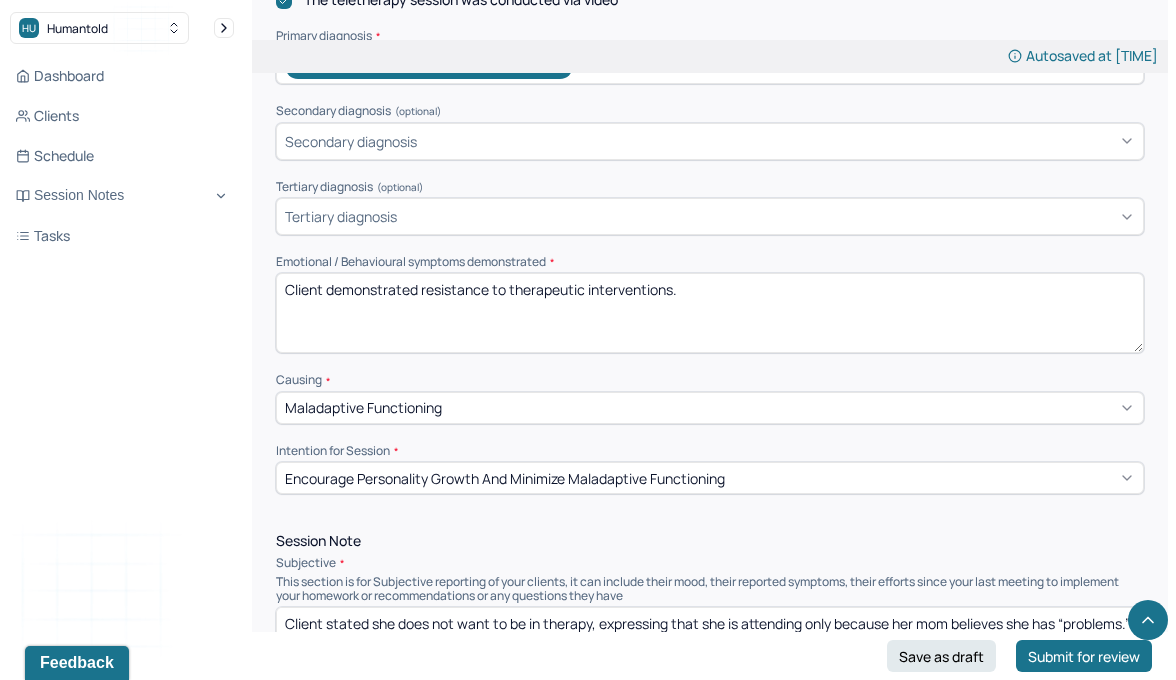 type on "Client demonstrated resistance to therapeutic interventions." 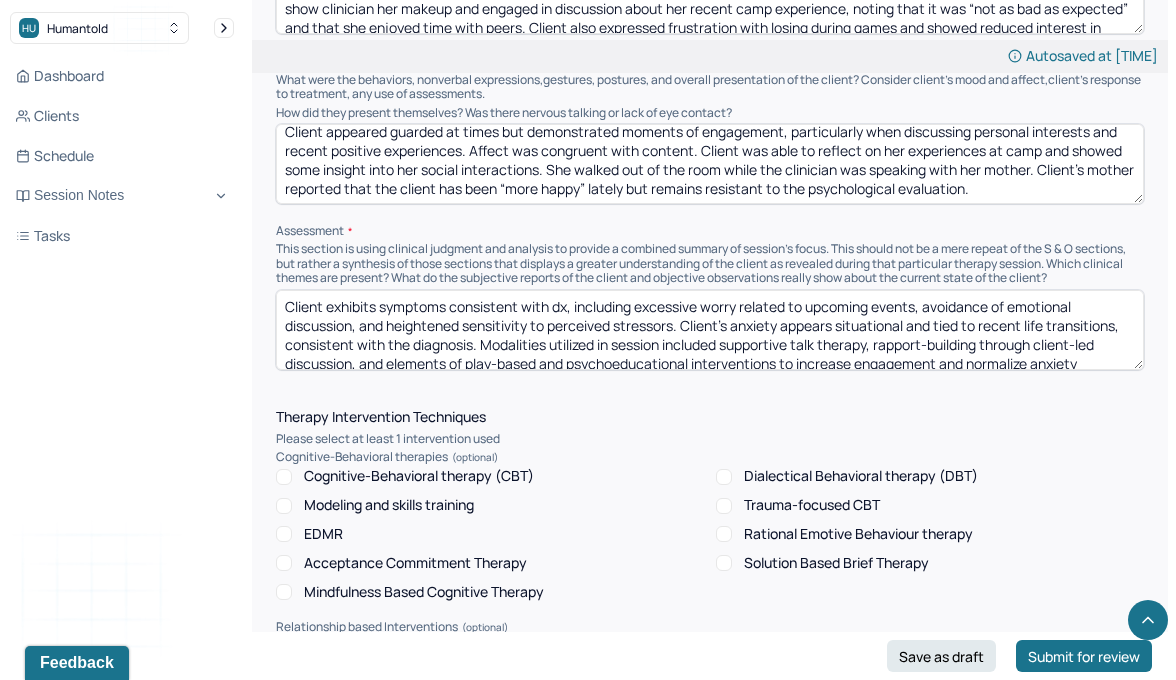 scroll, scrollTop: 1349, scrollLeft: 0, axis: vertical 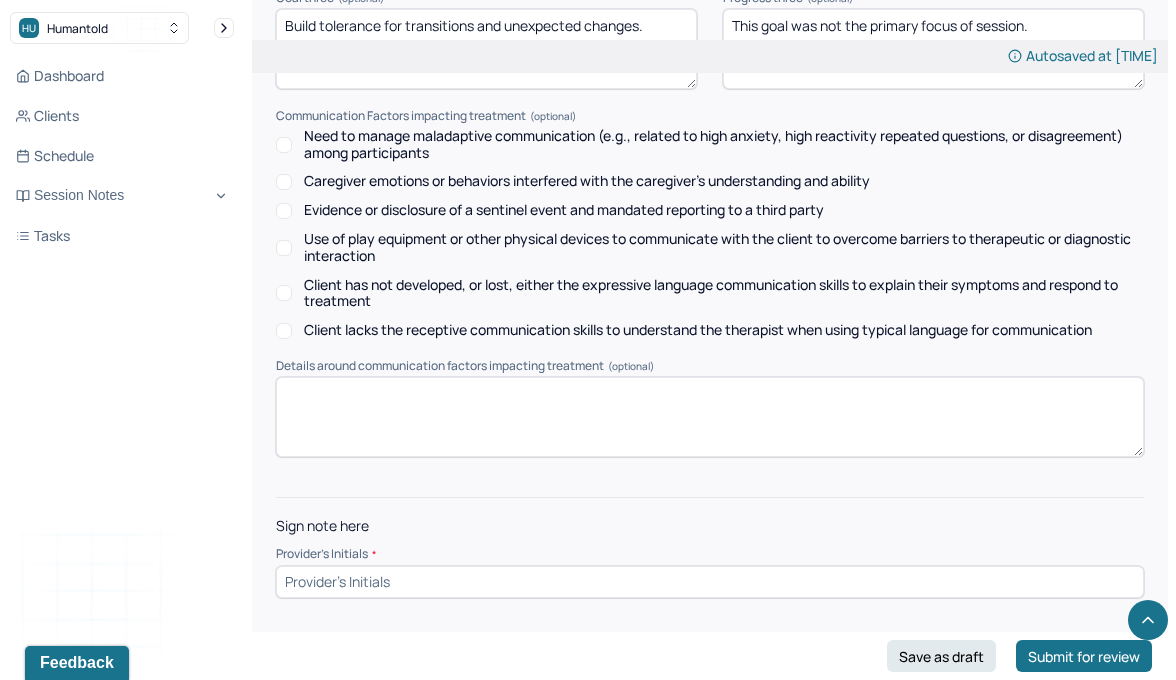 click at bounding box center (710, 582) 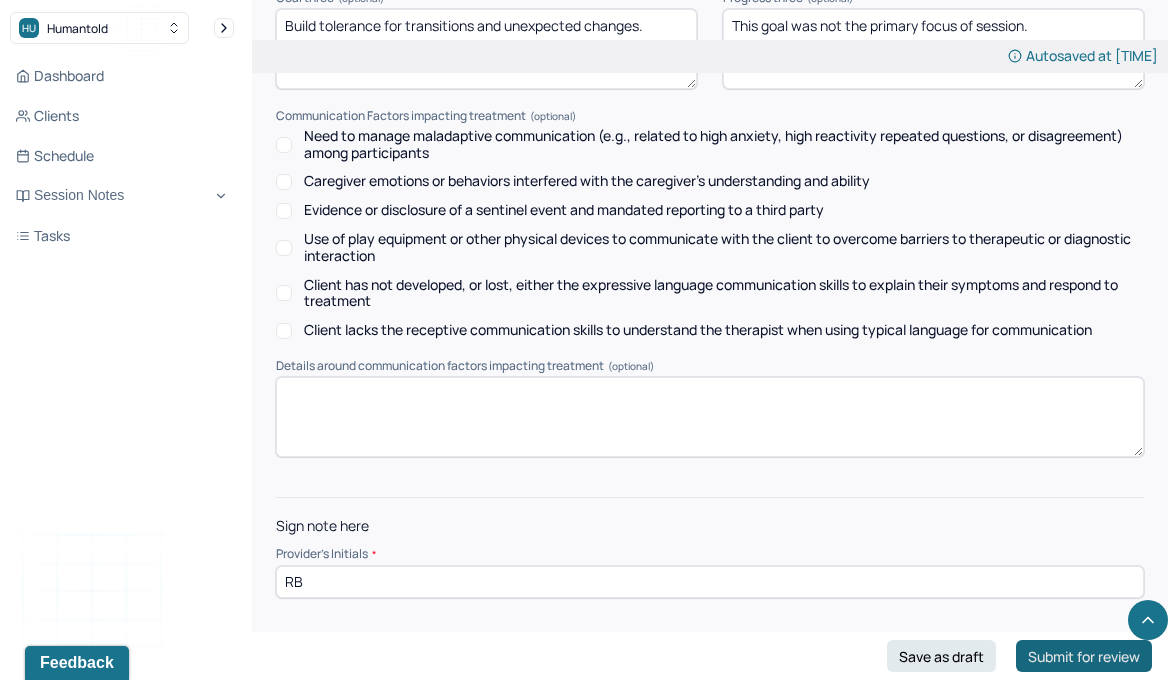 type on "RB" 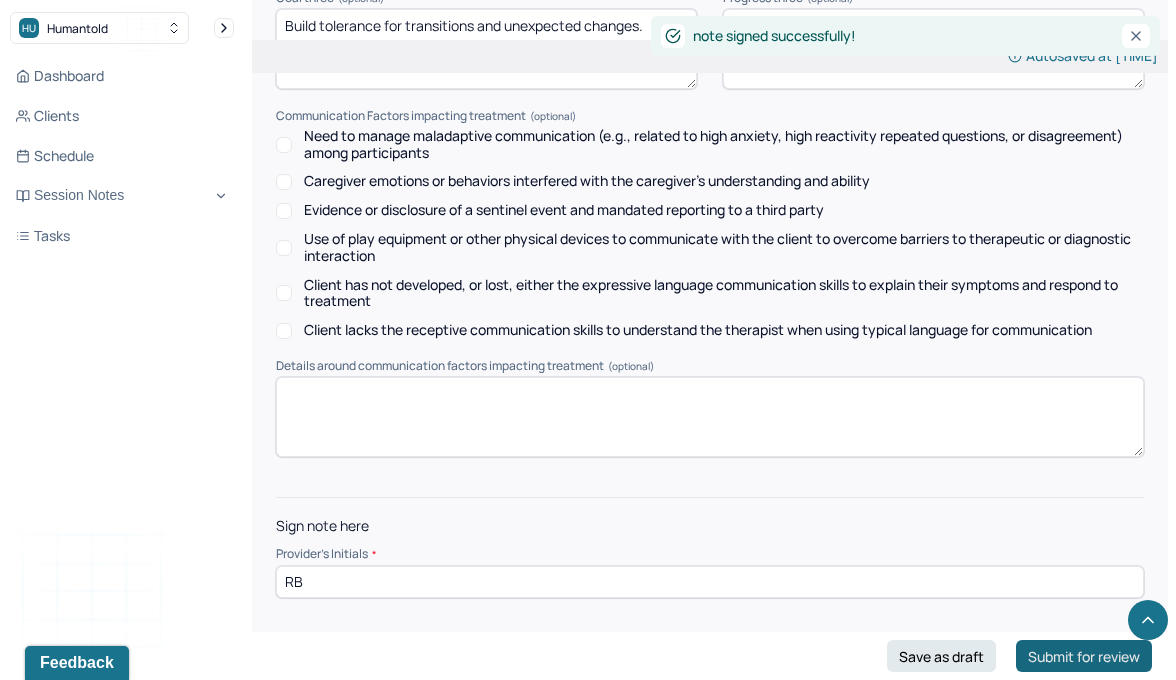 scroll, scrollTop: 0, scrollLeft: 0, axis: both 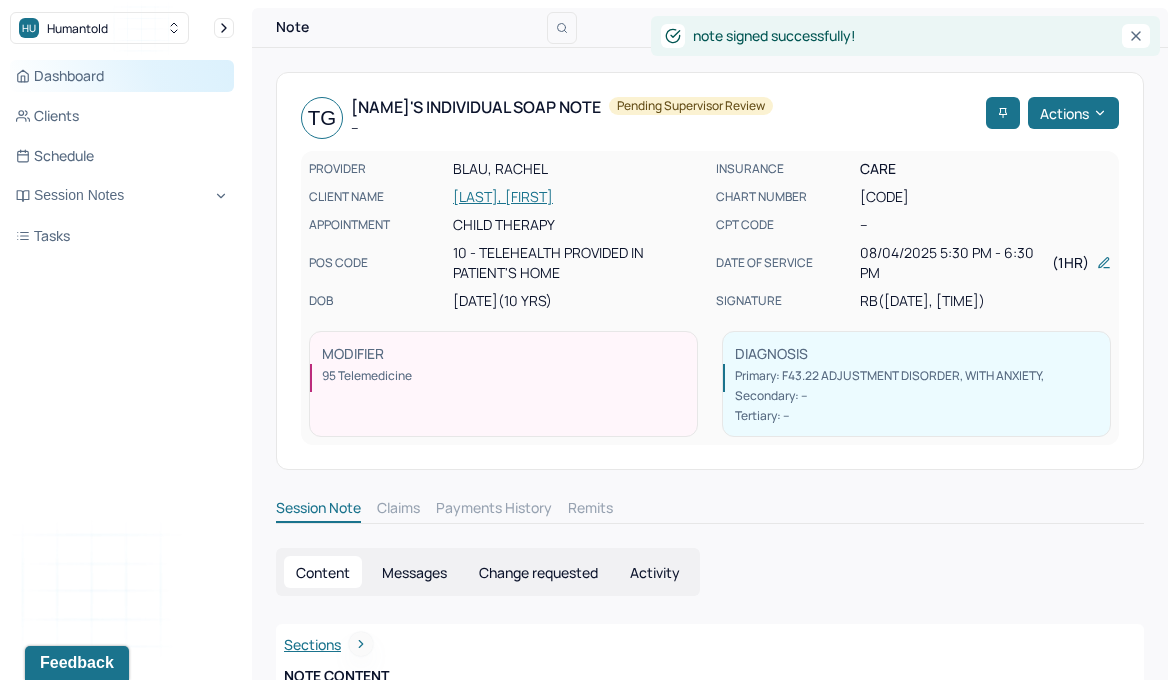 click on "Dashboard" at bounding box center (122, 76) 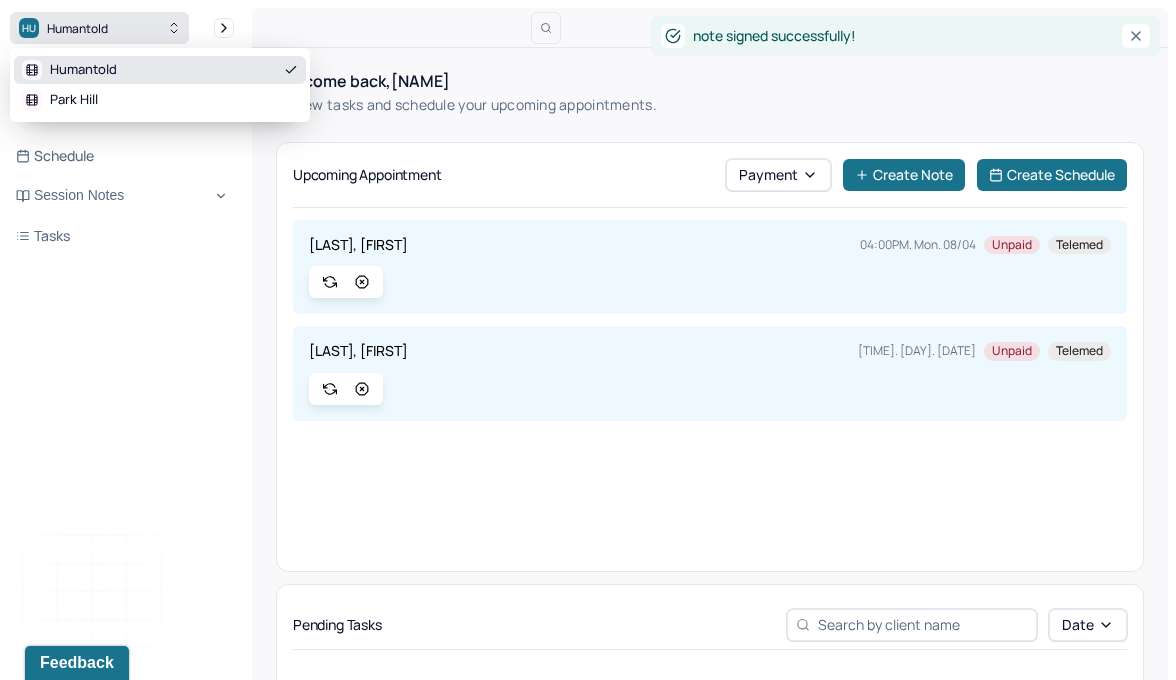 click on "HU Humantold" at bounding box center (99, 28) 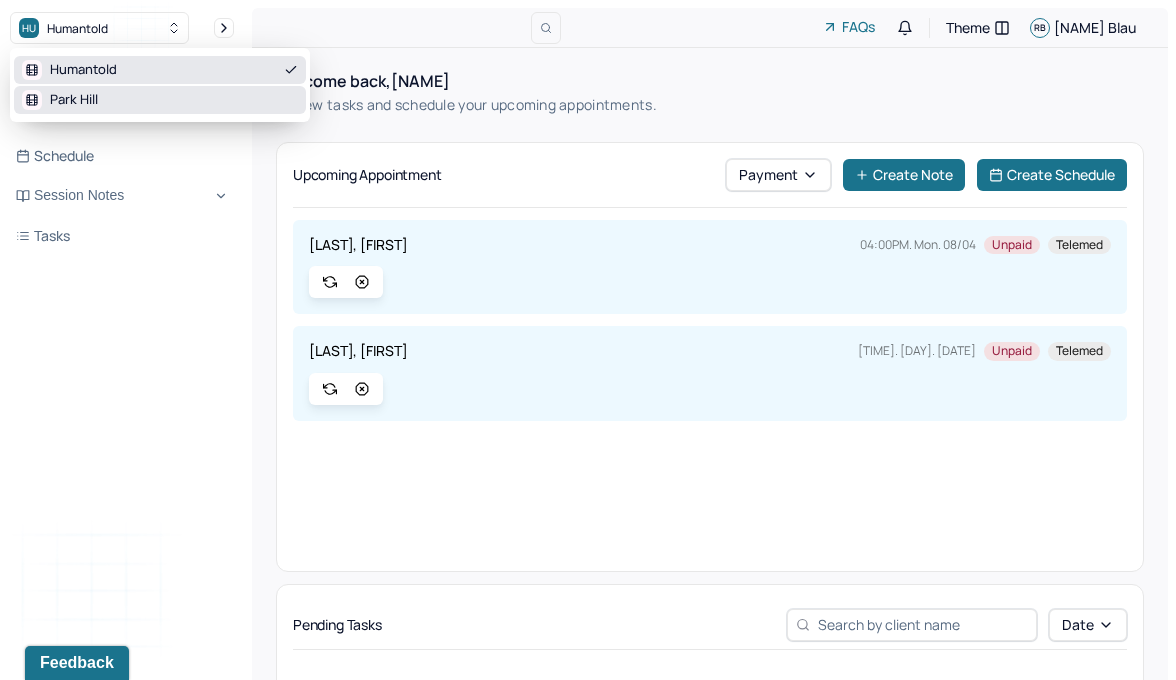click on "Park Hill" at bounding box center (160, 100) 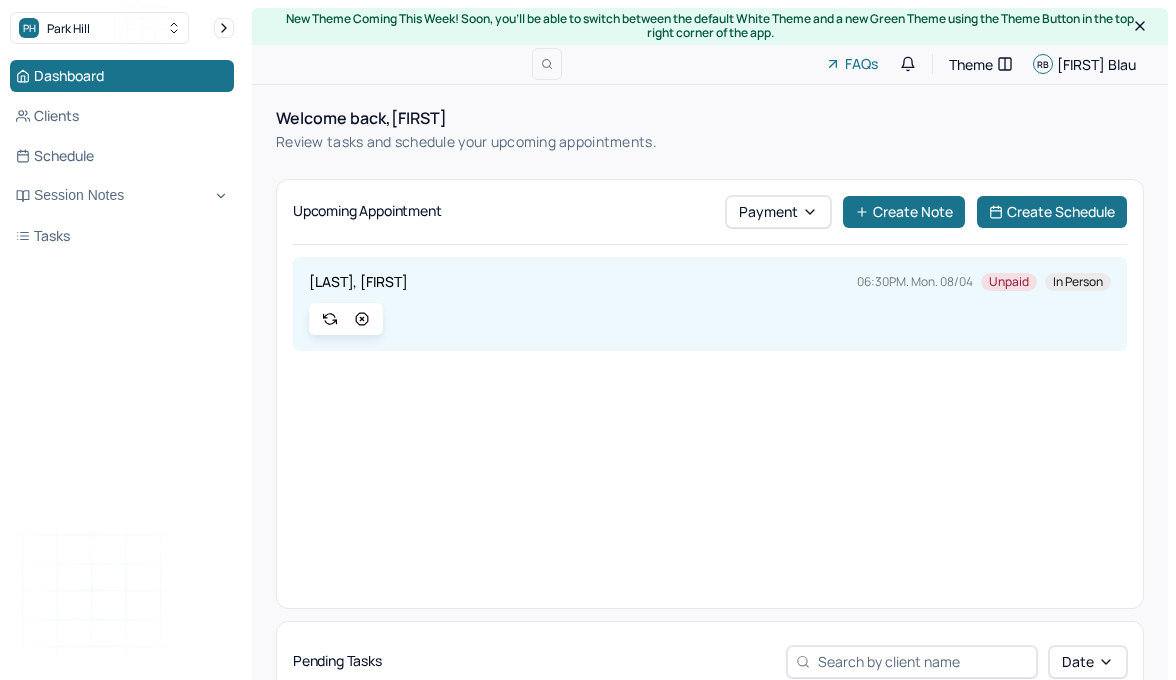 scroll, scrollTop: 0, scrollLeft: 0, axis: both 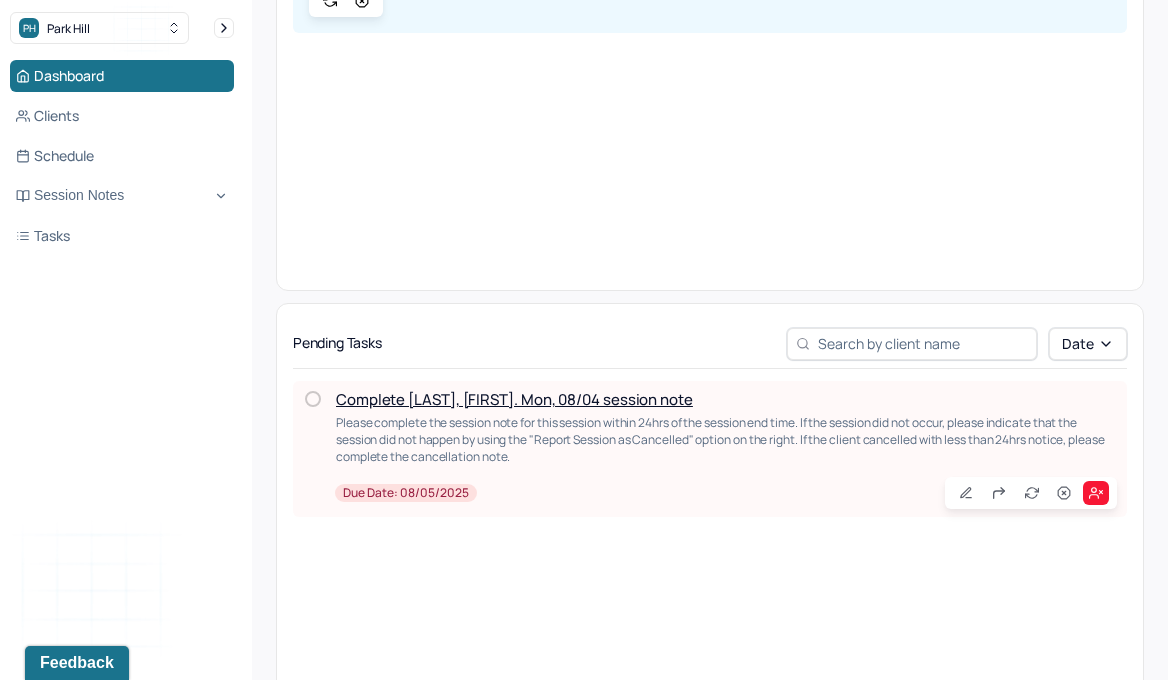 click on "Complete [LAST], [FIRST]. Mon, 08/04 session note" at bounding box center (514, 399) 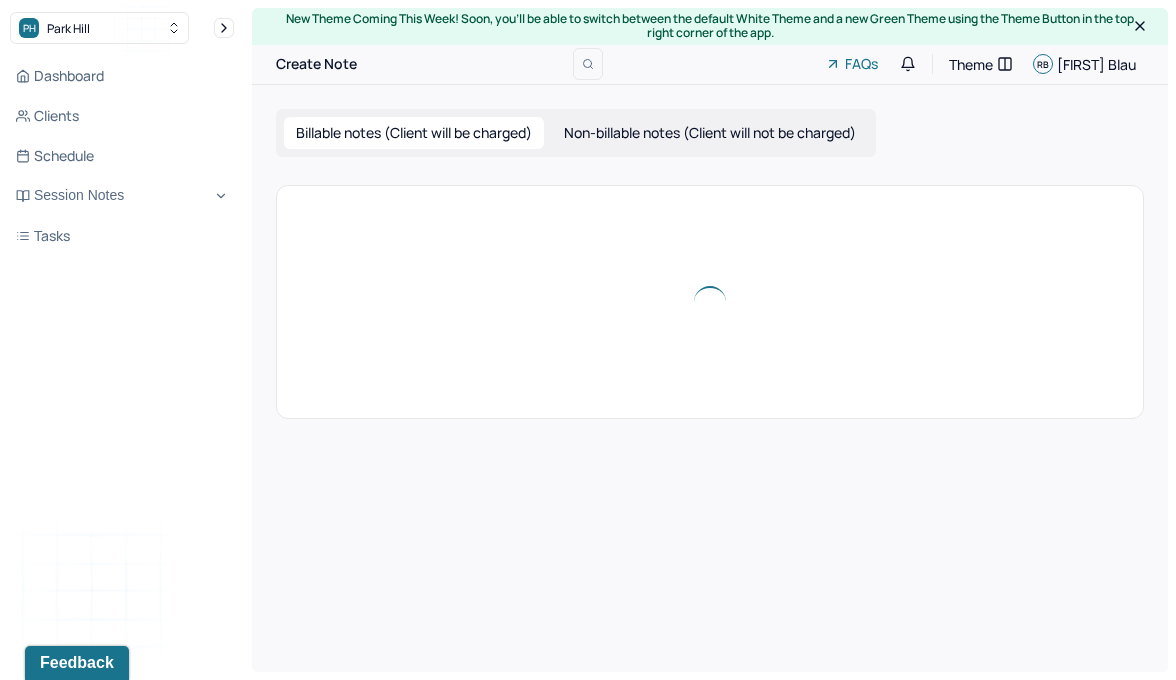 scroll, scrollTop: 0, scrollLeft: 0, axis: both 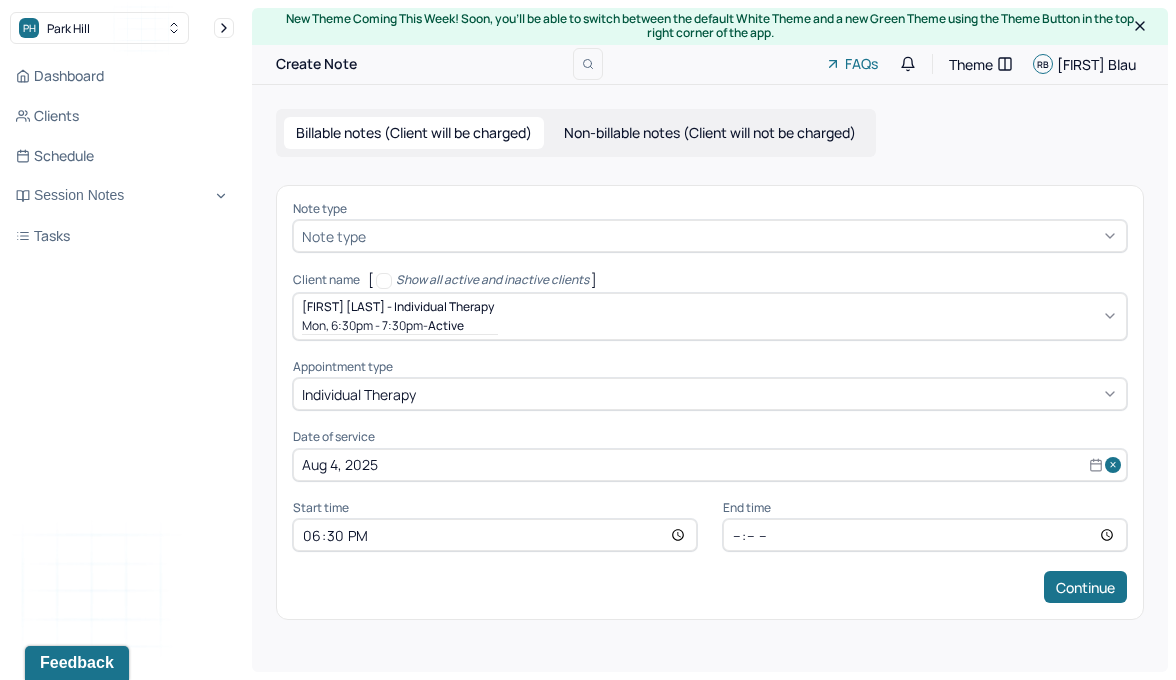 click on "Dashboard Clients Schedule Session Notes Tasks" at bounding box center (122, 156) 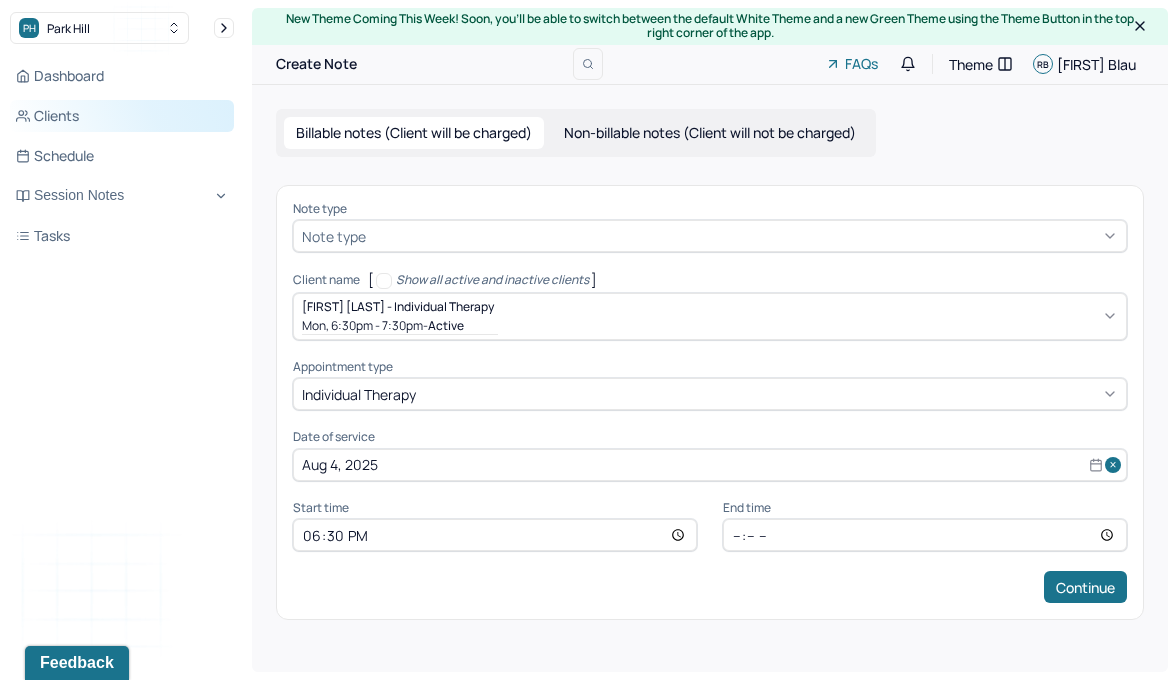 click on "Clients" at bounding box center (122, 116) 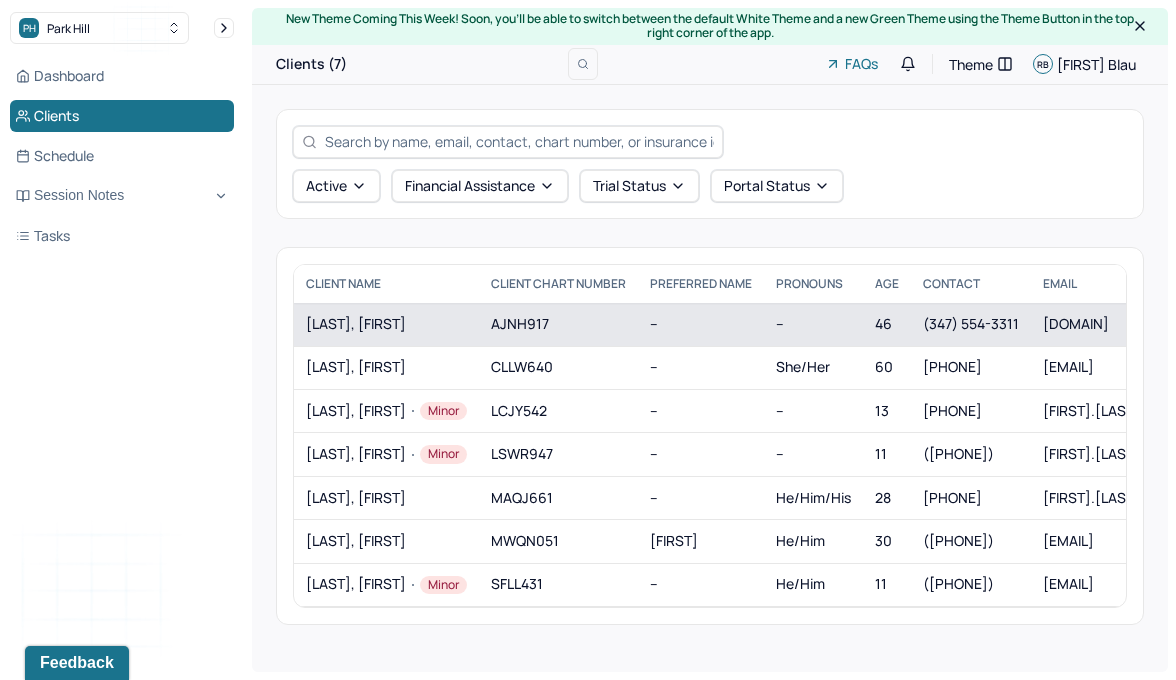 click on "ALMONTE, RONY" at bounding box center [386, 324] 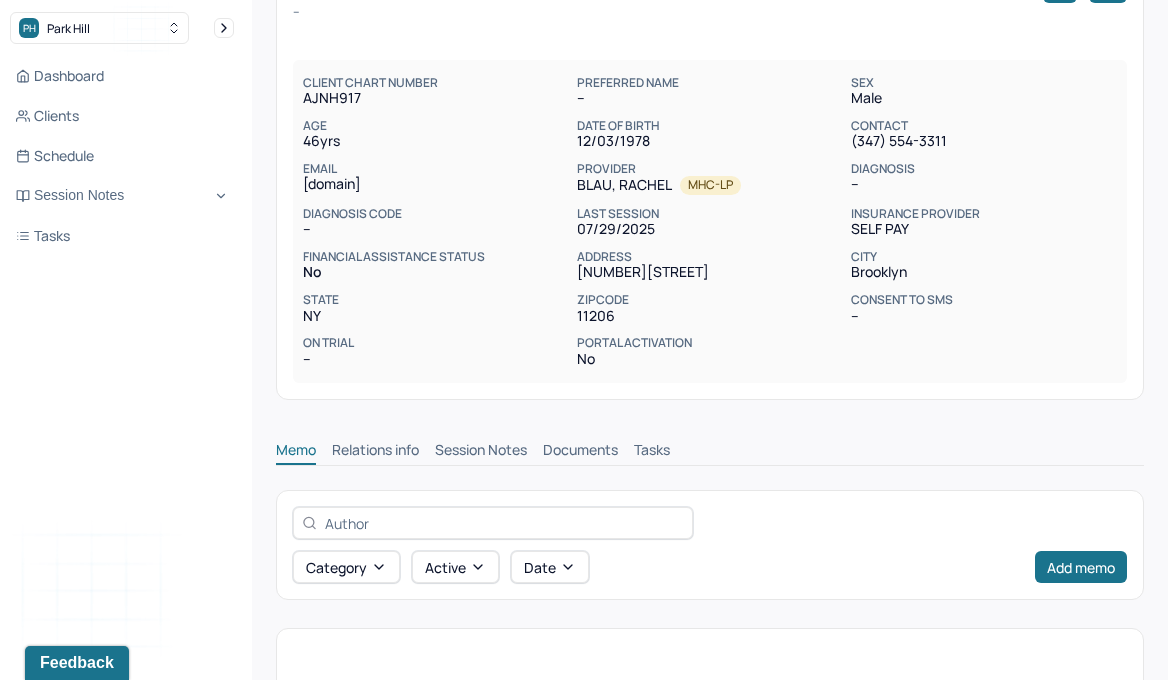 click on "Session Notes" at bounding box center [481, 452] 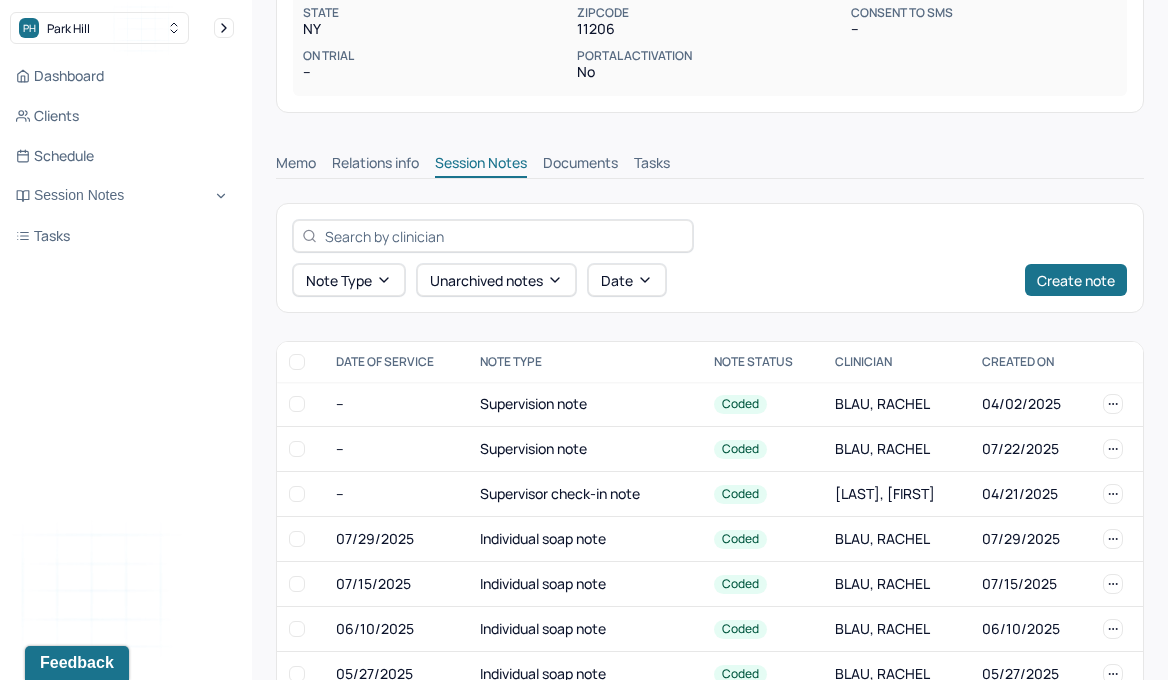 scroll, scrollTop: 437, scrollLeft: 0, axis: vertical 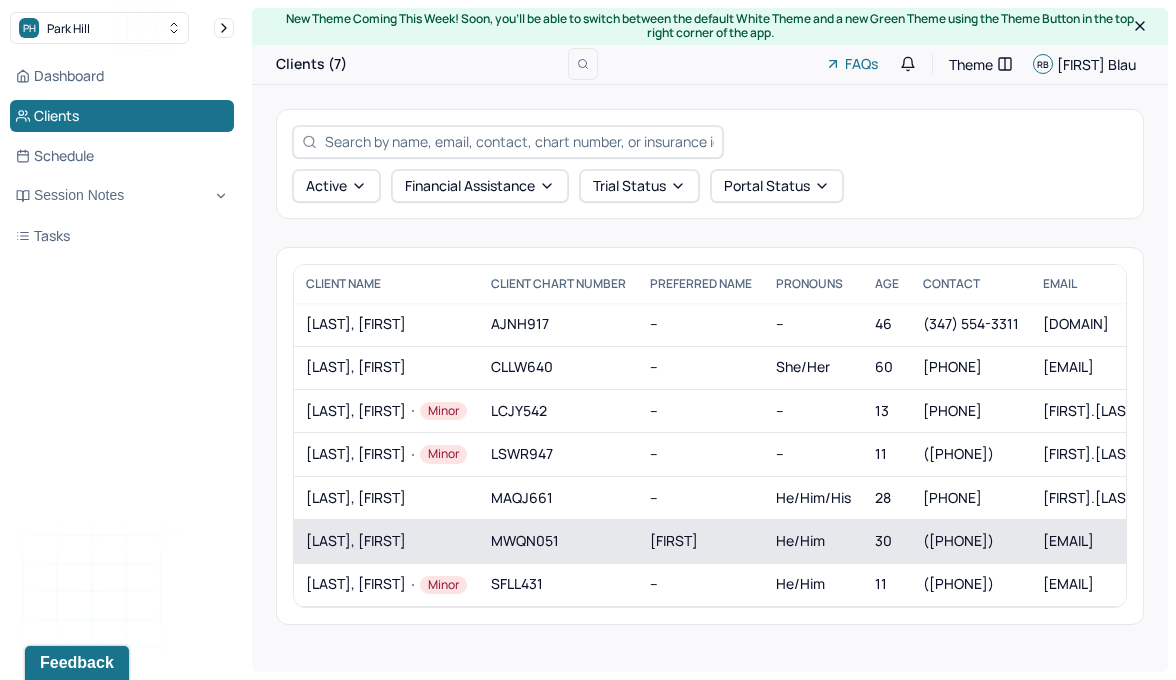 click on "MCKEE, JOSEPH" at bounding box center (386, 541) 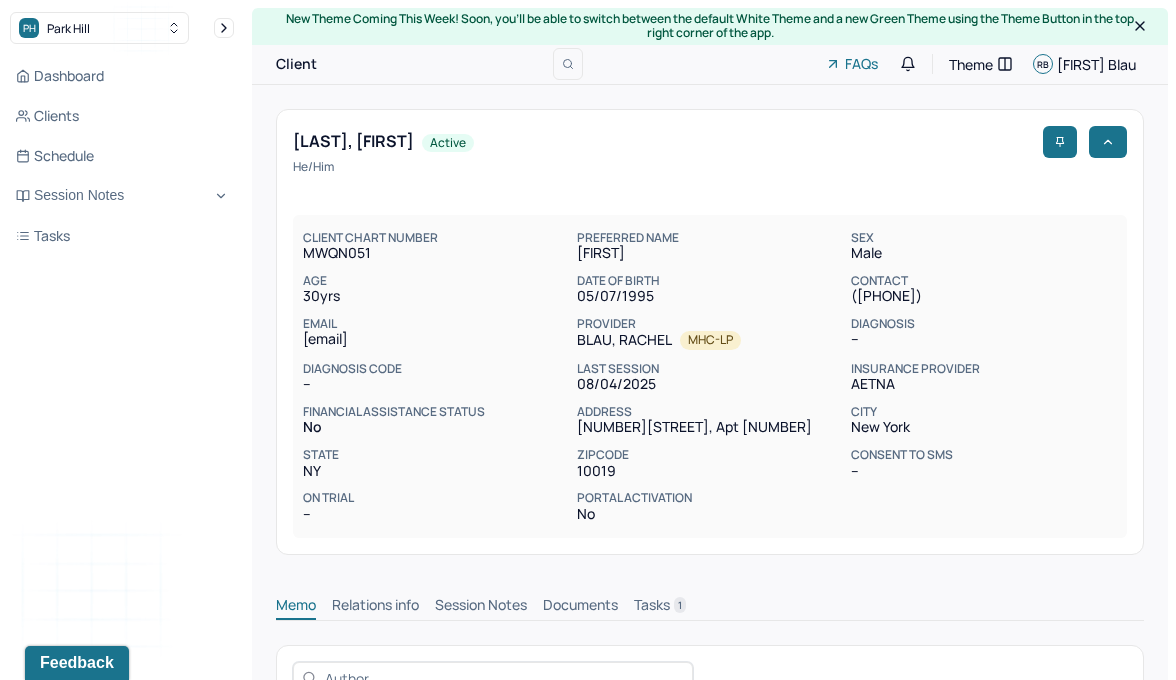 click on "Session Notes" at bounding box center (481, 607) 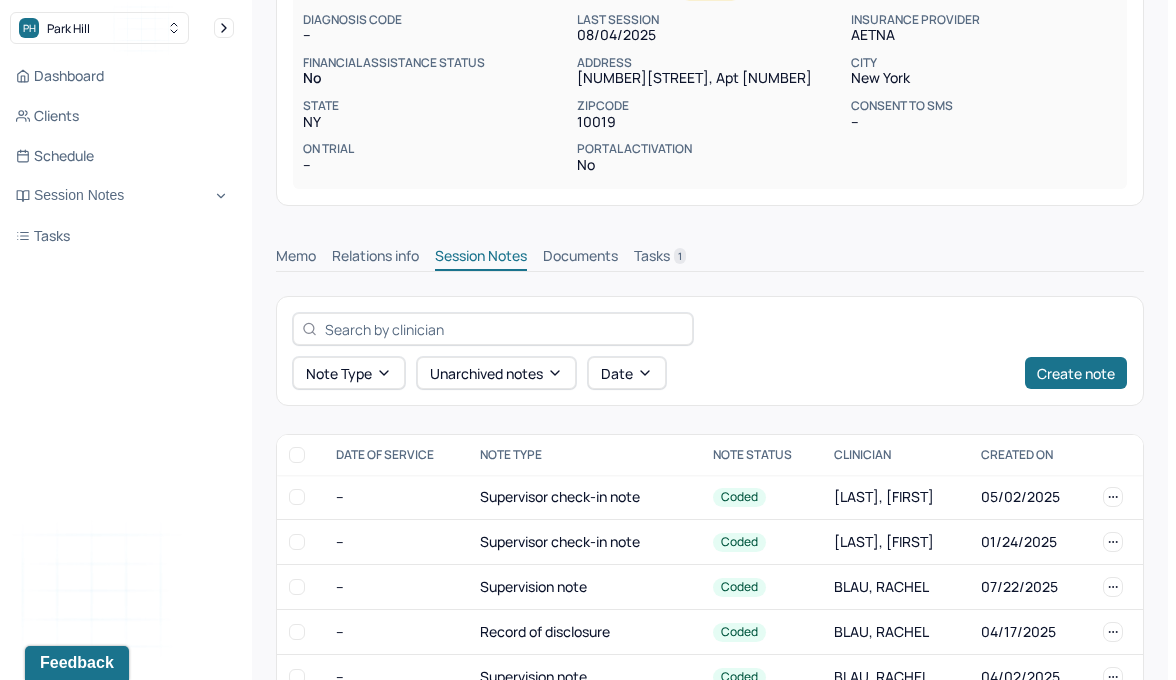 scroll, scrollTop: 374, scrollLeft: 0, axis: vertical 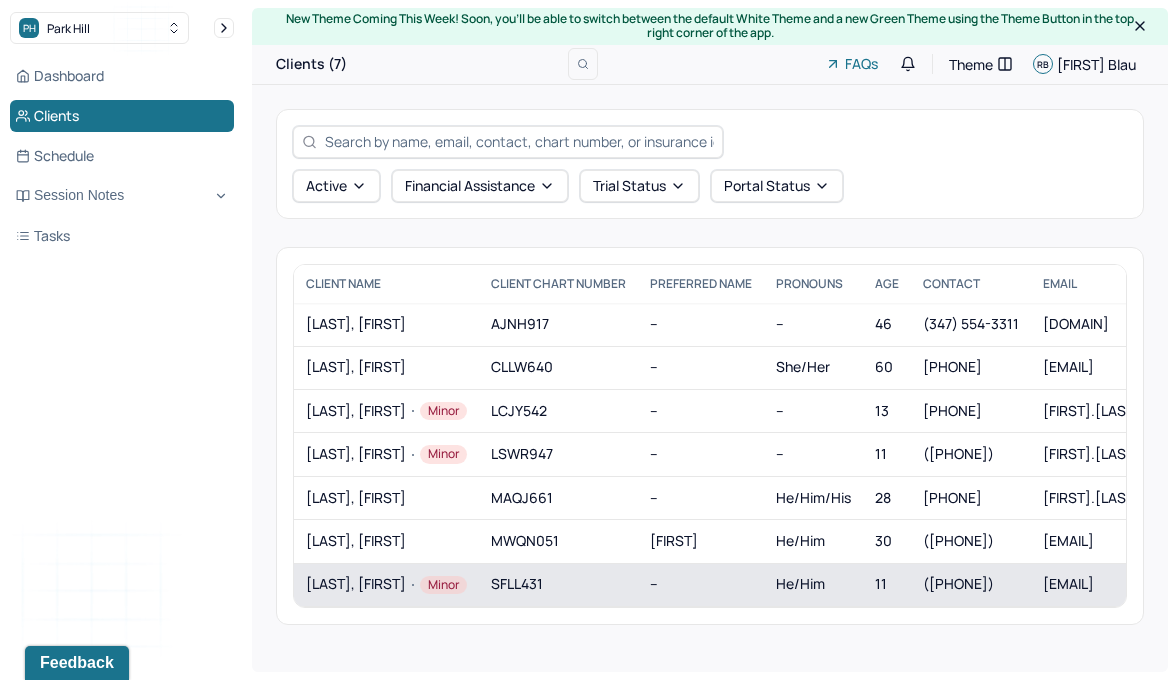 click on "SCHMITTROTH, XAVIER Minor" at bounding box center [386, 584] 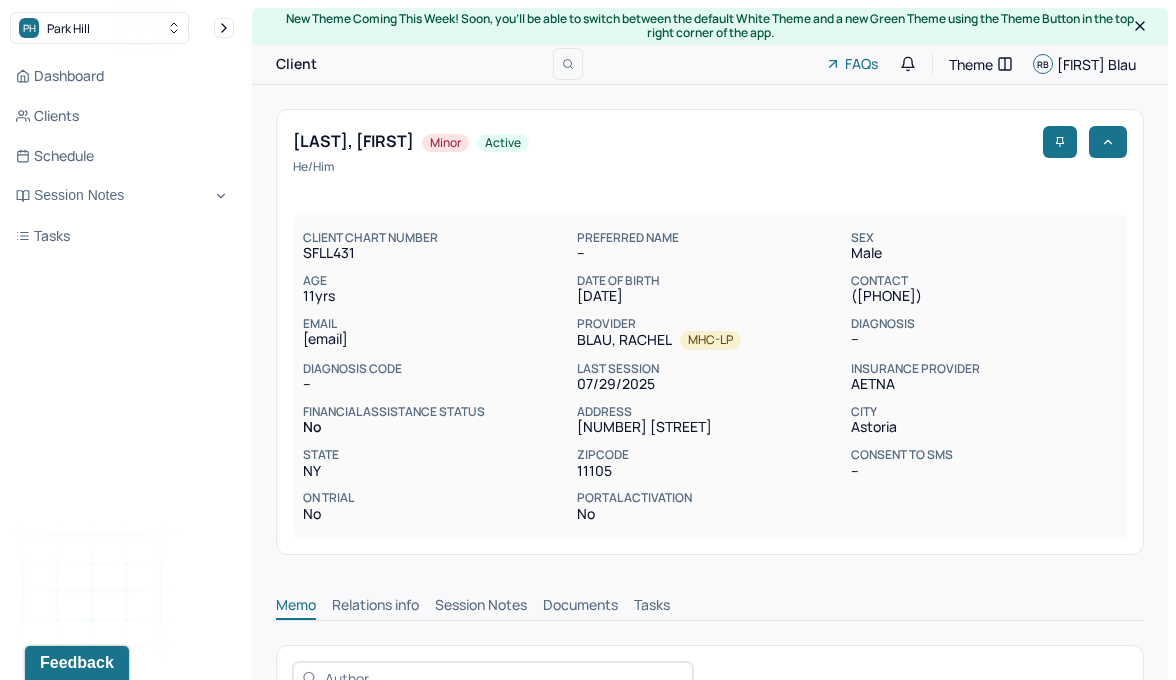 click on "Session Notes" at bounding box center (481, 607) 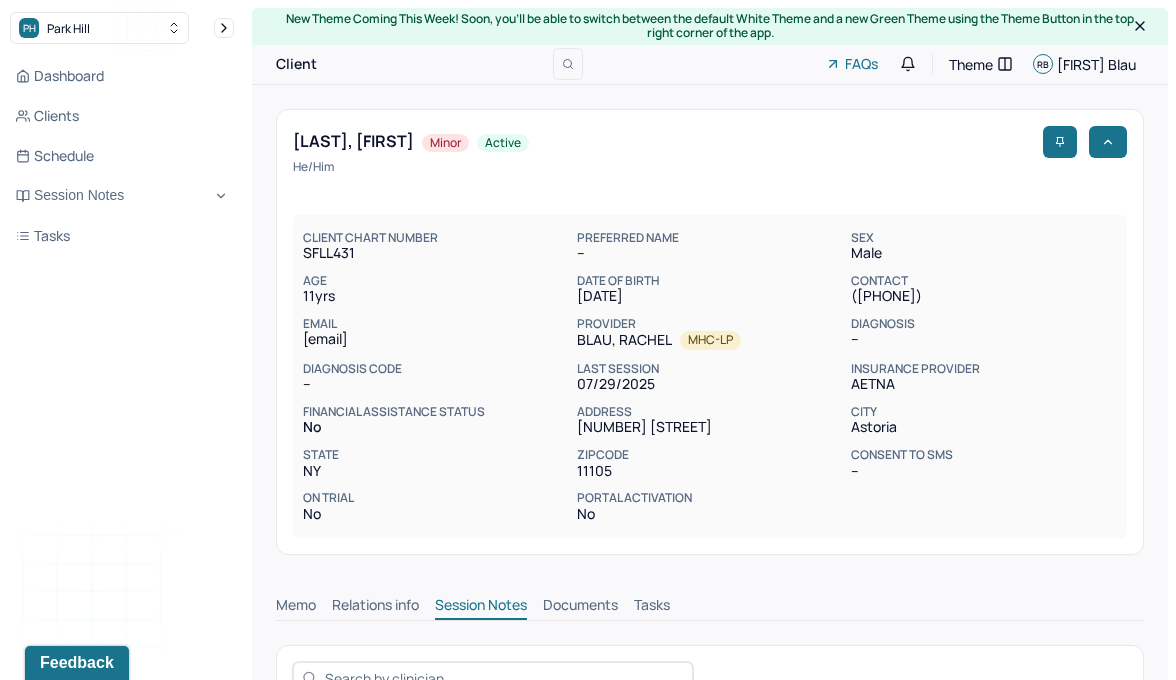 scroll, scrollTop: 413, scrollLeft: 0, axis: vertical 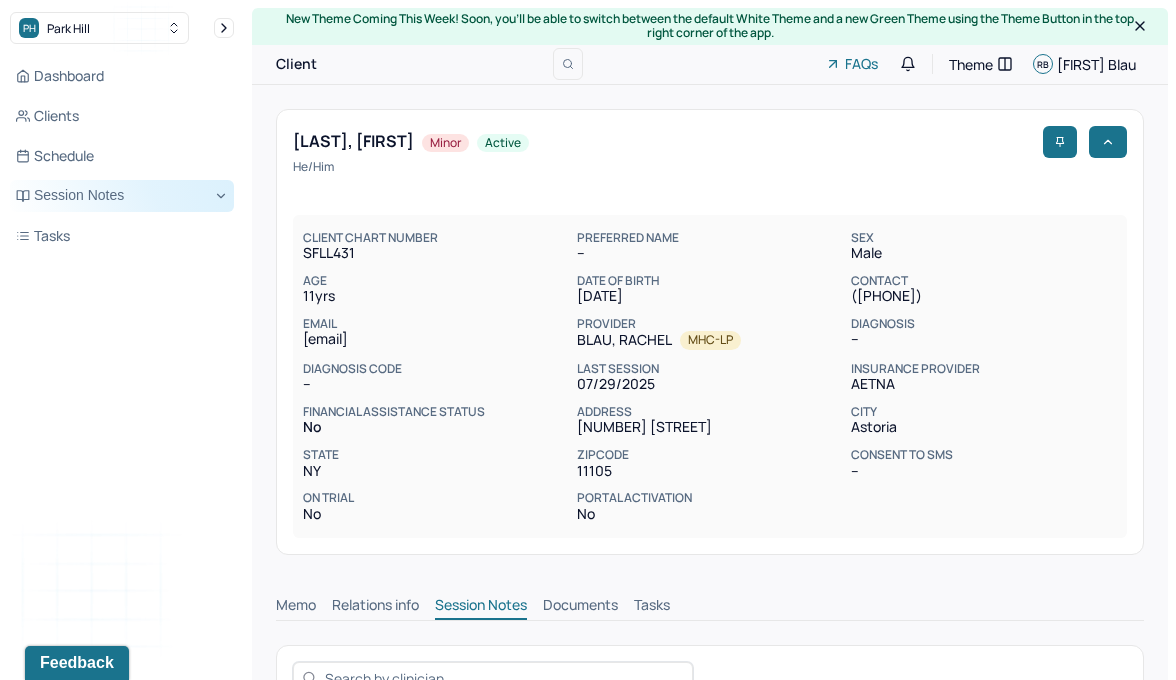 click on "Session Notes" at bounding box center [122, 196] 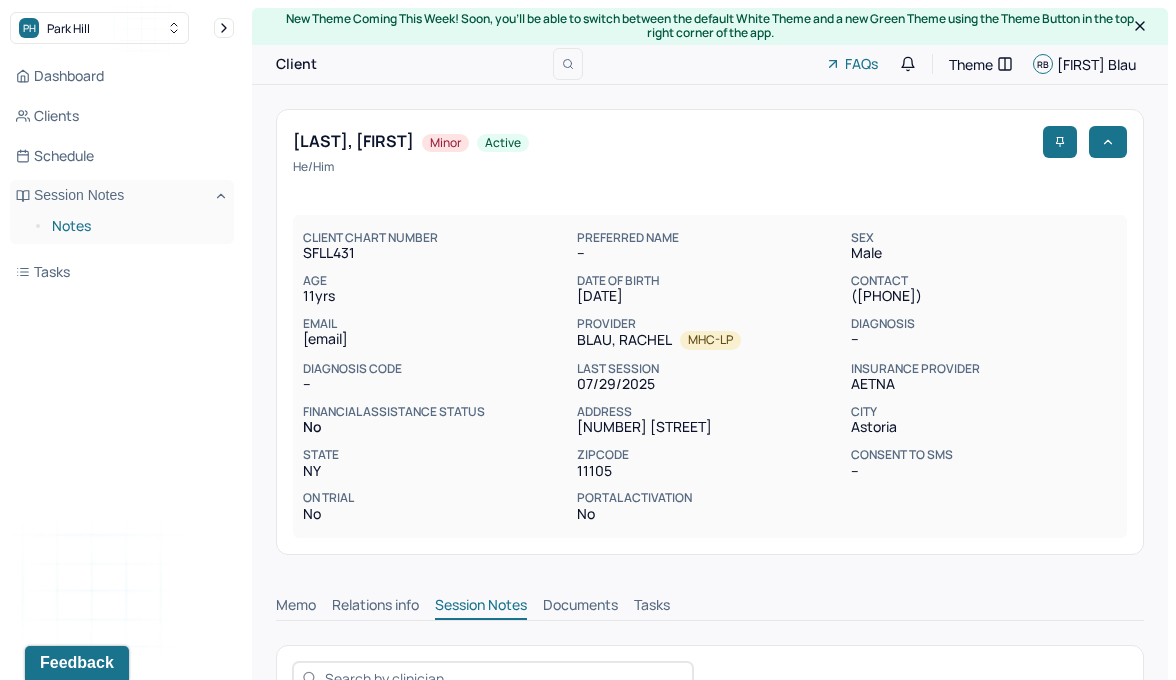 click on "Notes" at bounding box center (135, 226) 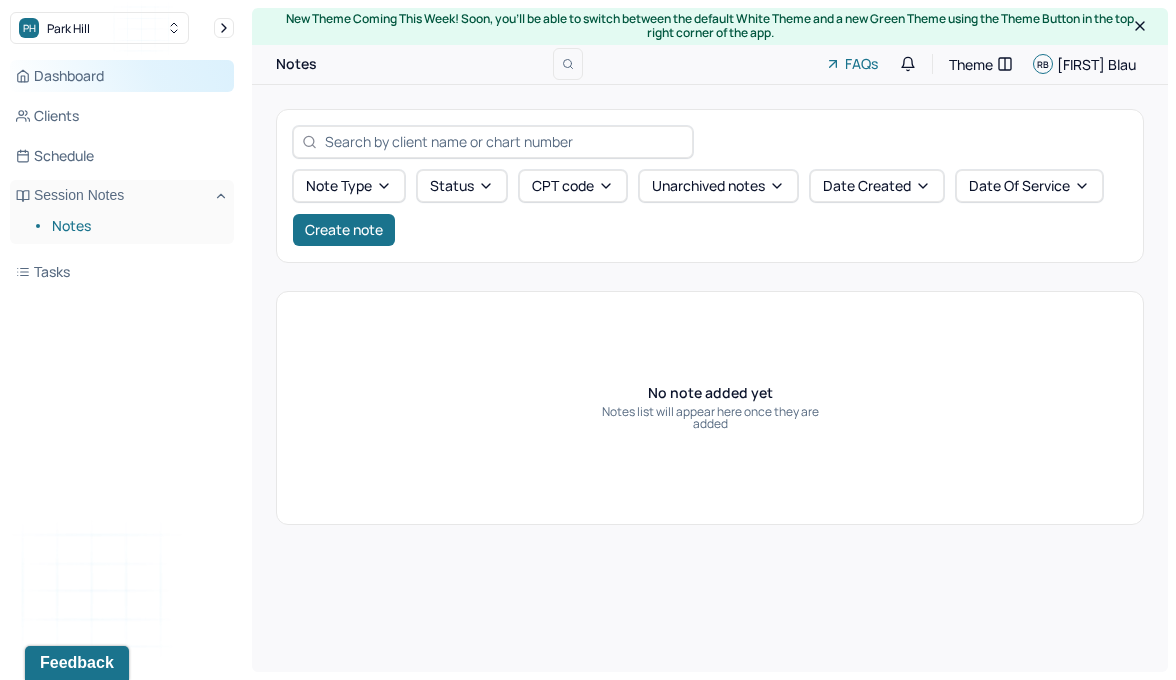 click on "Dashboard" at bounding box center [122, 76] 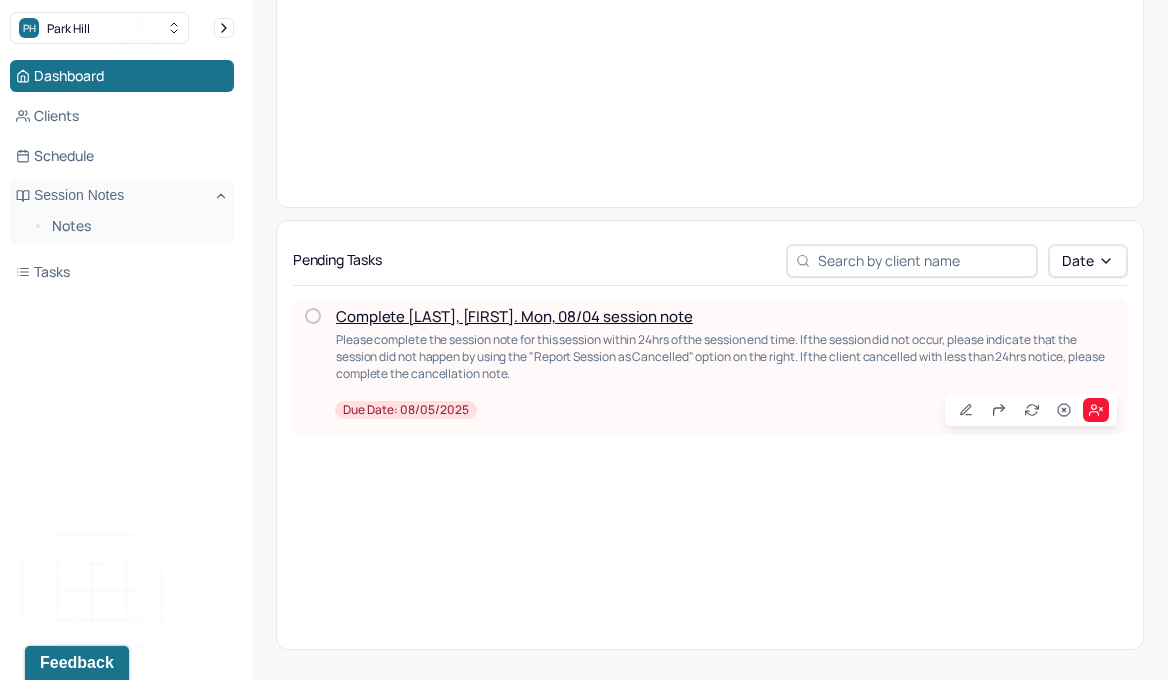 scroll, scrollTop: 400, scrollLeft: 0, axis: vertical 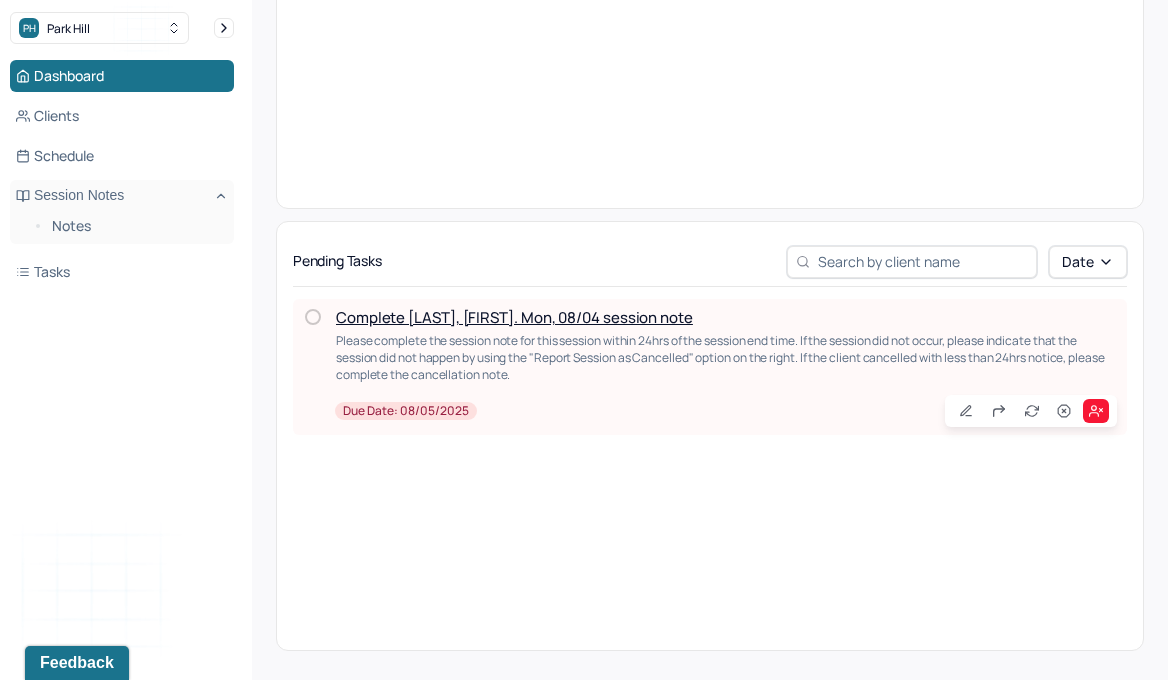 click on "Complete Joseph's Mon, 08/04 session note" at bounding box center (514, 317) 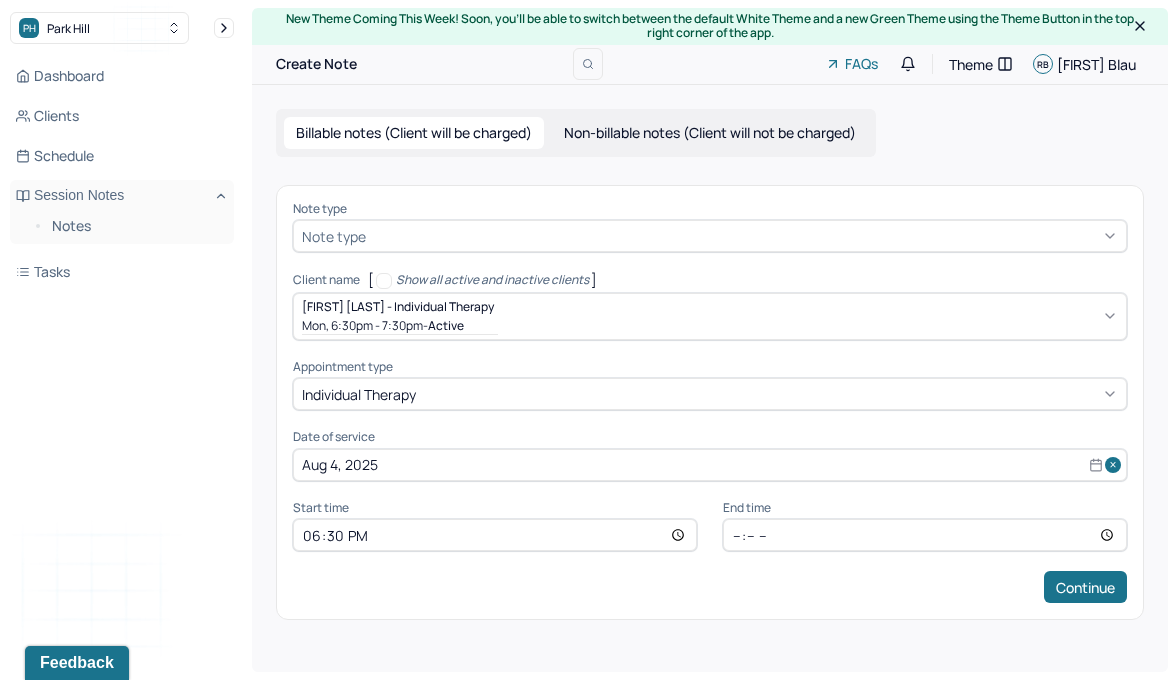 click on "Note type" at bounding box center (710, 236) 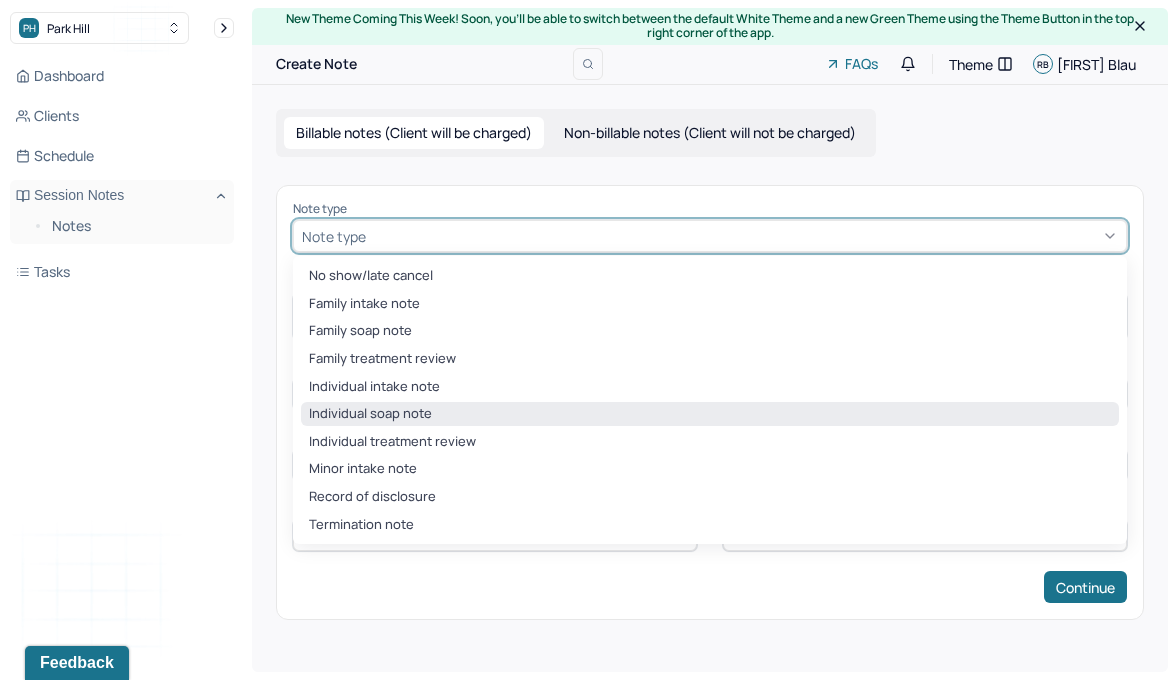 click on "Individual soap note" at bounding box center [710, 414] 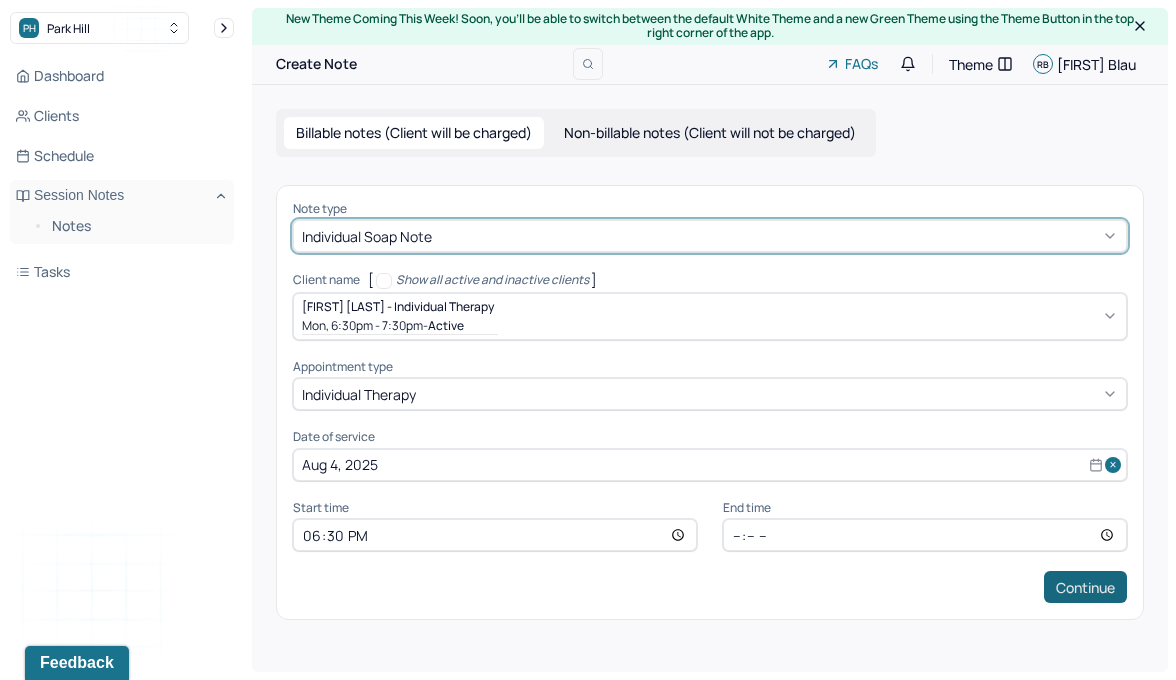 click on "Continue" at bounding box center [1085, 587] 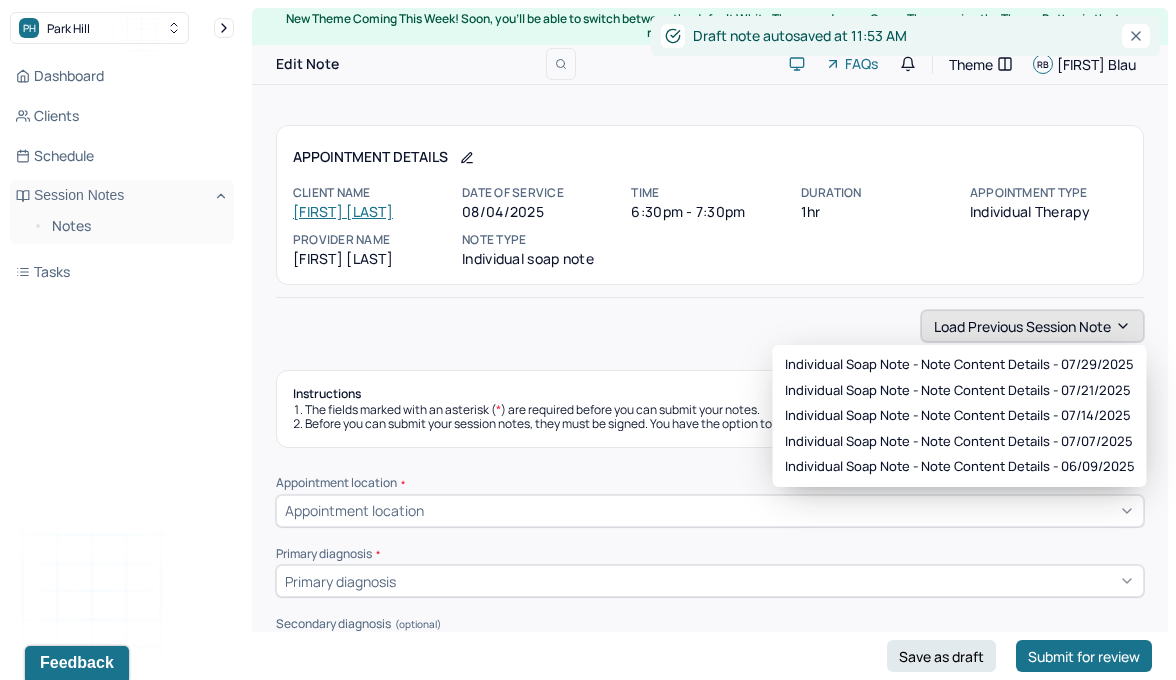 click on "Load previous session note" at bounding box center (1032, 326) 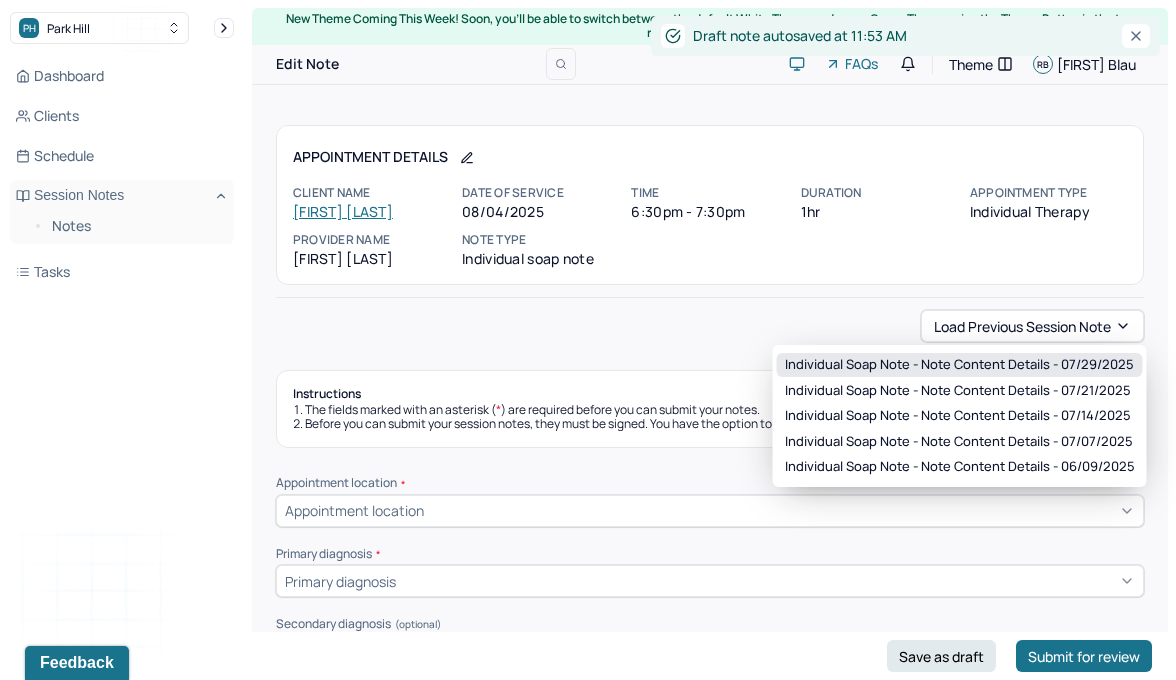 click on "Individual soap note   - Note content Details -   07/29/2025" at bounding box center [959, 365] 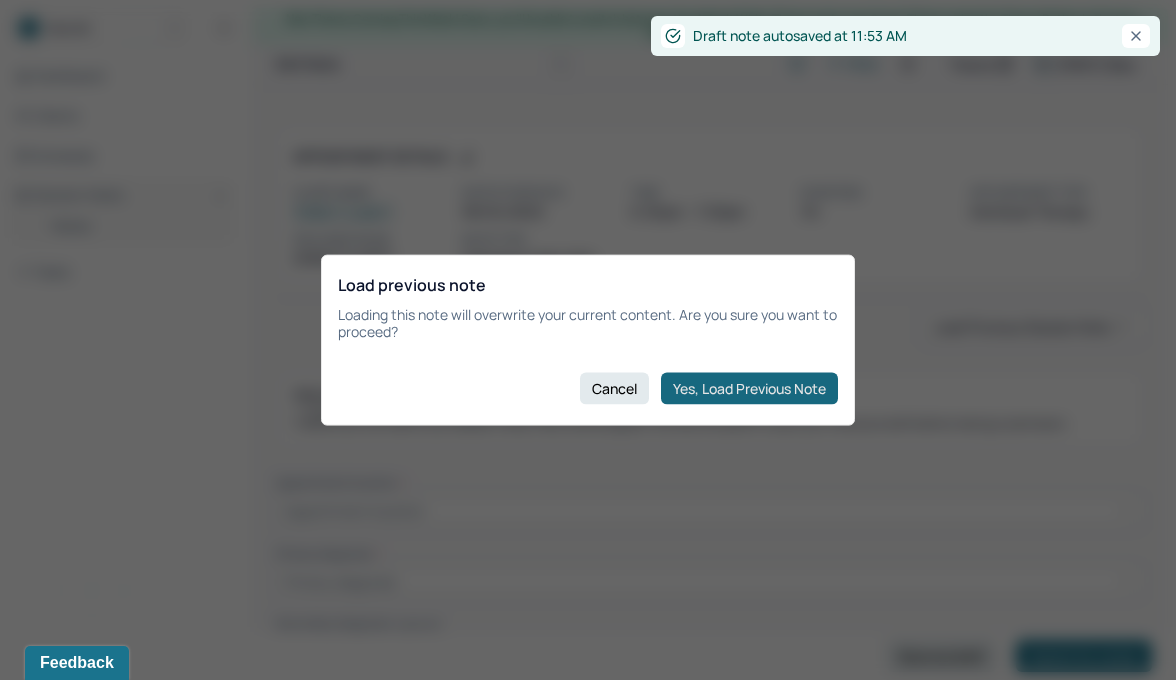 click on "Yes, Load Previous Note" at bounding box center [749, 388] 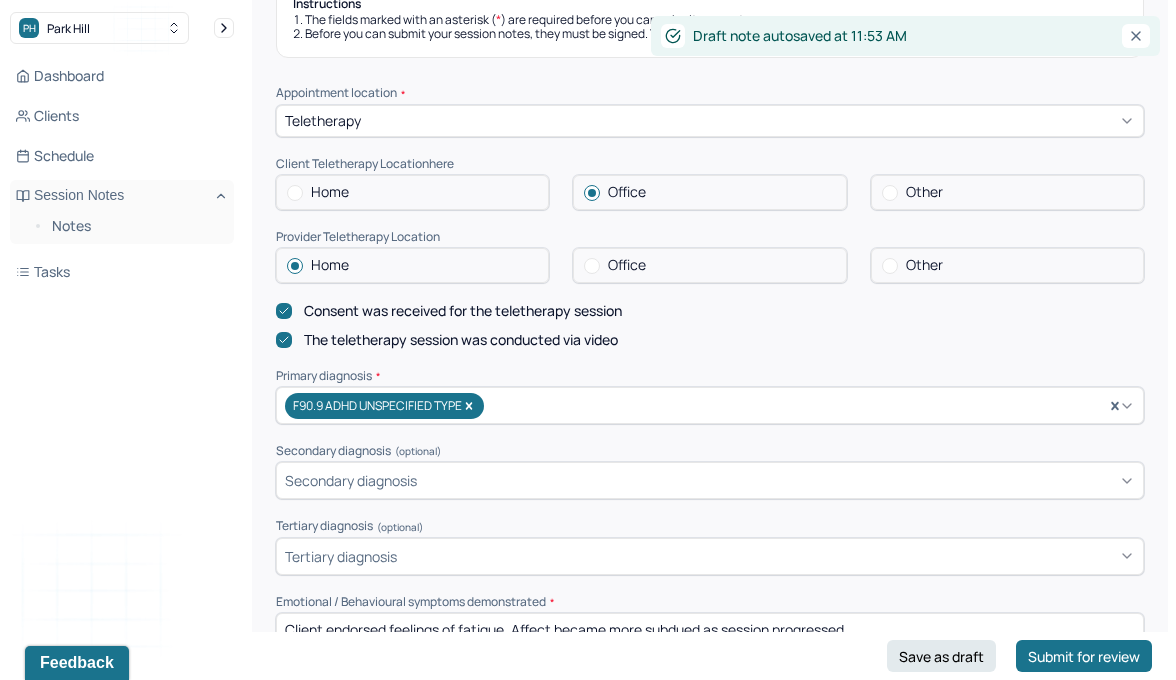scroll, scrollTop: 402, scrollLeft: 0, axis: vertical 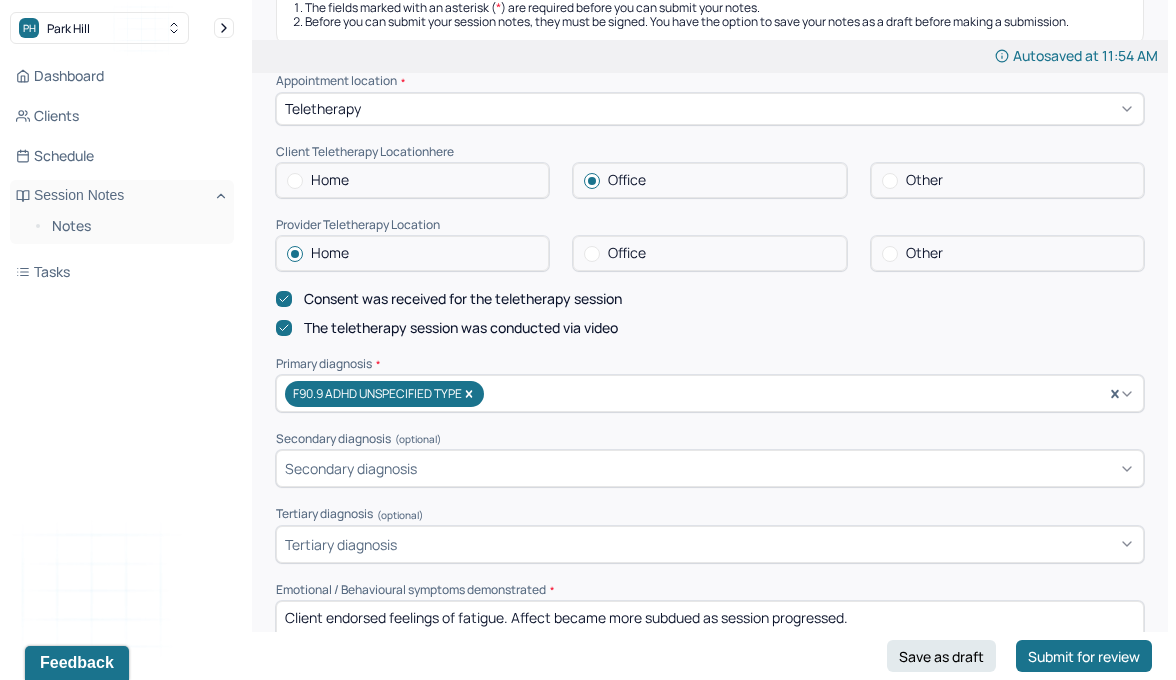 click on "Home" at bounding box center [412, 180] 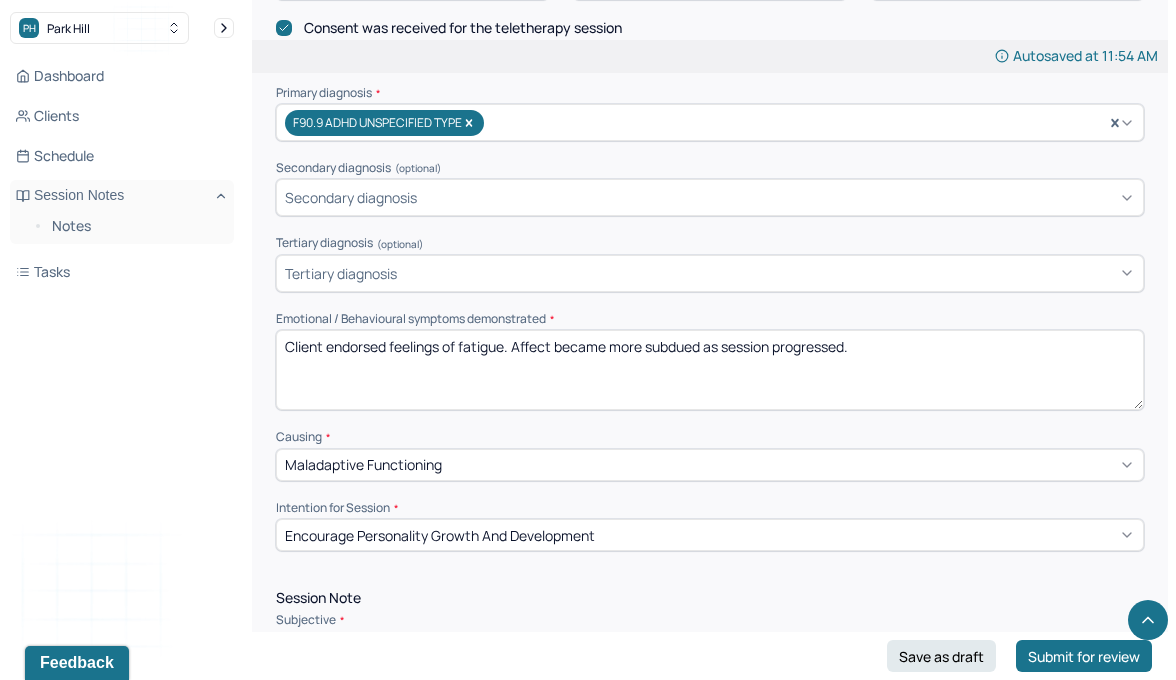 scroll, scrollTop: 674, scrollLeft: 0, axis: vertical 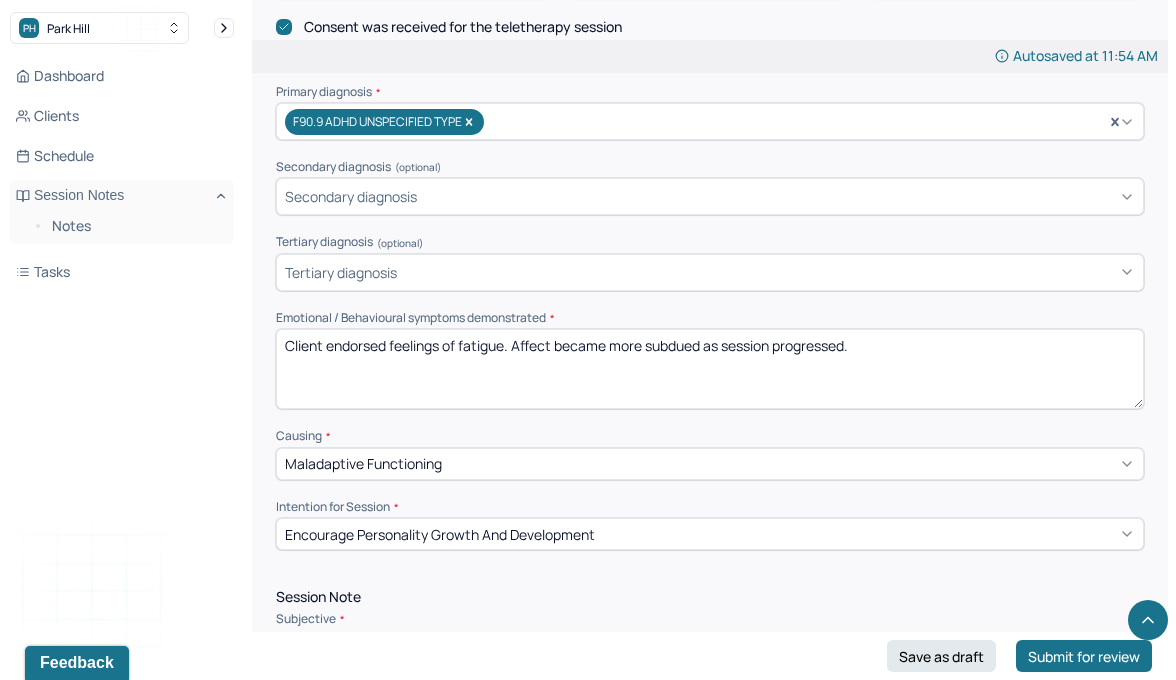 click on "Appointment location * Teletherapy Client Teletherapy Location here Home Office Other Provider Teletherapy Location Home Office Other Consent was received for the teletherapy session The teletherapy session was conducted via video Primary diagnosis * F90.9 ADHD UNSPECIFIED TYPE Secondary diagnosis (optional) Secondary diagnosis Tertiary diagnosis (optional) Tertiary diagnosis Emotional / Behavioural symptoms demonstrated * Client endorsed feelings of fatigue. Affect became more subdued as session progressed. Causing * Maladaptive Functioning Intention for Session * Encourage personality growth and development" at bounding box center [710, 176] 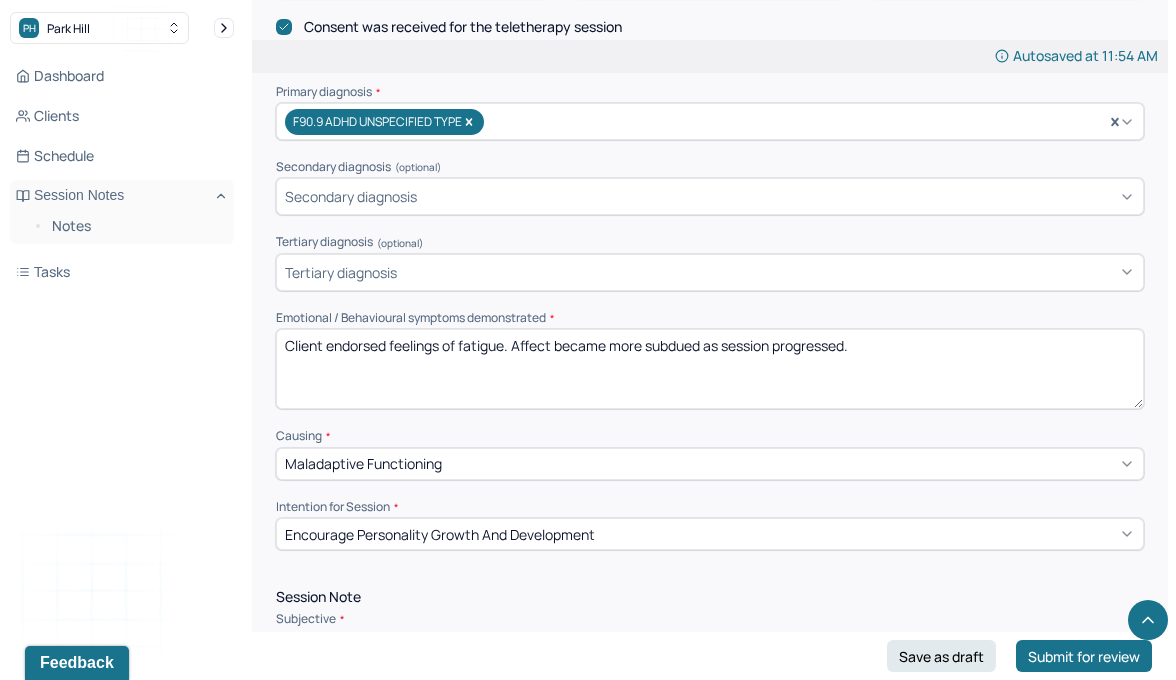 click on "Client endorsed feelings of fatigue. Affect became more subdued as session progressed." at bounding box center (710, 369) 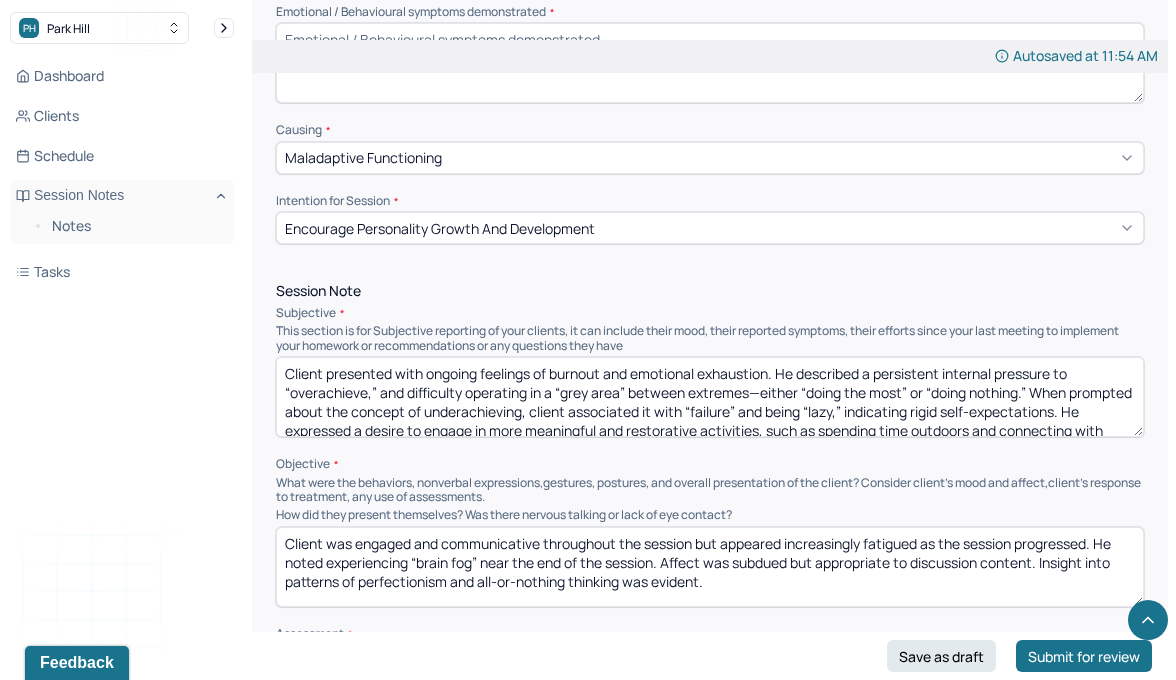 scroll, scrollTop: 983, scrollLeft: 0, axis: vertical 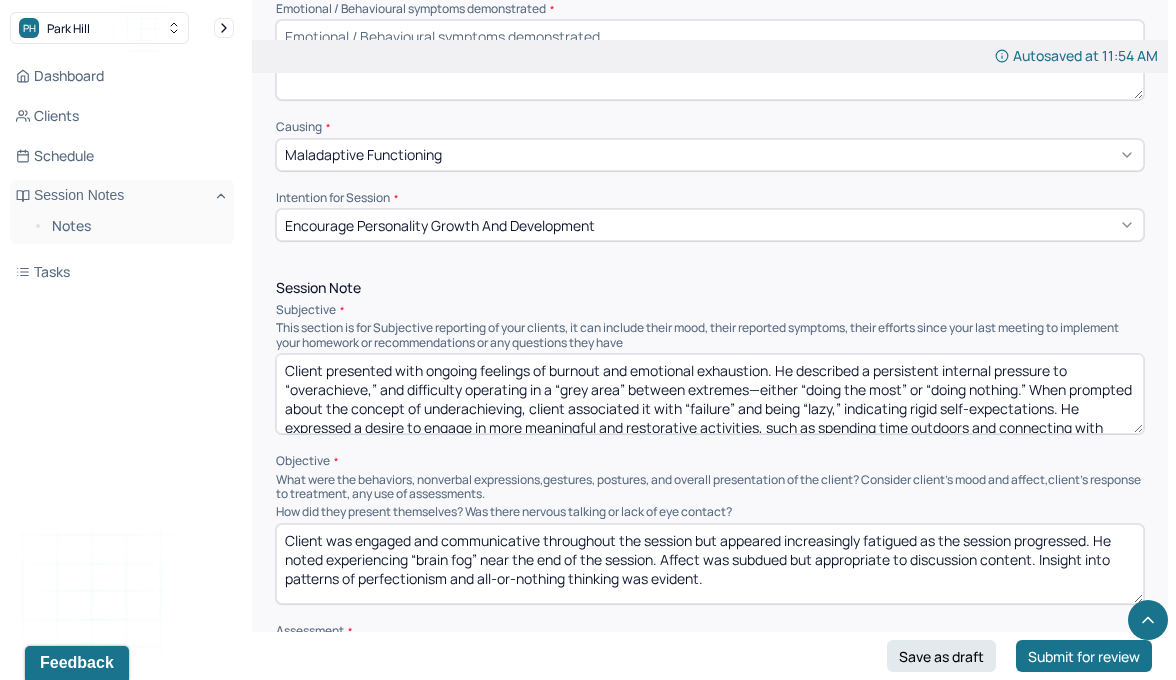 type 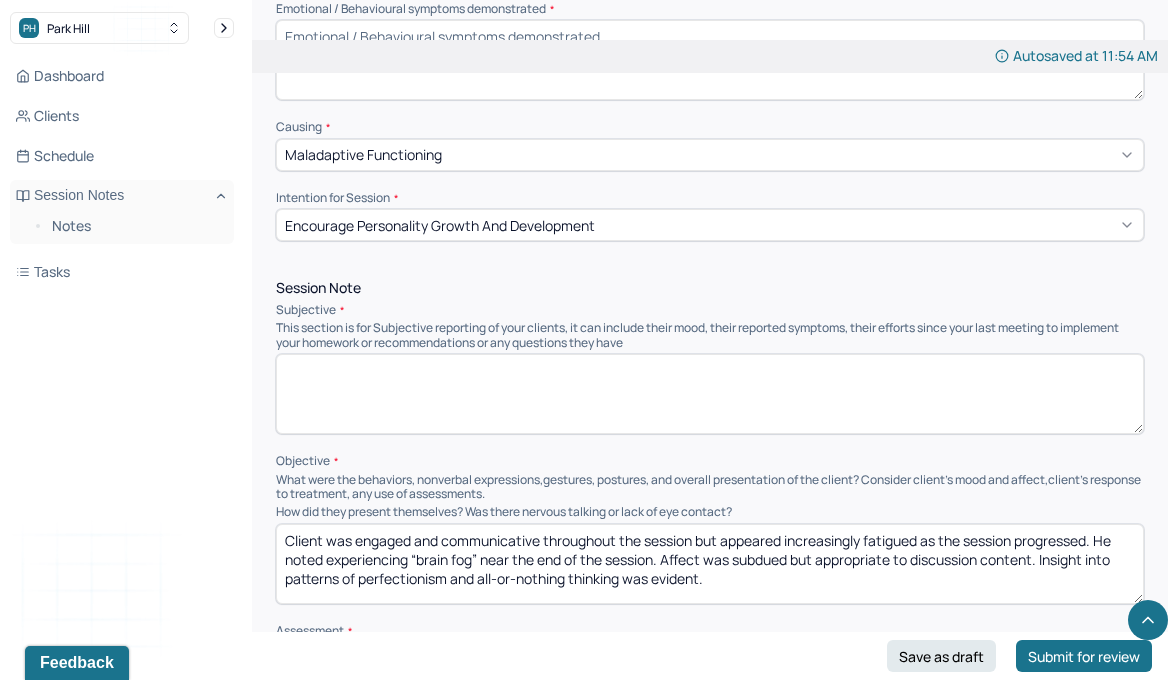 type 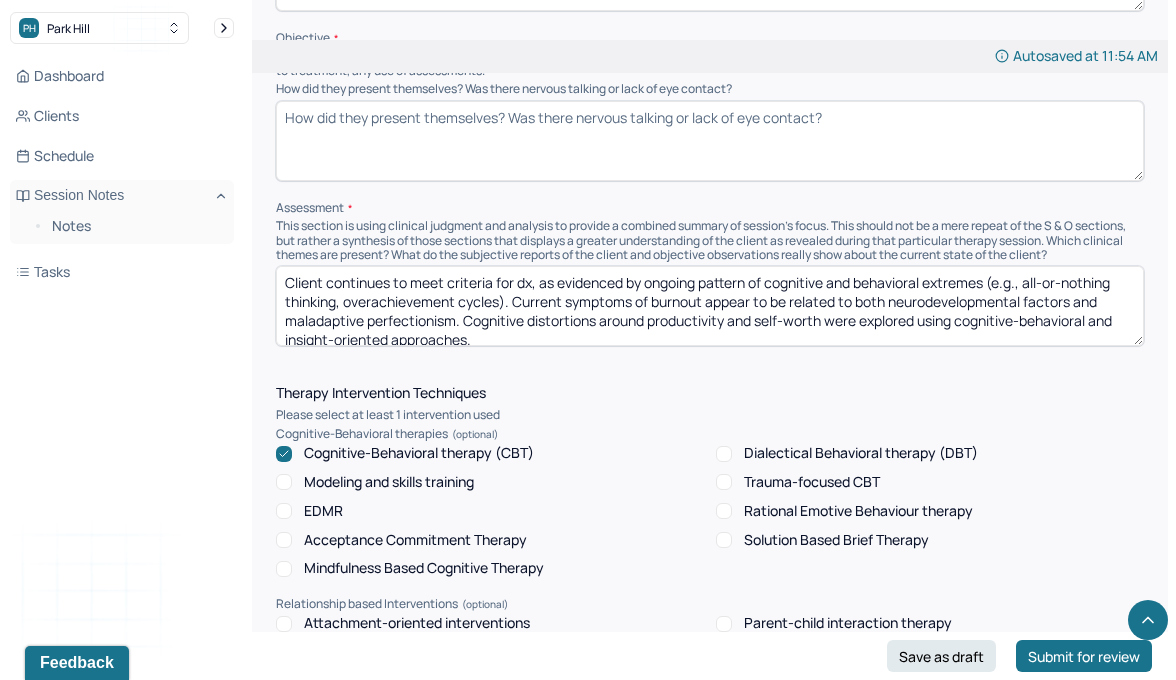 scroll, scrollTop: 1407, scrollLeft: 0, axis: vertical 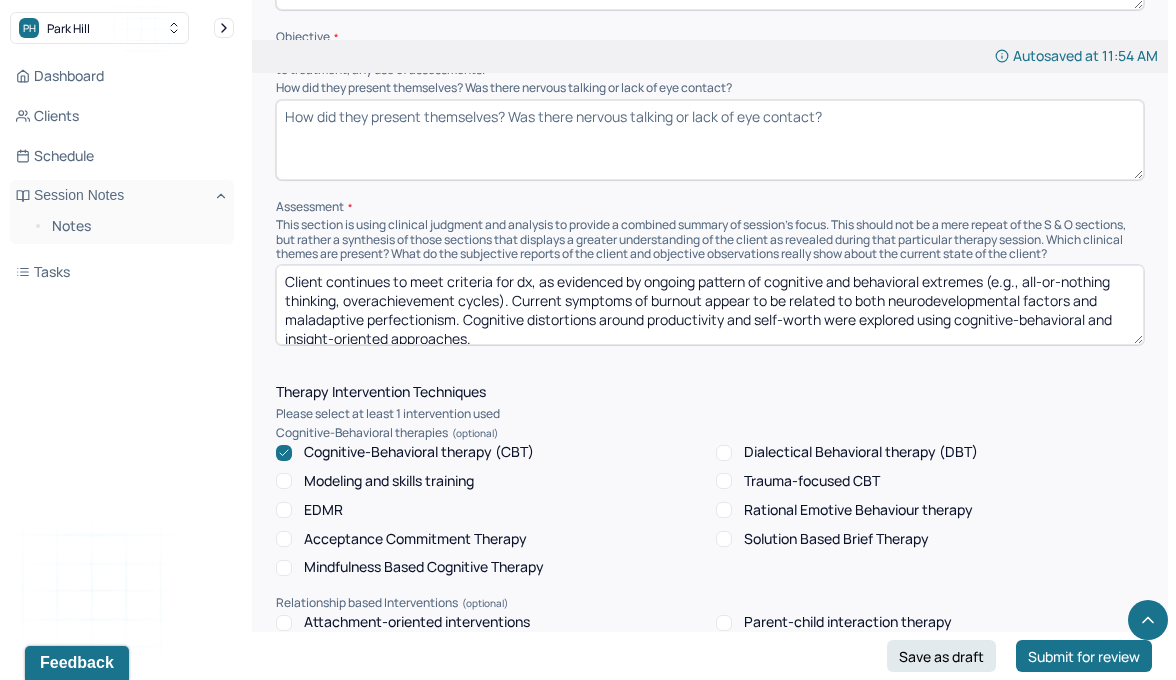 type 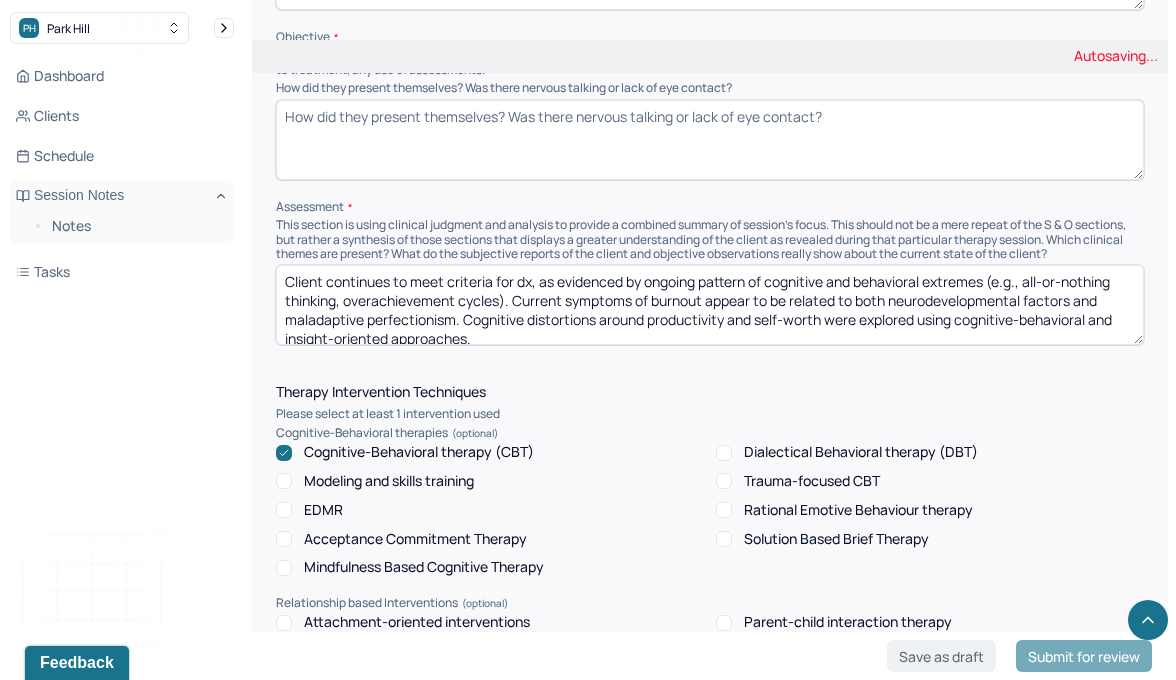 click on "Client continues to meet criteria for dx, as evidenced by ongoing pattern of cognitive and behavioral extremes (e.g., all-or-nothing thinking, overachievement cycles). Current symptoms of burnout appear to be related to both neurodevelopmental factors and maladaptive perfectionism. Cognitive distortions around productivity and self-worth were explored using cognitive-behavioral and insight-oriented approaches." at bounding box center [710, 305] 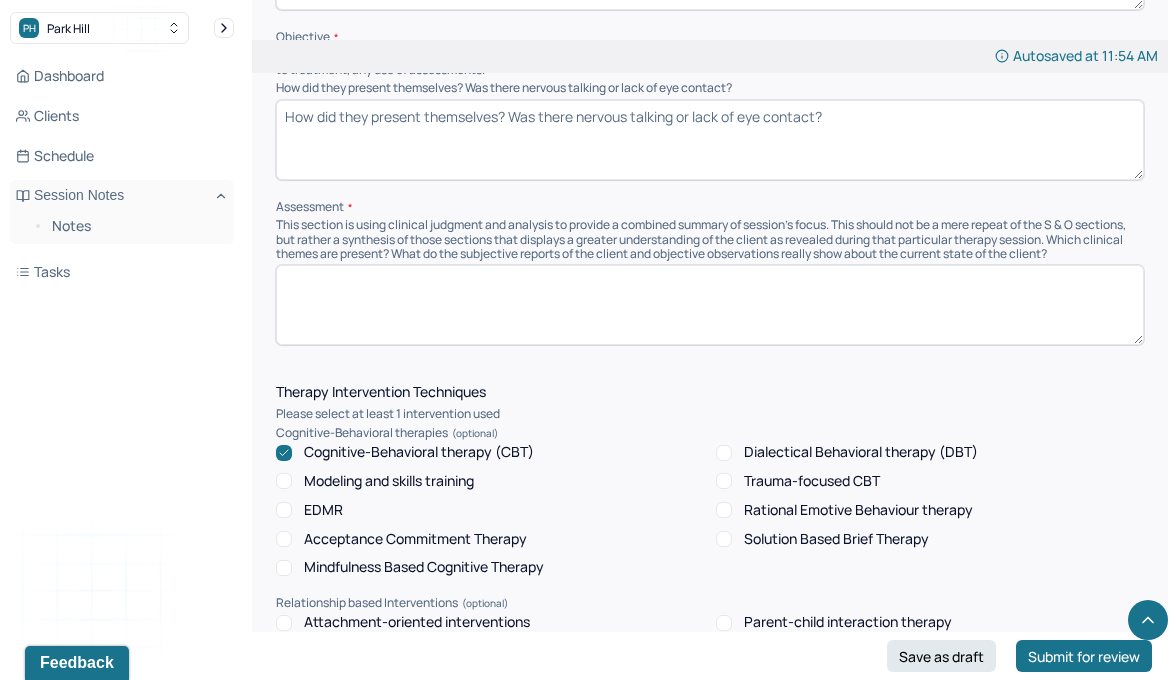 type 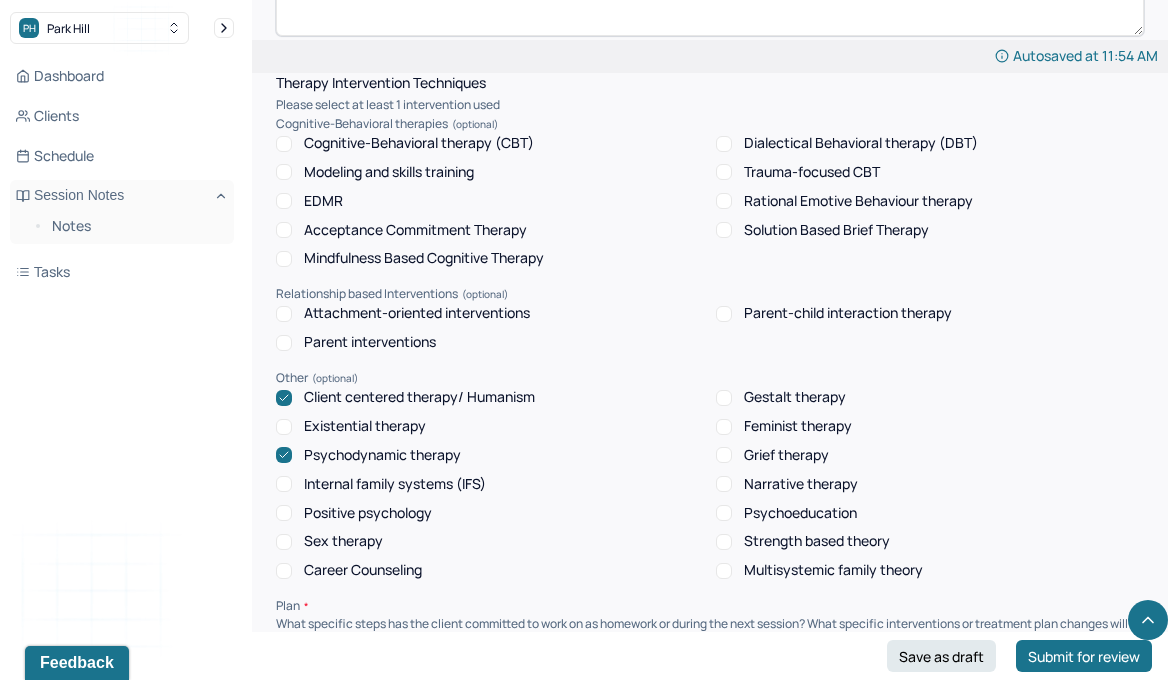 scroll, scrollTop: 1752, scrollLeft: 0, axis: vertical 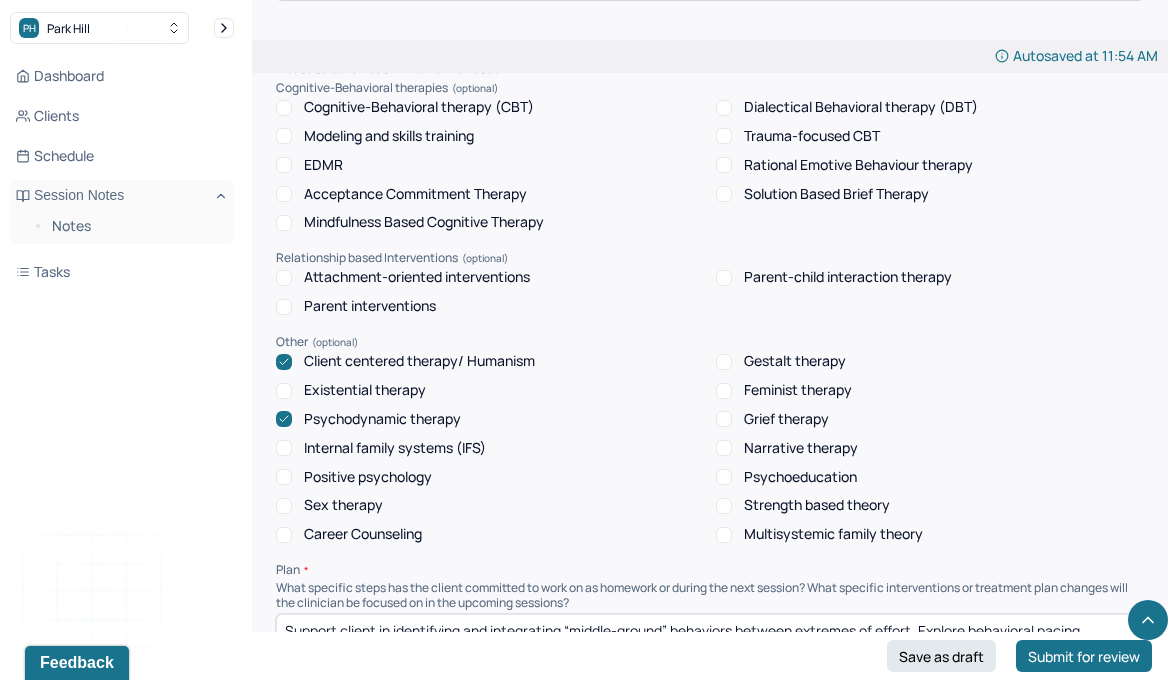 click on "Client centered therapy/ Humanism Gestalt therapy Existential therapy Feminist therapy Psychodynamic therapy Grief therapy Internal family systems (IFS) Narrative therapy Positive psychology Psychoeducation Sex therapy Strength based theory Career Counseling Multisystemic family theory" at bounding box center (710, 448) 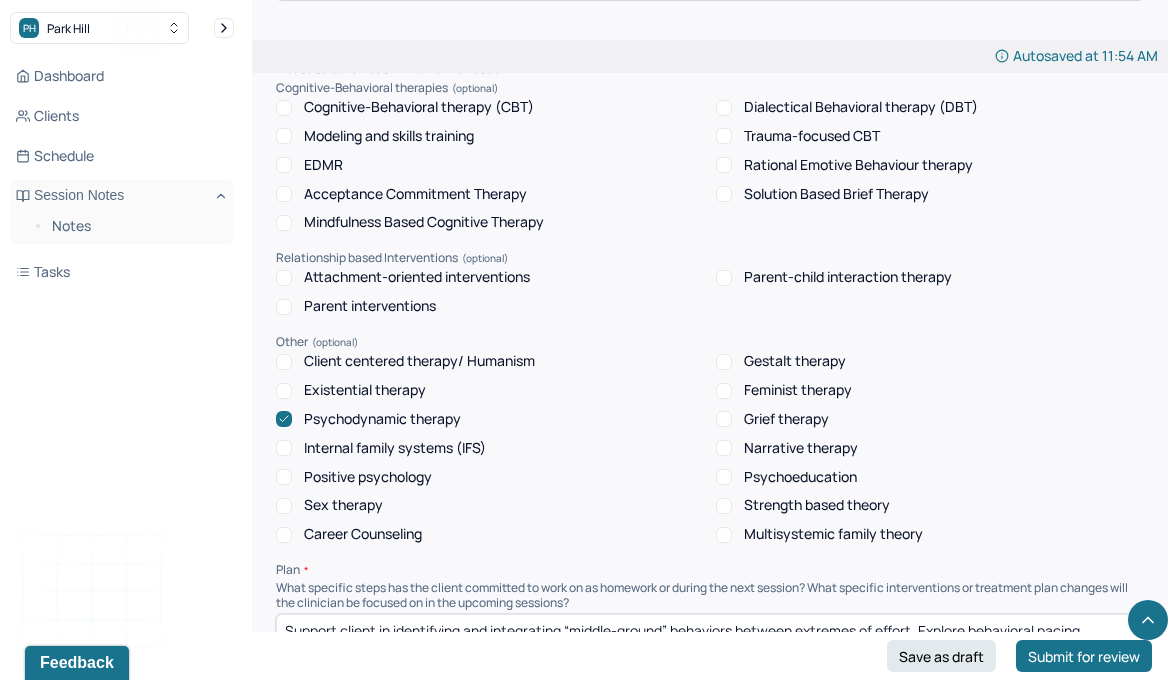 click on "Psychodynamic therapy" at bounding box center [382, 419] 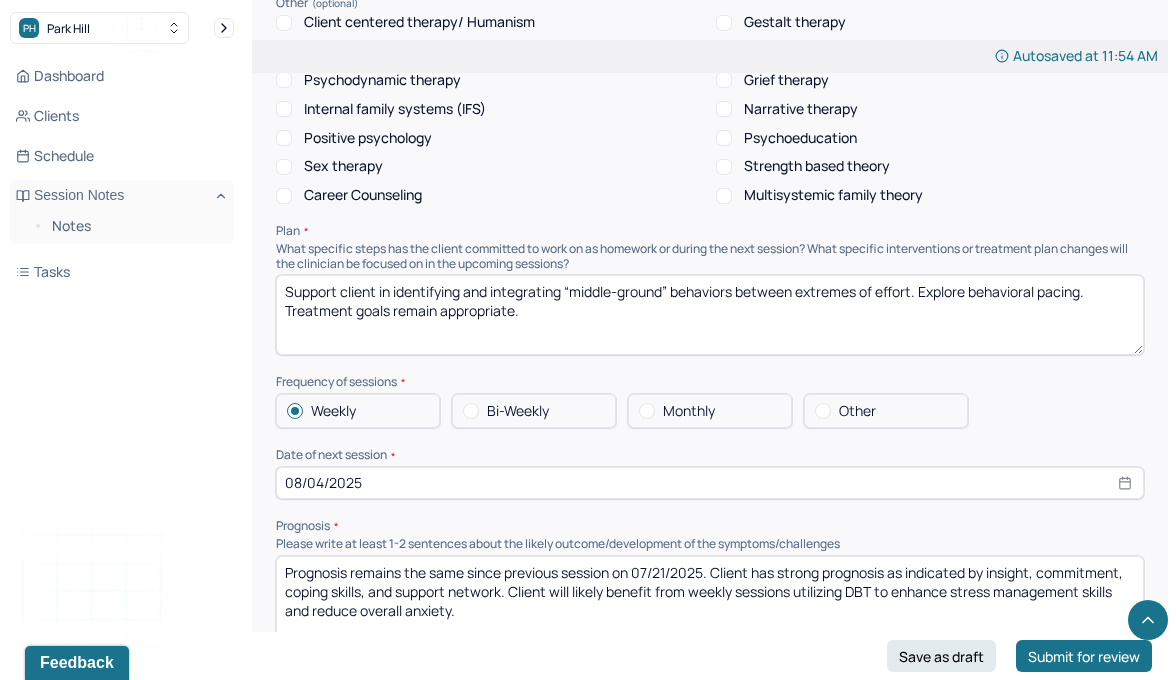 scroll, scrollTop: 2093, scrollLeft: 0, axis: vertical 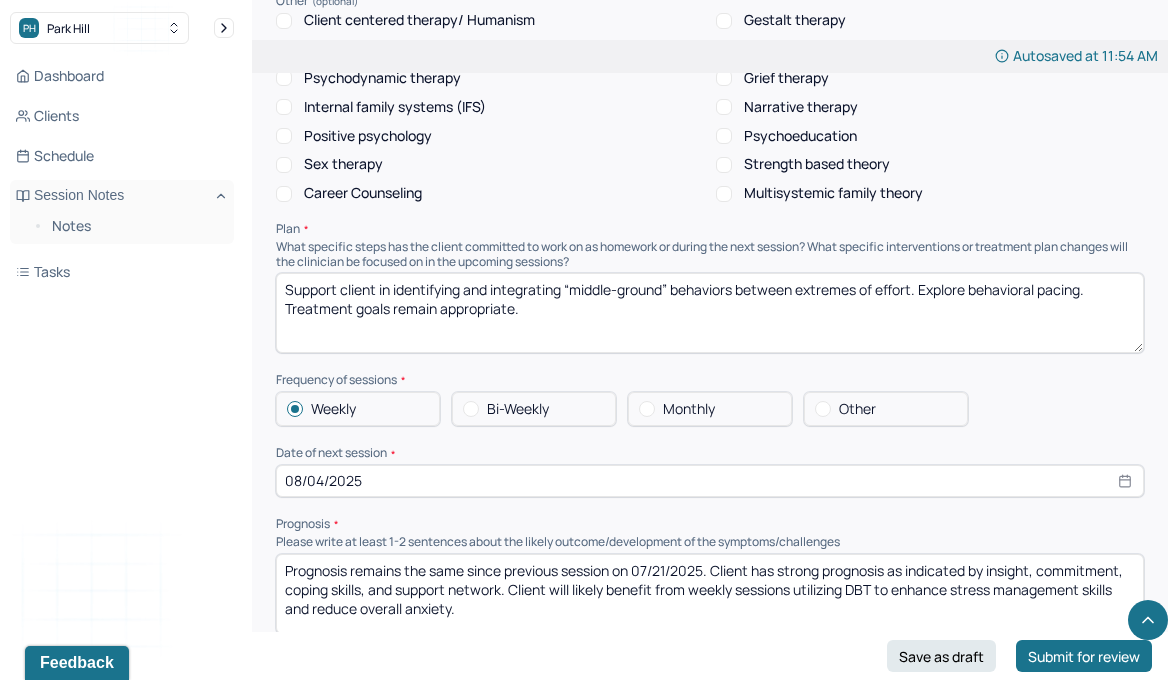click on "Support client in identifying and integrating “middle-ground” behaviors between extremes of effort. Explore behavioral pacing. Treatment goals remain appropriate." at bounding box center (710, 313) 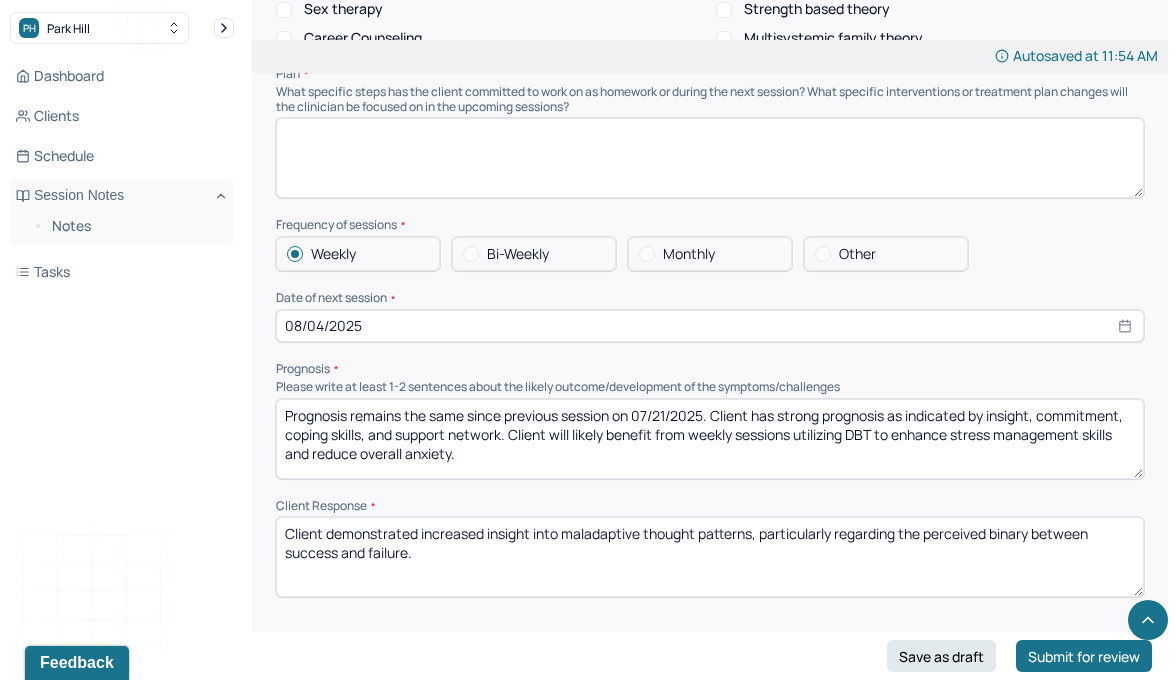 scroll, scrollTop: 2247, scrollLeft: 0, axis: vertical 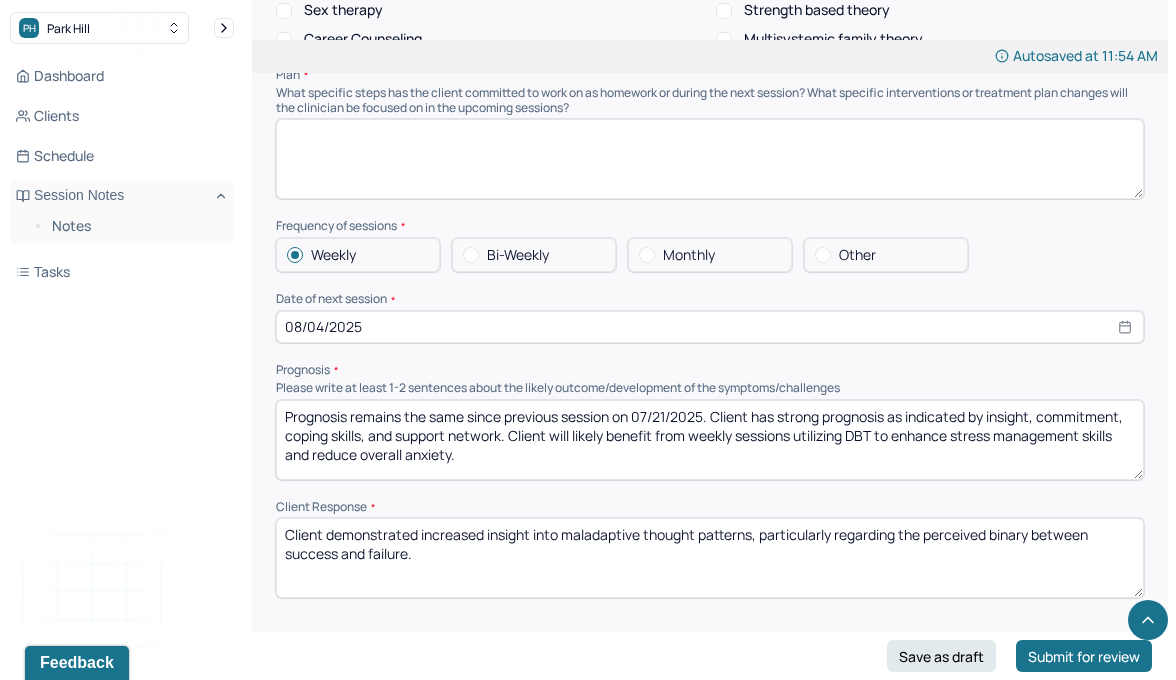 type 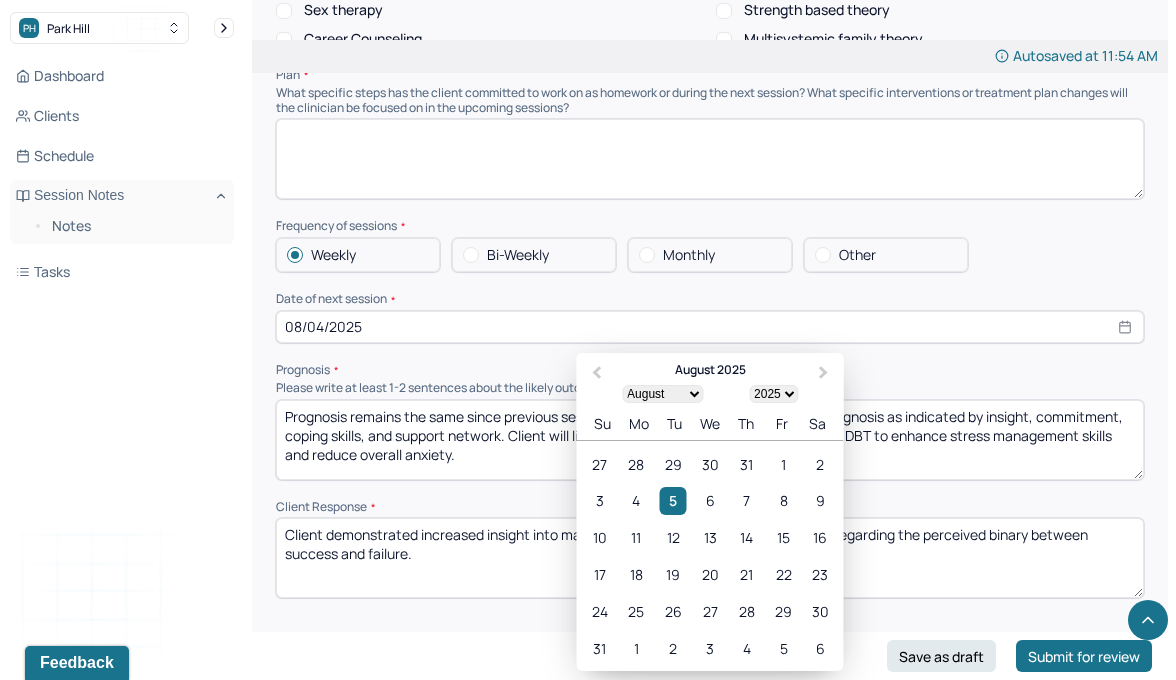 click on "08/04/2025" at bounding box center (710, 327) 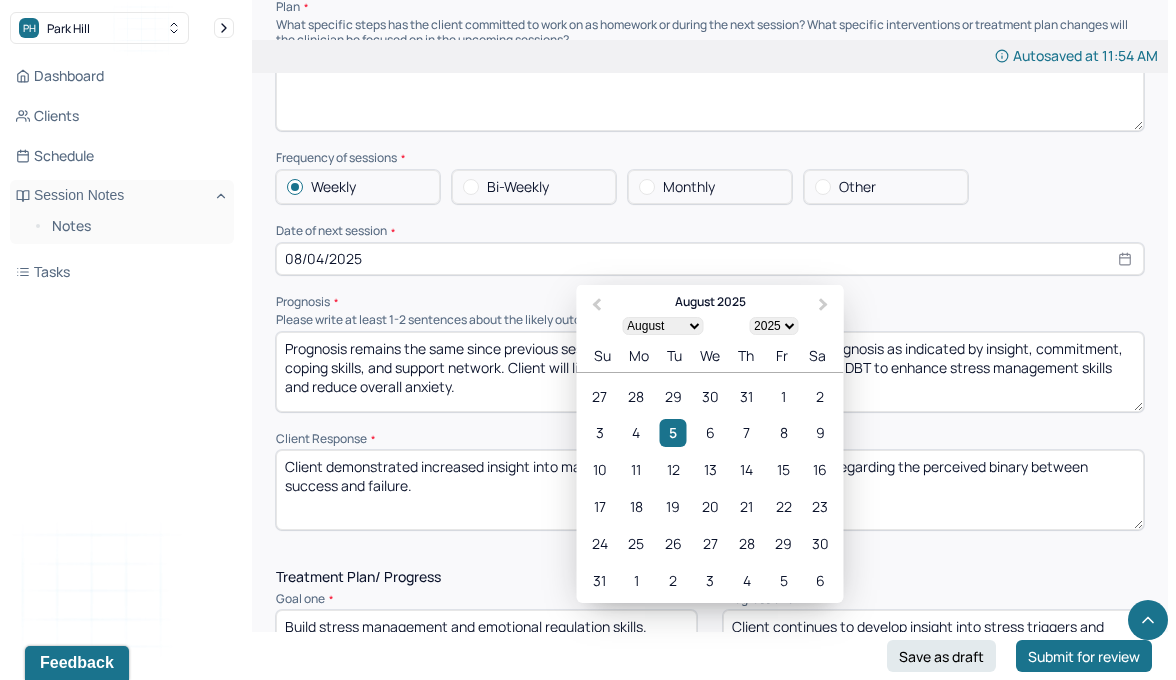 scroll, scrollTop: 2328, scrollLeft: 0, axis: vertical 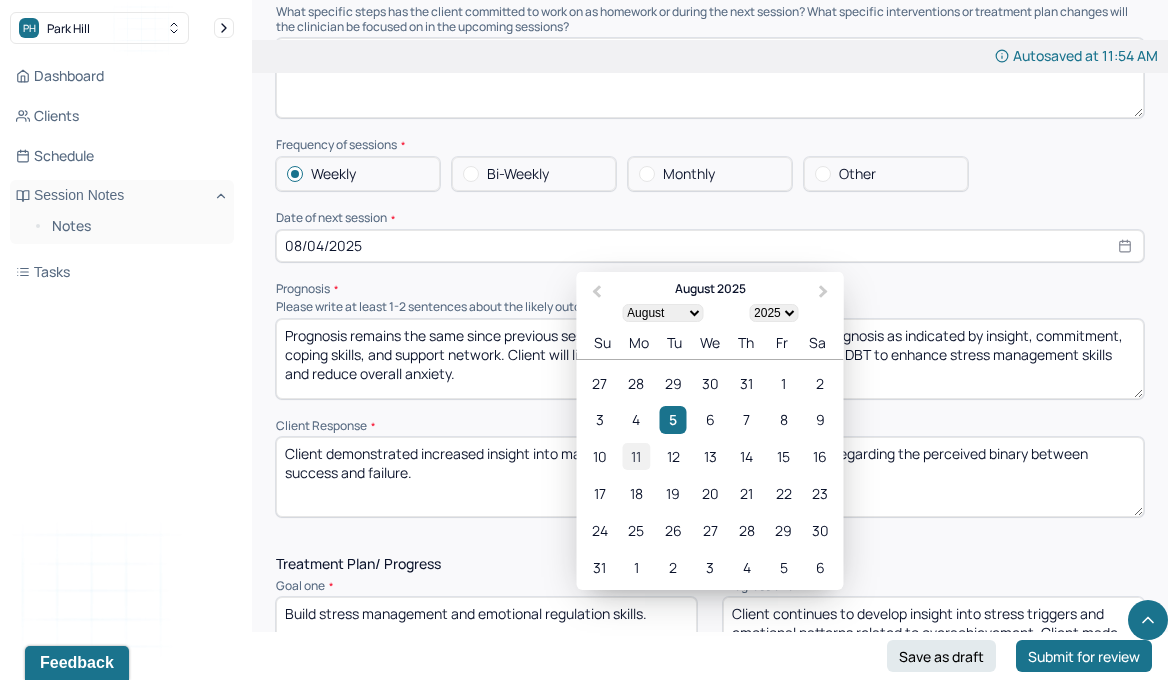 click on "11" at bounding box center [636, 456] 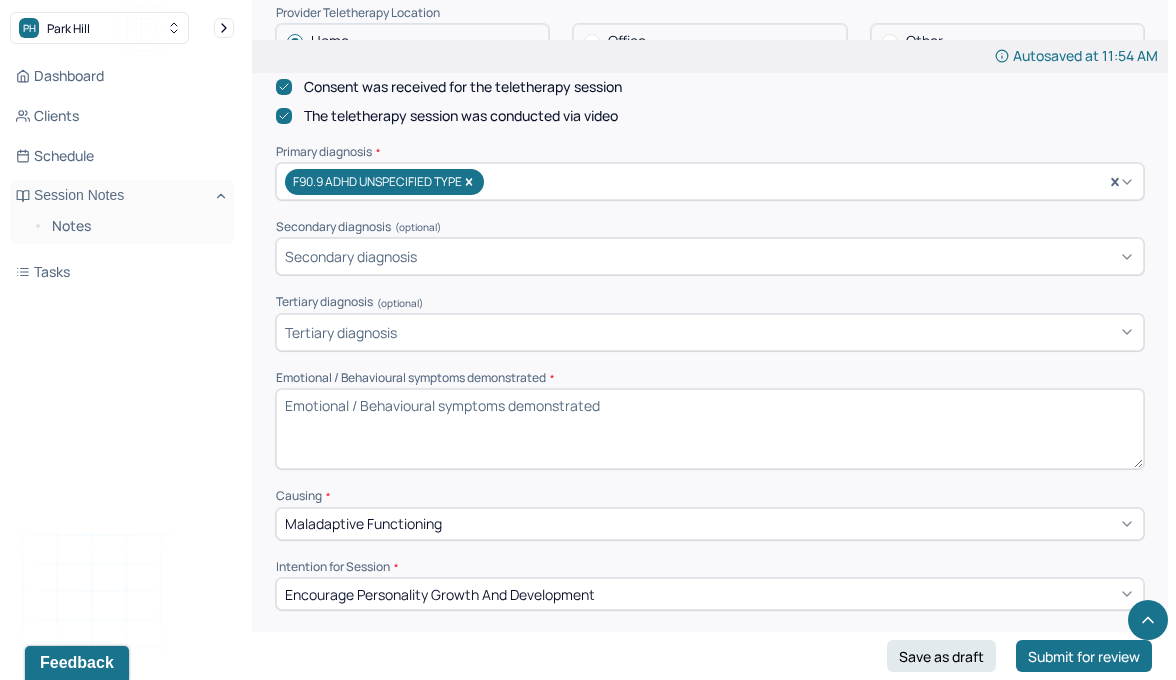 scroll, scrollTop: 0, scrollLeft: 0, axis: both 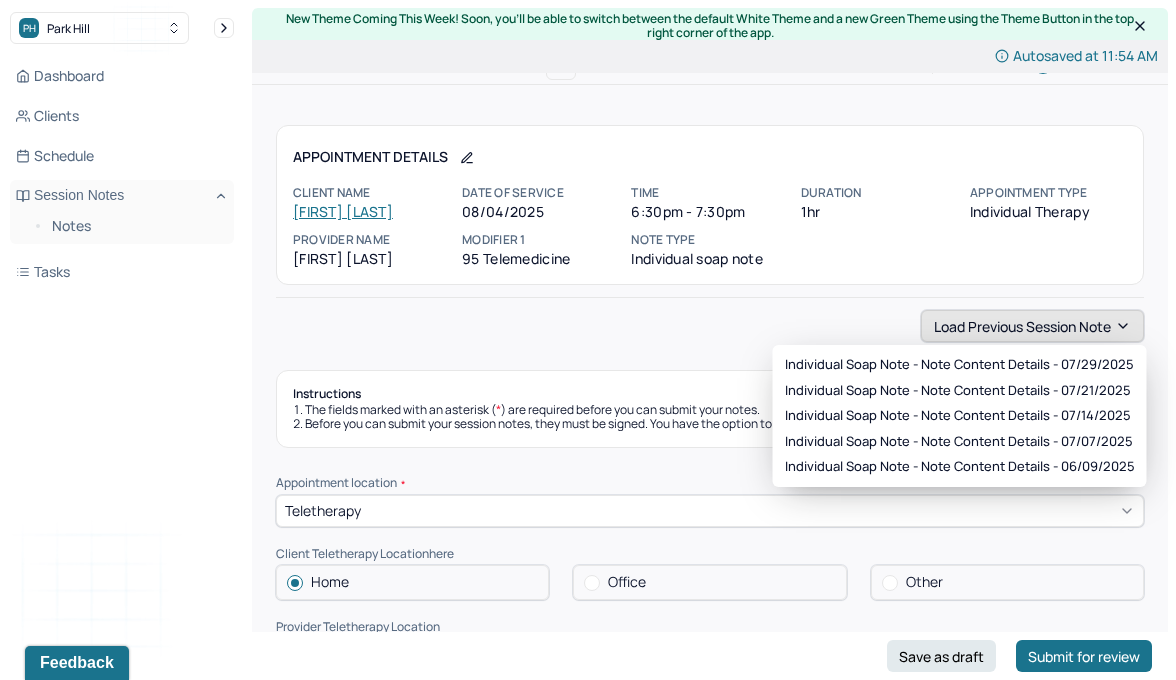 click on "Load previous session note" at bounding box center (1032, 326) 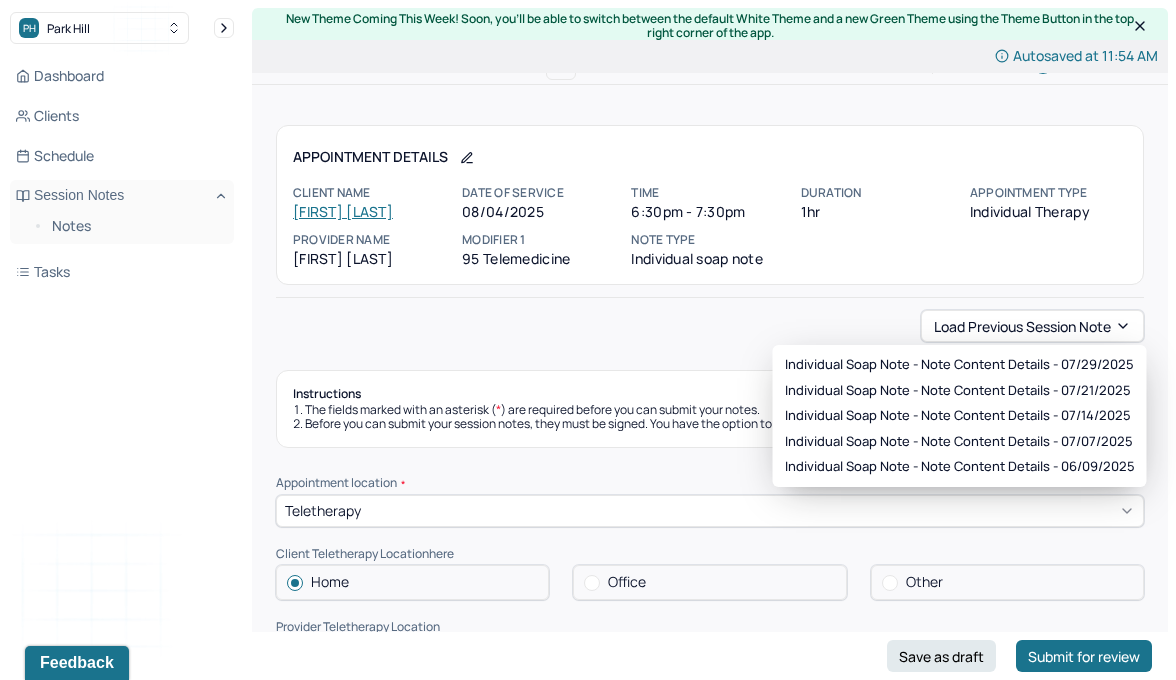 click on "The fields marked with an asterisk ( * ) are required before you can submit your notes." at bounding box center (710, 410) 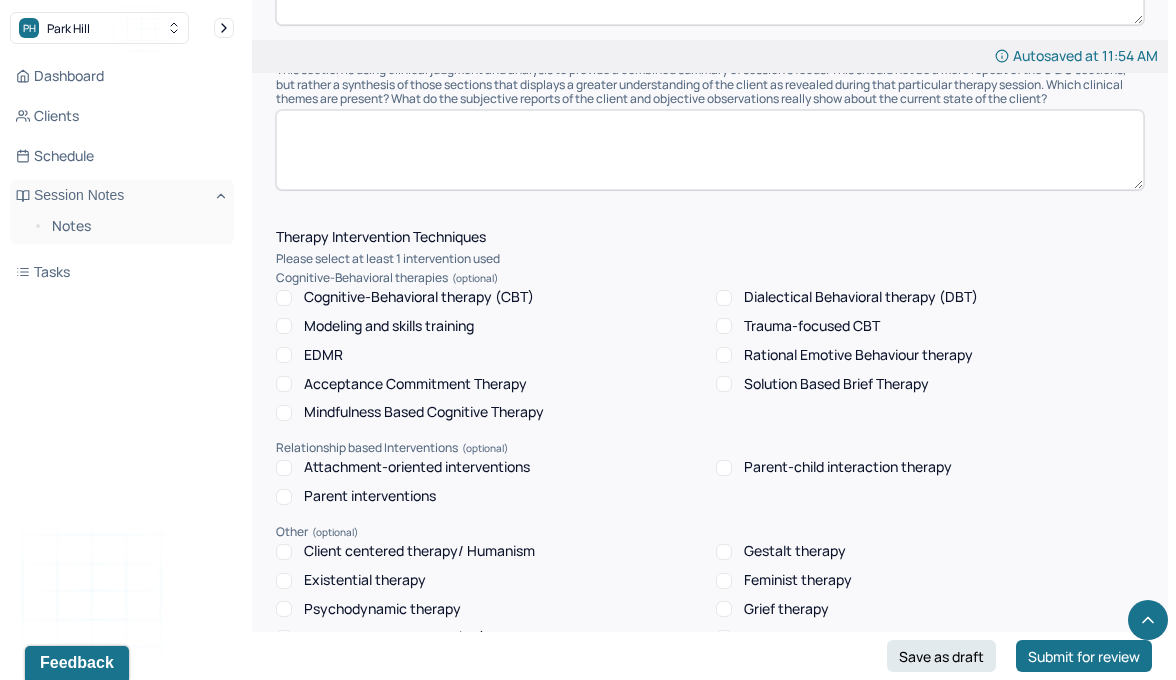scroll, scrollTop: 2273, scrollLeft: 0, axis: vertical 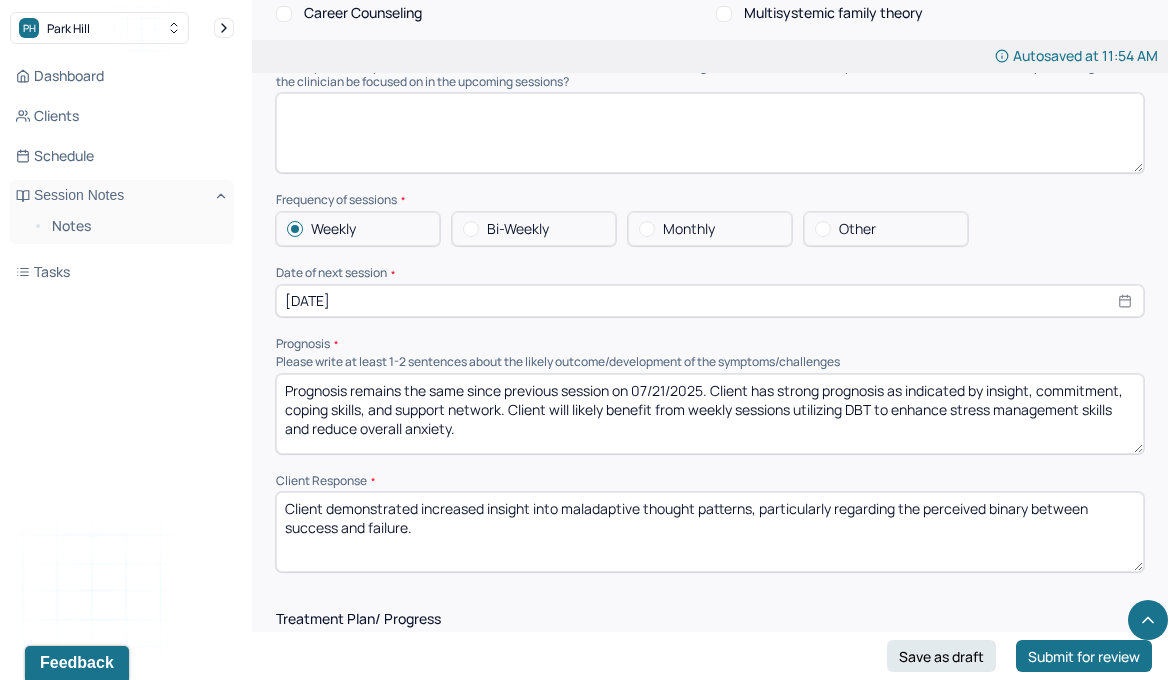 click on "Prognosis remains the same since previous session on 07/21/2025. Client has strong prognosis as indicated by insight, commitment, coping skills, and support network. Client will likely benefit from weekly sessions utilizing DBT to enhance stress management skills and reduce overall anxiety." at bounding box center (710, 414) 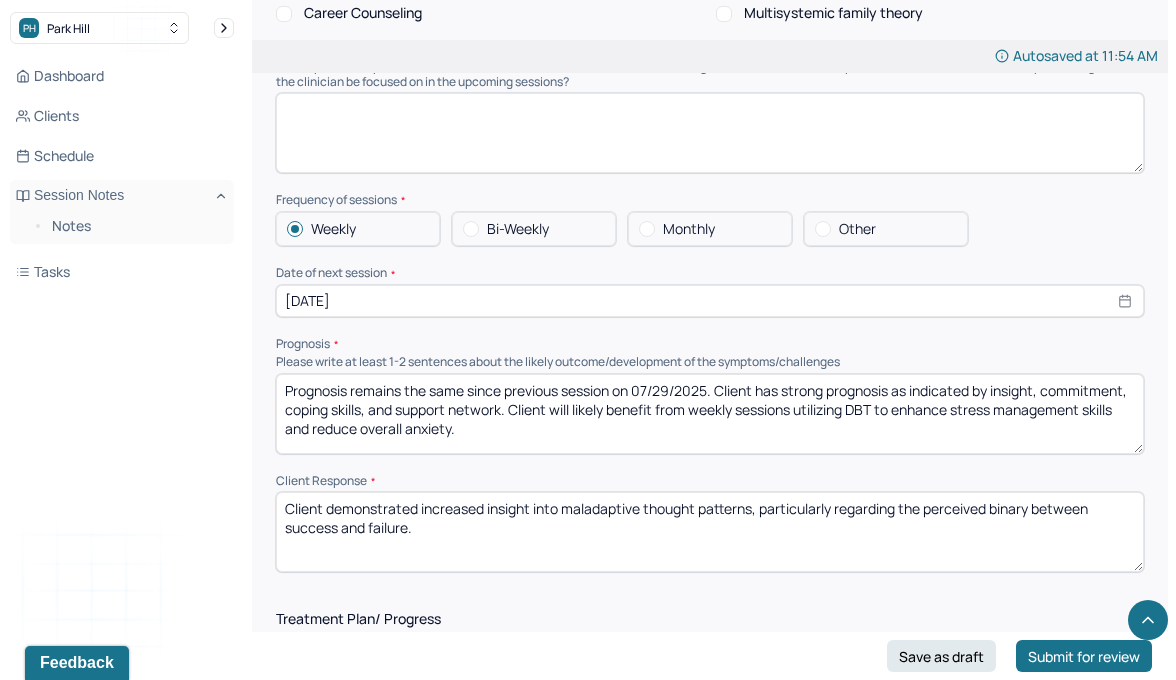 type on "Prognosis remains the same since previous session on 07/29/2025. Client has strong prognosis as indicated by insight, commitment, coping skills, and support network. Client will likely benefit from weekly sessions utilizing DBT to enhance stress management skills and reduce overall anxiety." 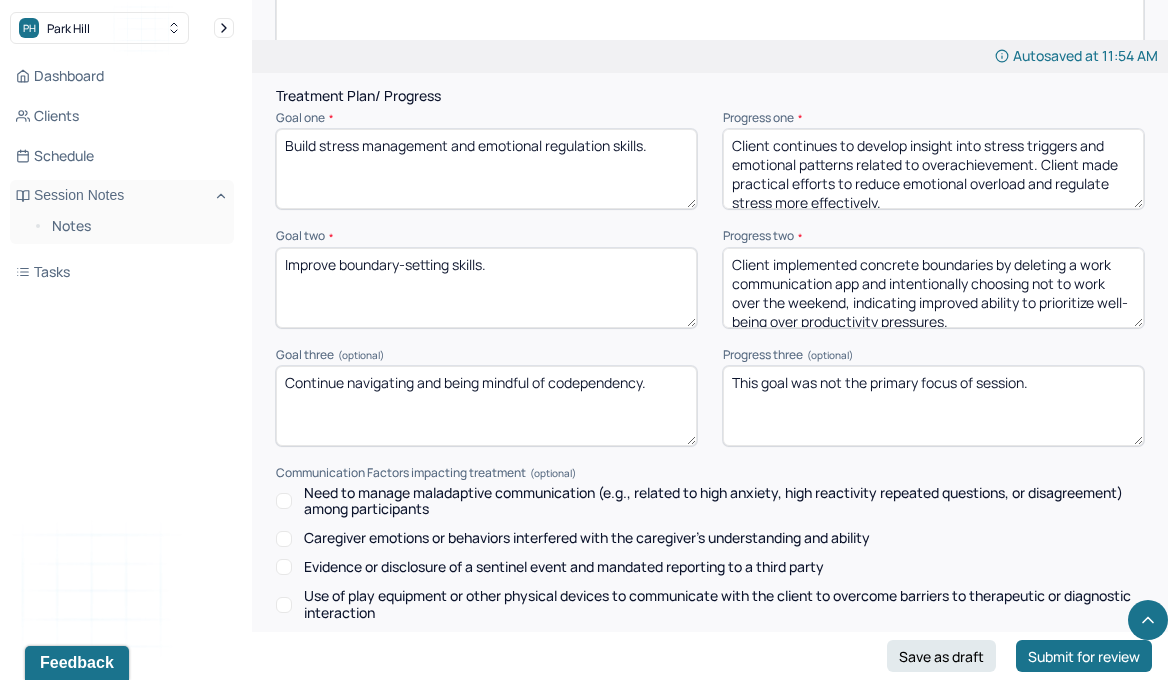 scroll, scrollTop: 2800, scrollLeft: 0, axis: vertical 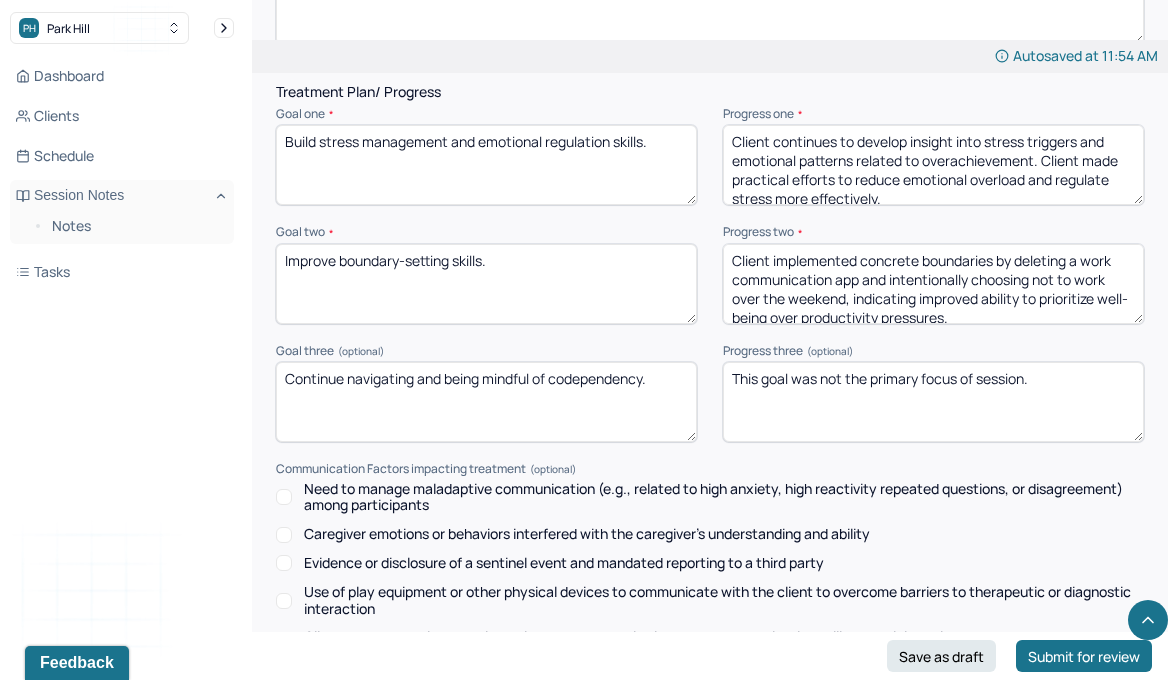 type 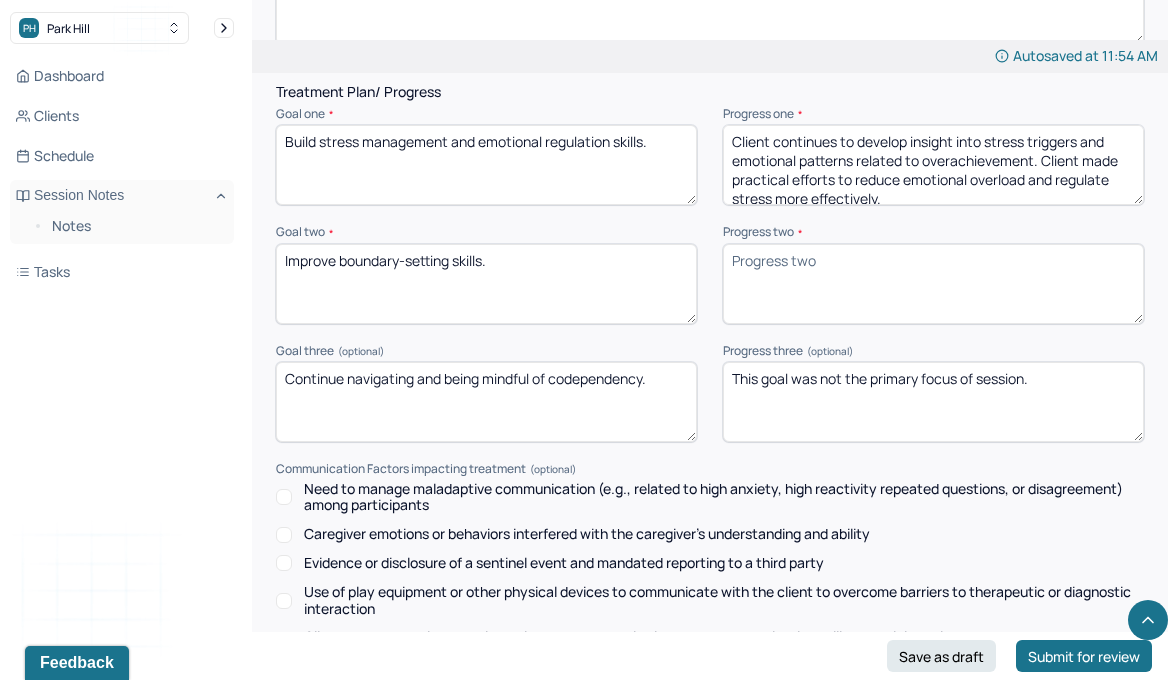 type 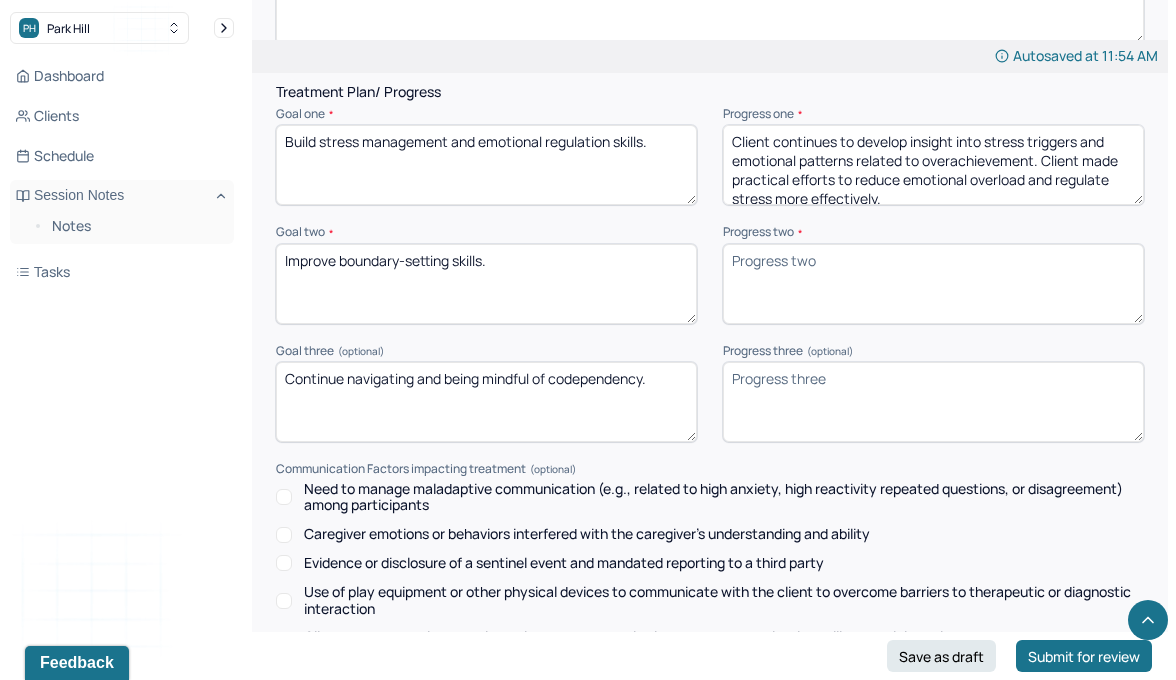 type 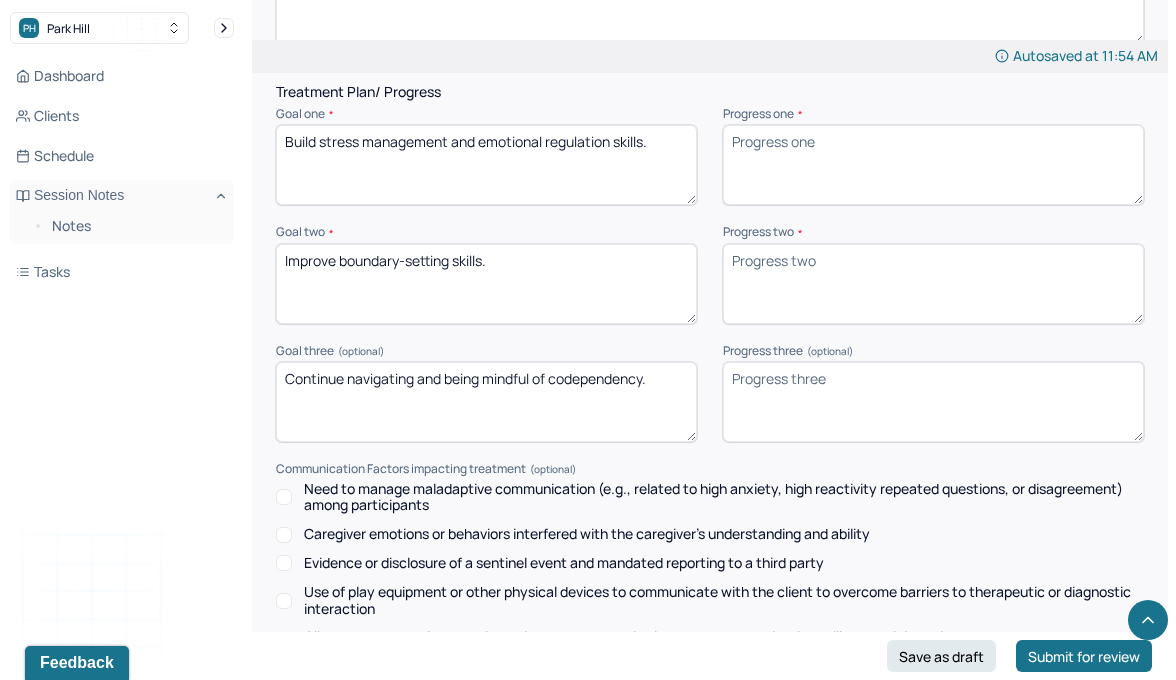 type 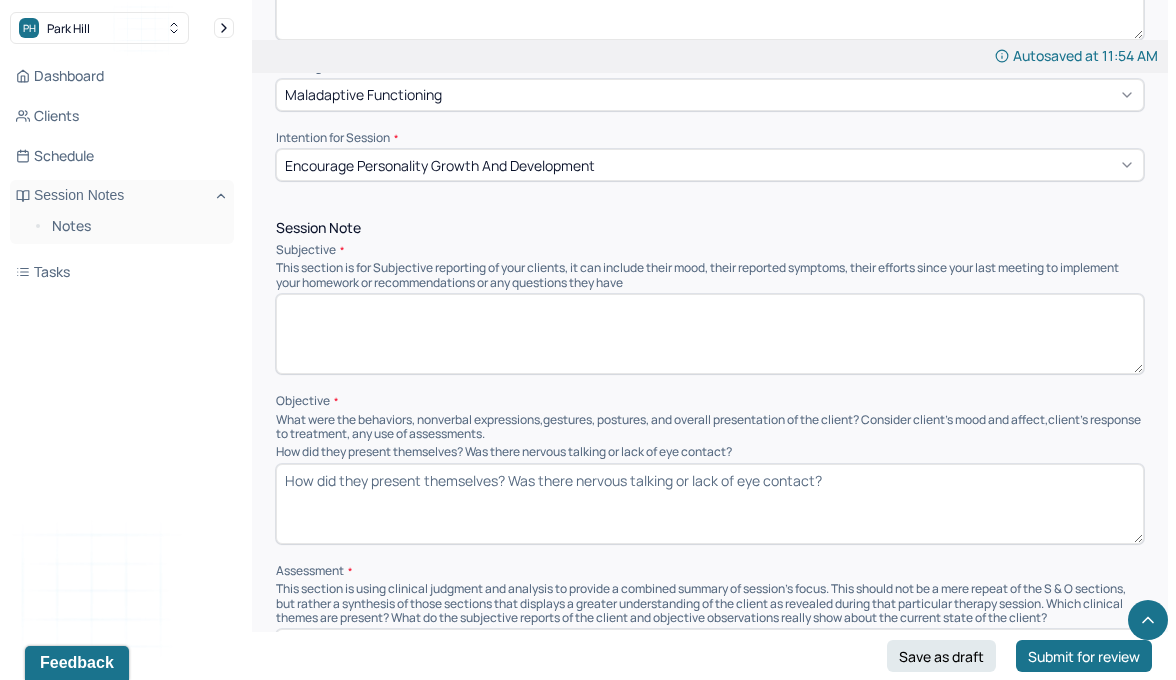 scroll, scrollTop: 1054, scrollLeft: 0, axis: vertical 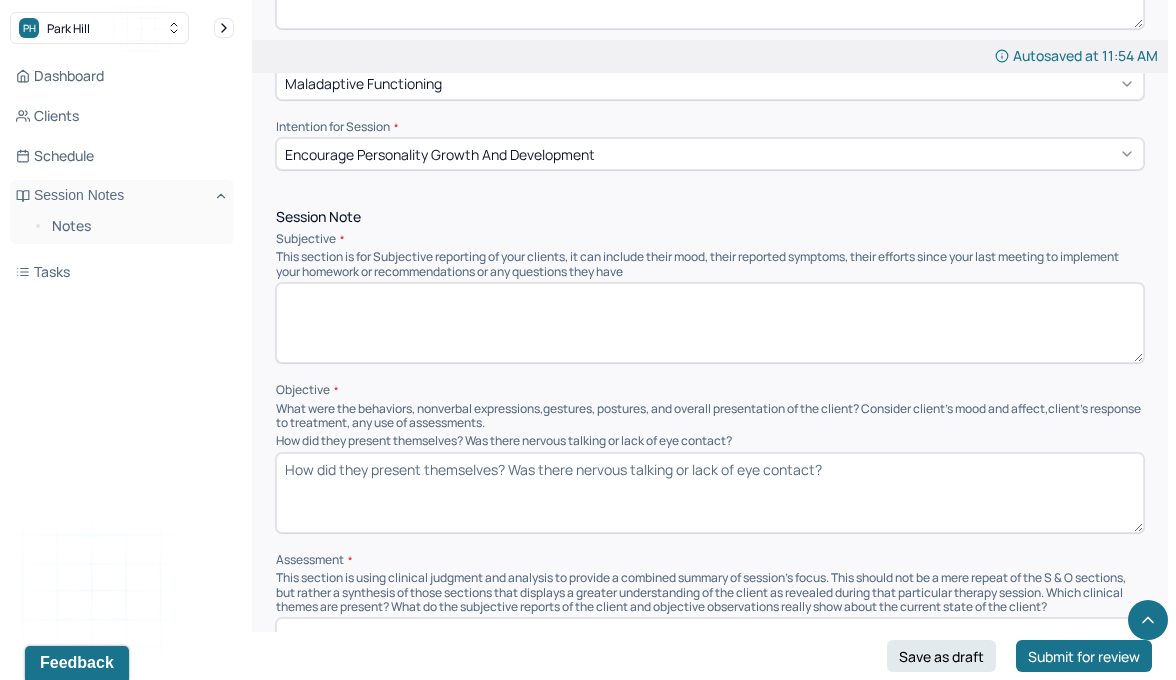 click at bounding box center [710, 323] 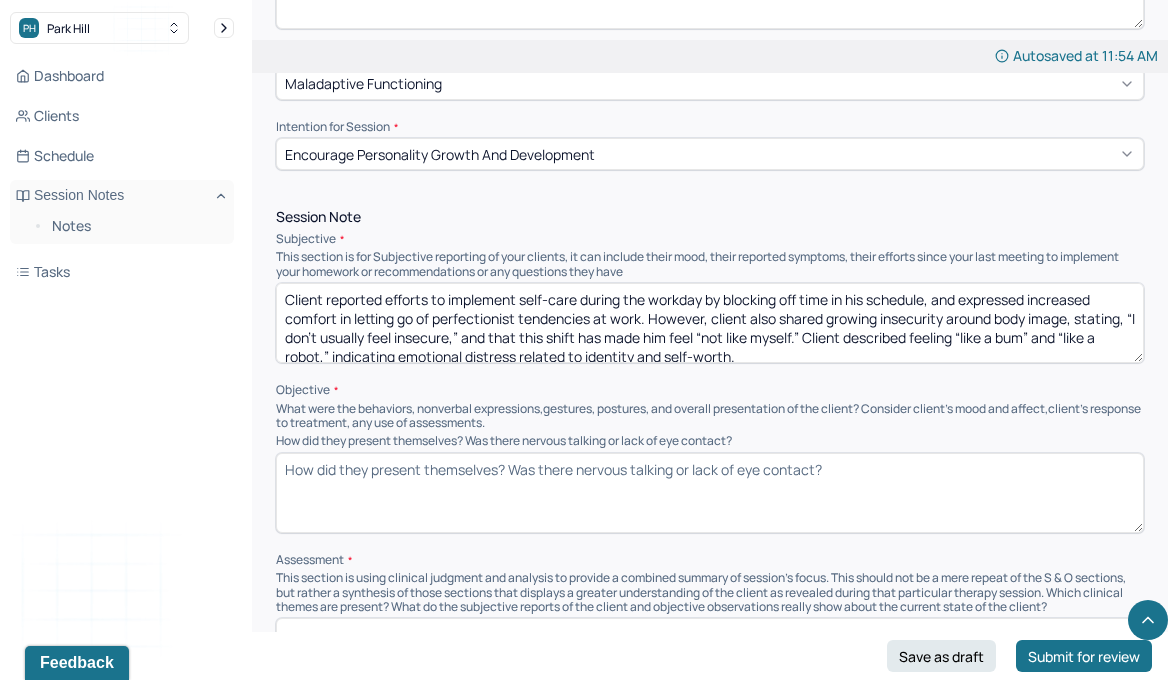 scroll, scrollTop: 3, scrollLeft: 0, axis: vertical 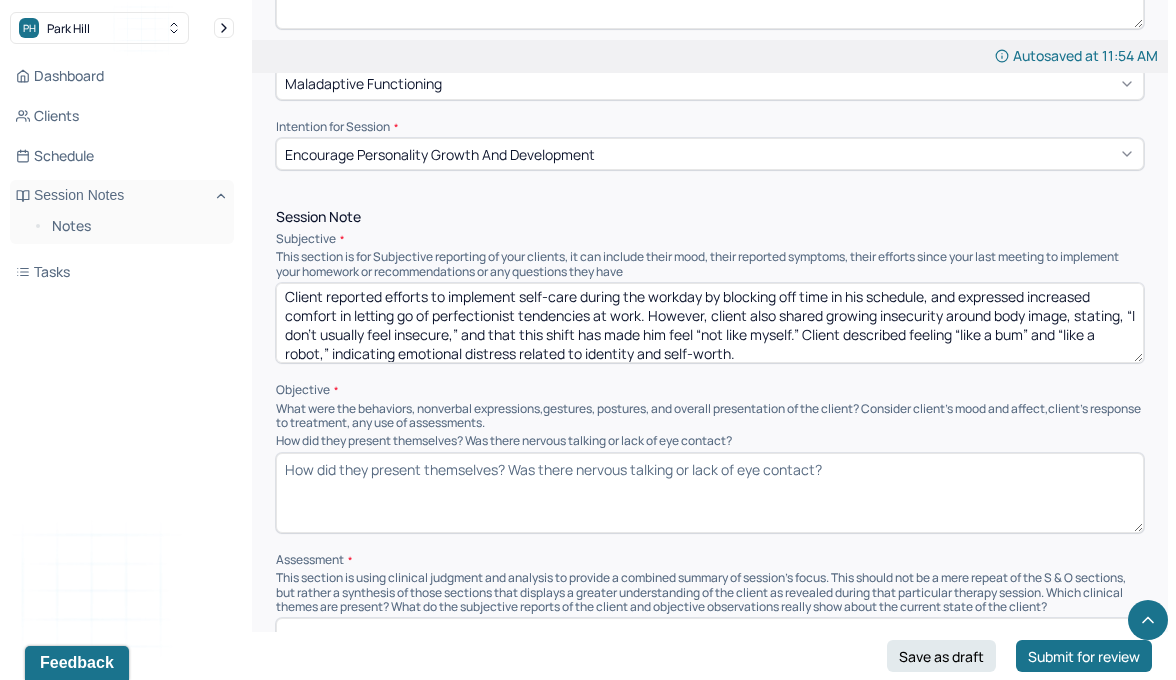 type on "Client reported efforts to implement self-care during the workday by blocking off time in his schedule, and expressed increased comfort in letting go of perfectionist tendencies at work. However, client also shared growing insecurity around body image, stating, “I don’t usually feel insecure,” and that this shift has made him feel “not like myself.” Client described feeling “like a bum” and “like a robot,” indicating emotional distress related to identity and self-worth." 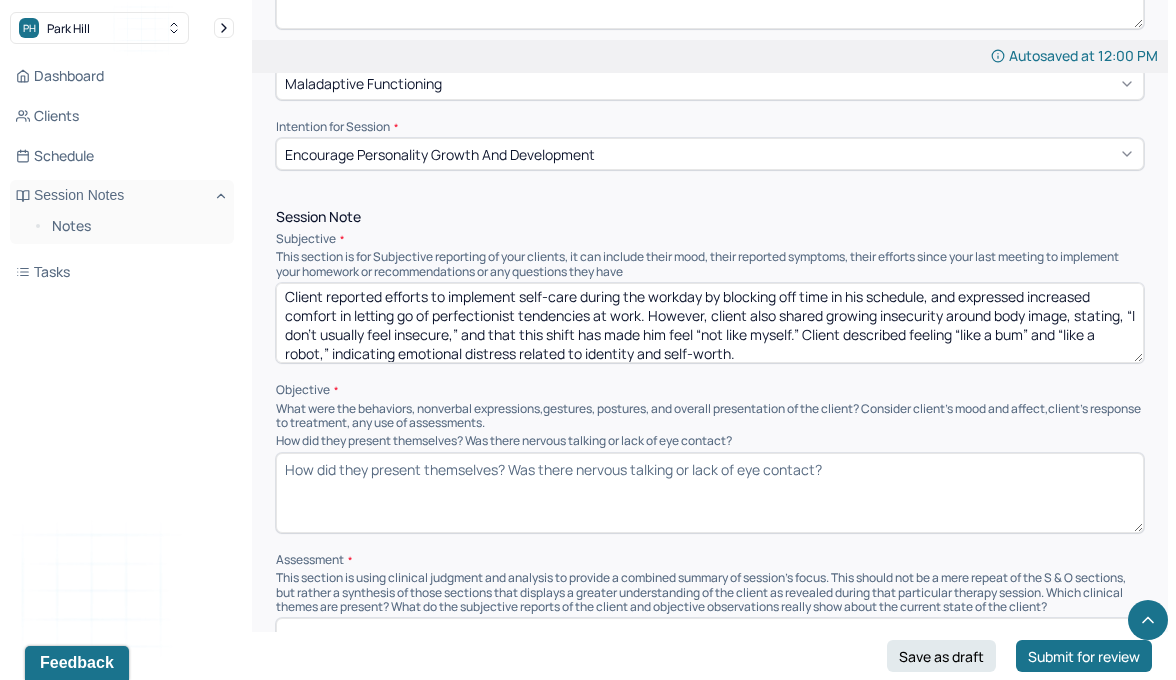 click on "How did they present themselves? Was there nervous talking or lack of eye contact?" at bounding box center (710, 493) 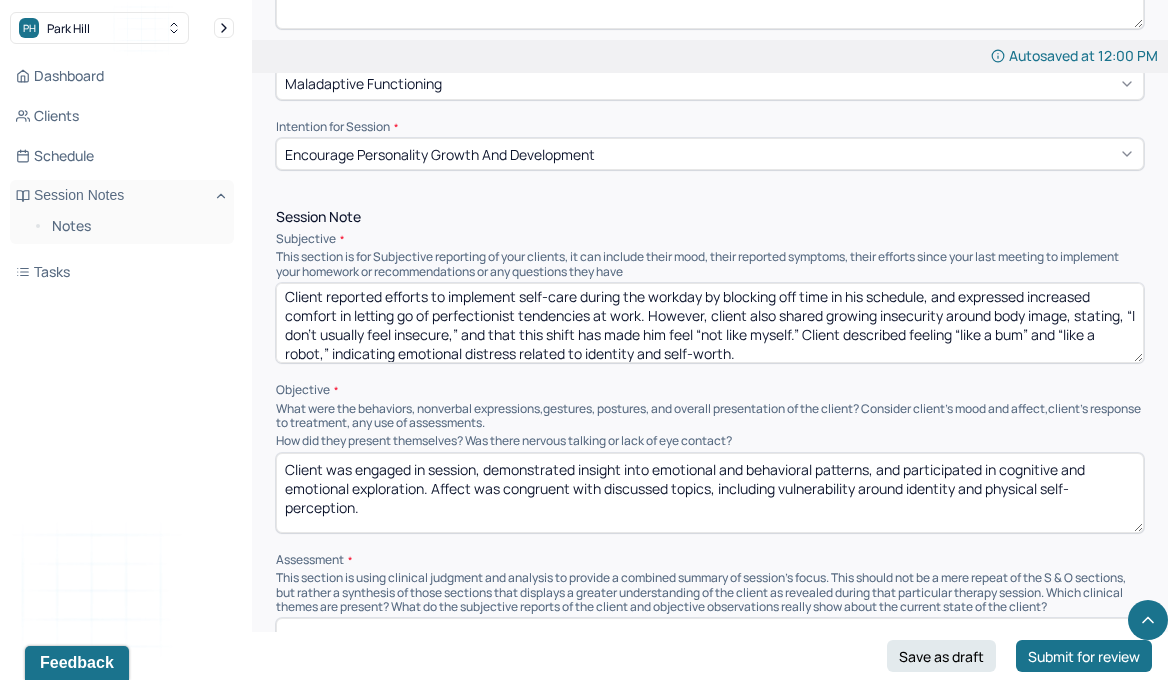 scroll, scrollTop: 0, scrollLeft: 0, axis: both 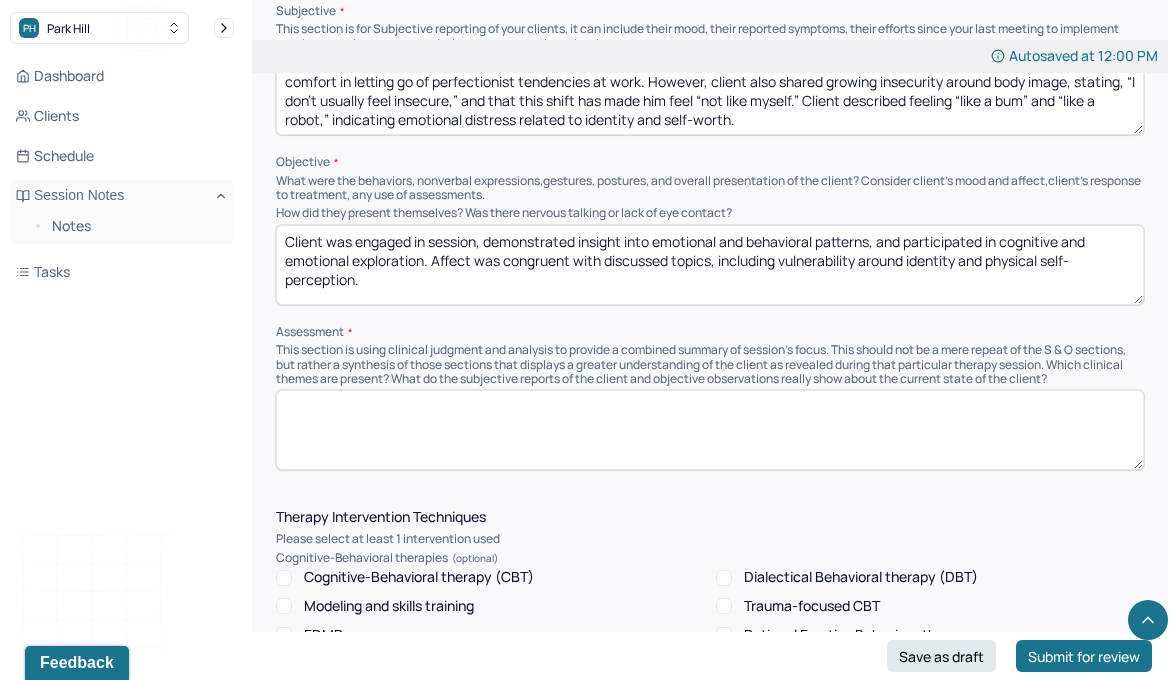type on "Client was engaged in session, demonstrated insight into emotional and behavioral patterns, and participated in cognitive and emotional exploration. Affect was congruent with discussed topics, including vulnerability around identity and physical self-perception." 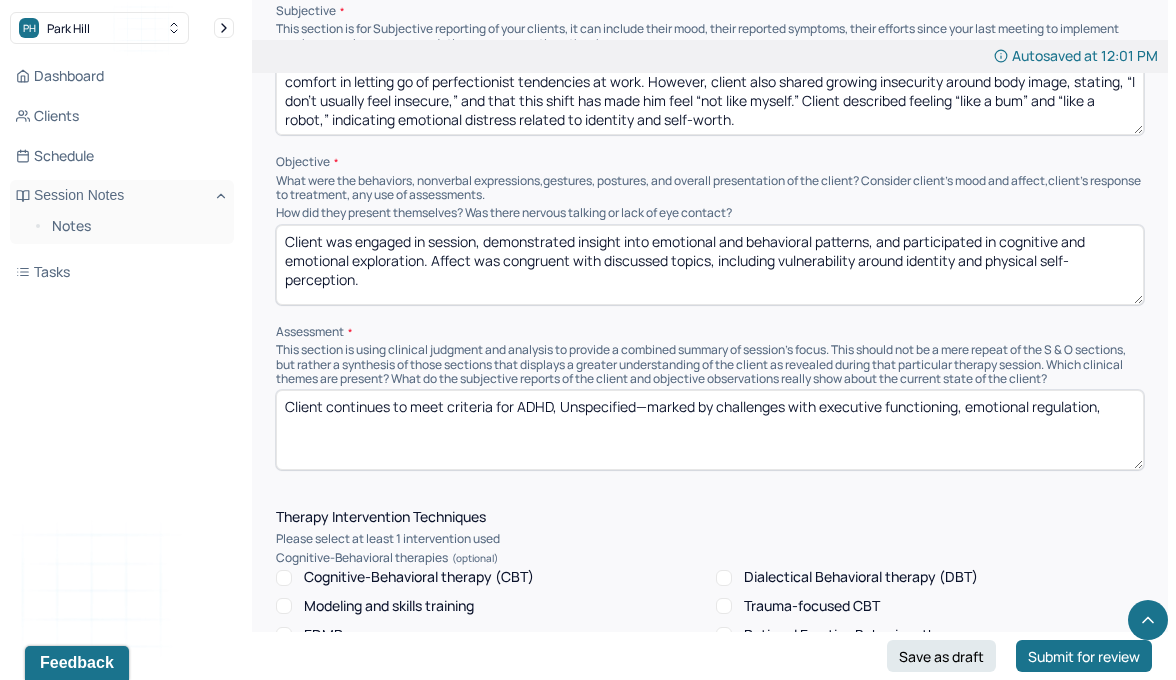 drag, startPoint x: 514, startPoint y: 416, endPoint x: 634, endPoint y: 409, distance: 120.203995 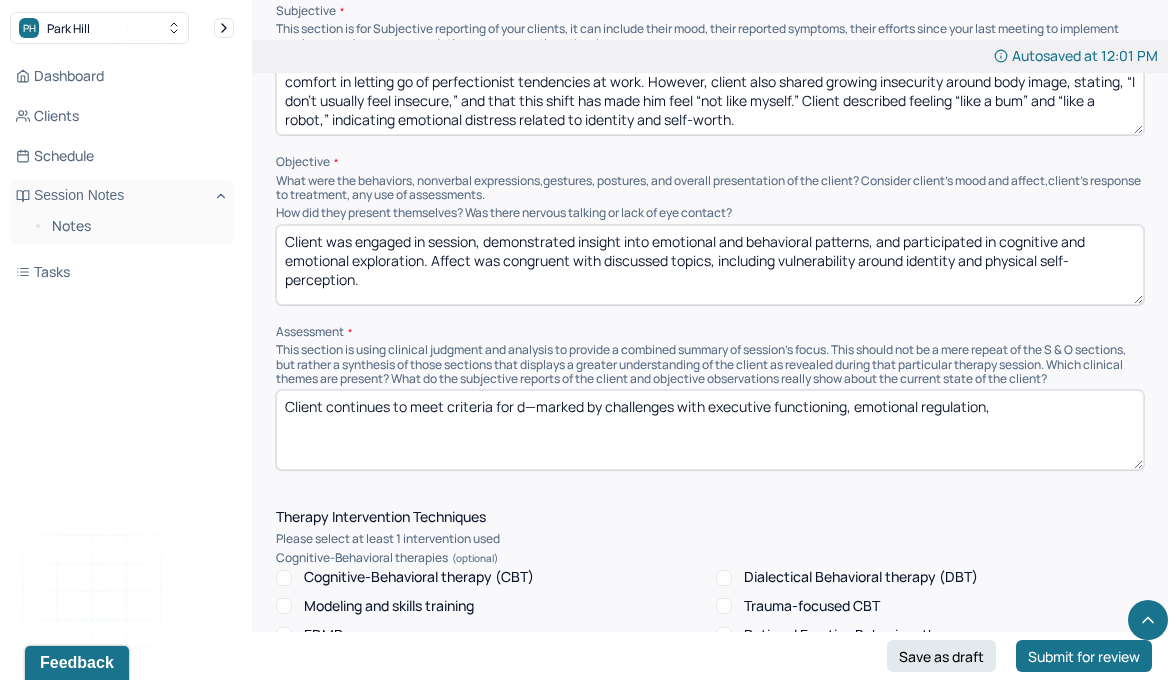 drag, startPoint x: 634, startPoint y: 409, endPoint x: 518, endPoint y: 410, distance: 116.00431 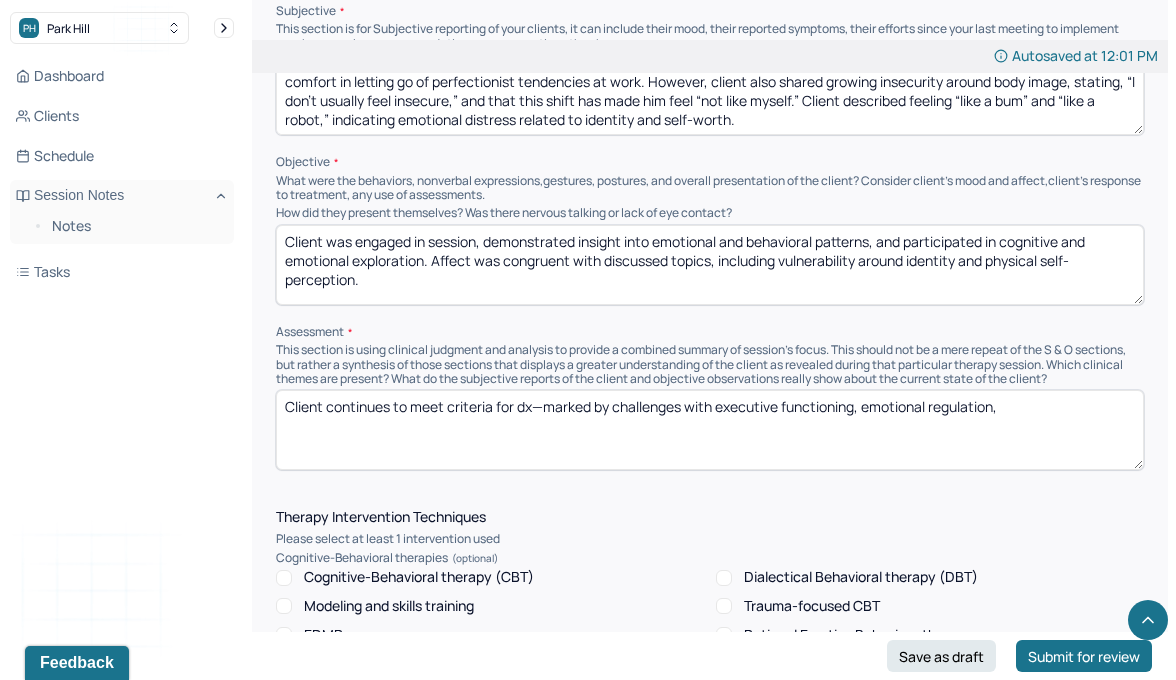 click on "Client continues to meet criteria for ADHD, Unspecified—marked by challenges with executive functioning, emotional regulation," at bounding box center [710, 430] 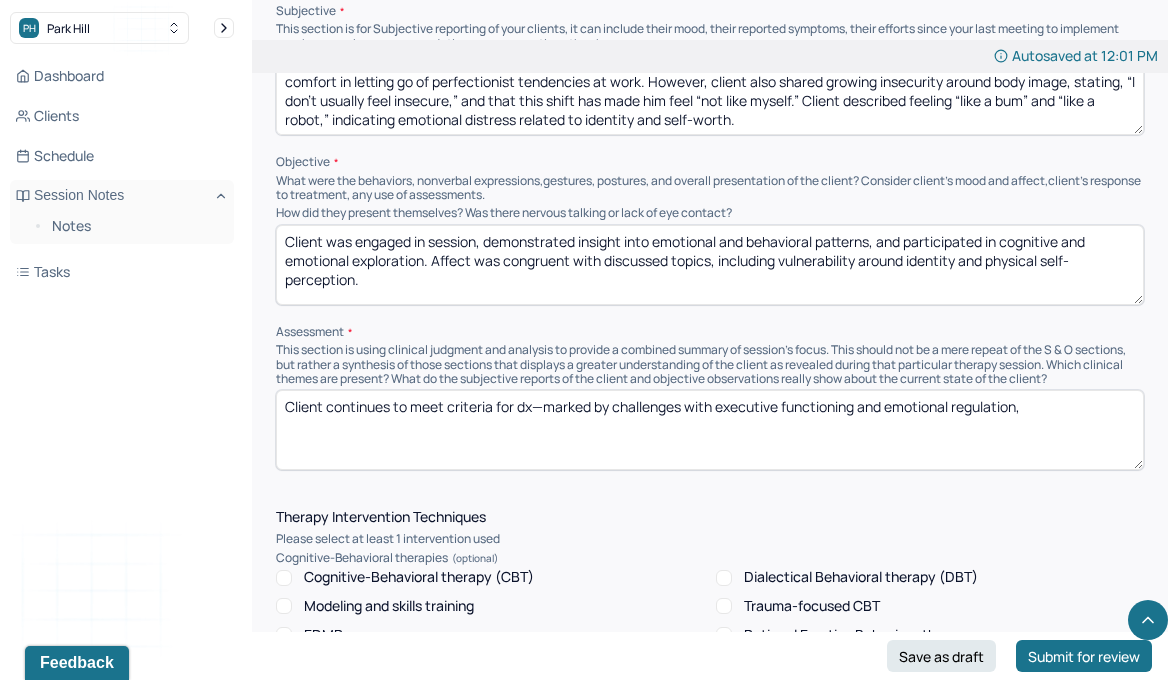 click on "Client continues to meet criteria for dx—marked by challenges with executive functioning, emotional regulation," at bounding box center [710, 430] 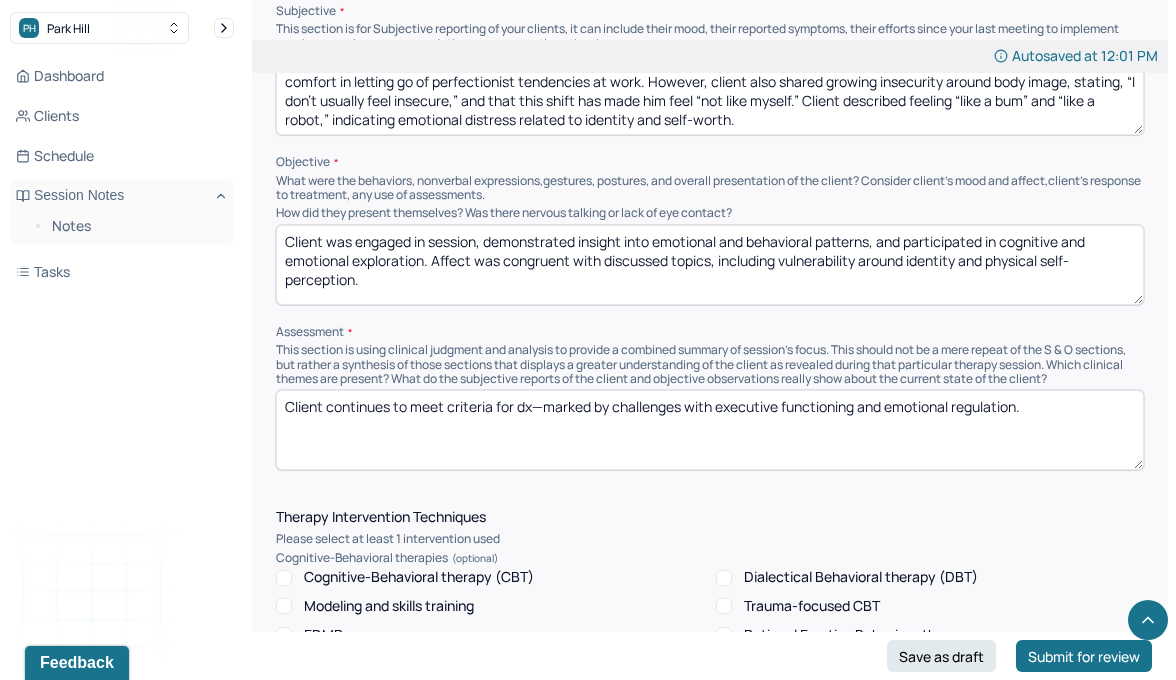 paste on "Current concerns include difficulty pacing himself in the workplace and navigating fluctuations in motivation and self-perception. Increased distress around body image may be partially linked to rigid work habits and disconnection from physical and emotional needs.
Interventions included psychoeducation, body neutrality, and mindfulness-based strategies. Cognitive-behavioral and compassion-focused approaches were used to help the client externalize negative self-labels and increase intentional engagement with self-care." 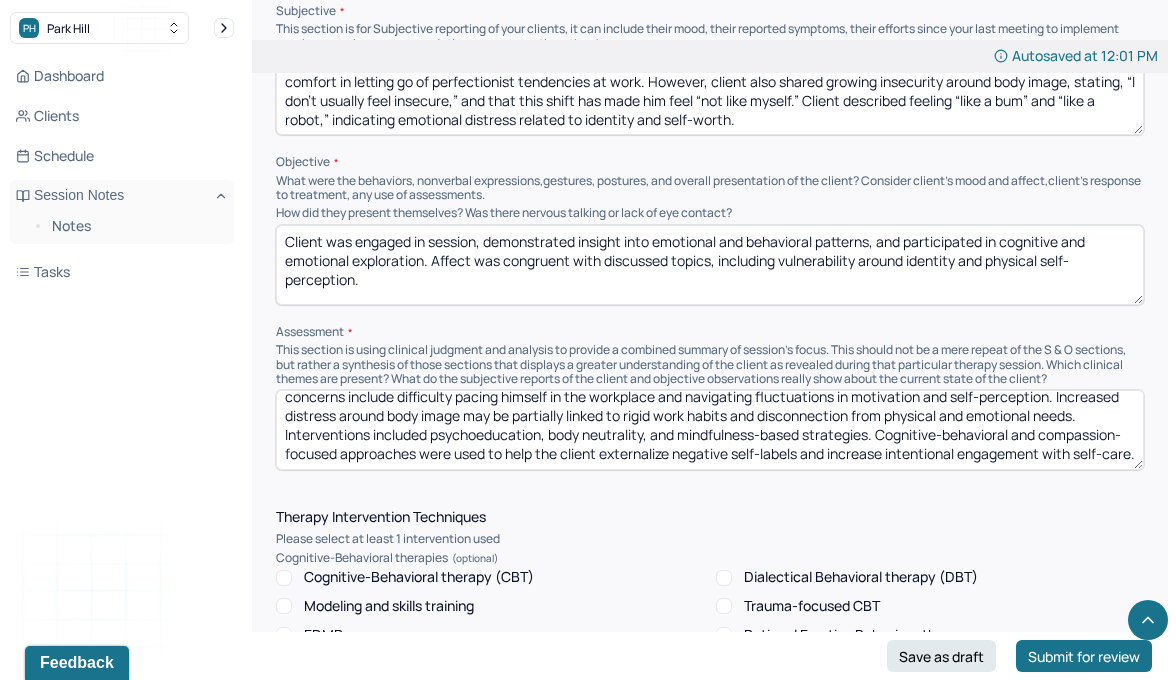 scroll, scrollTop: 47, scrollLeft: 0, axis: vertical 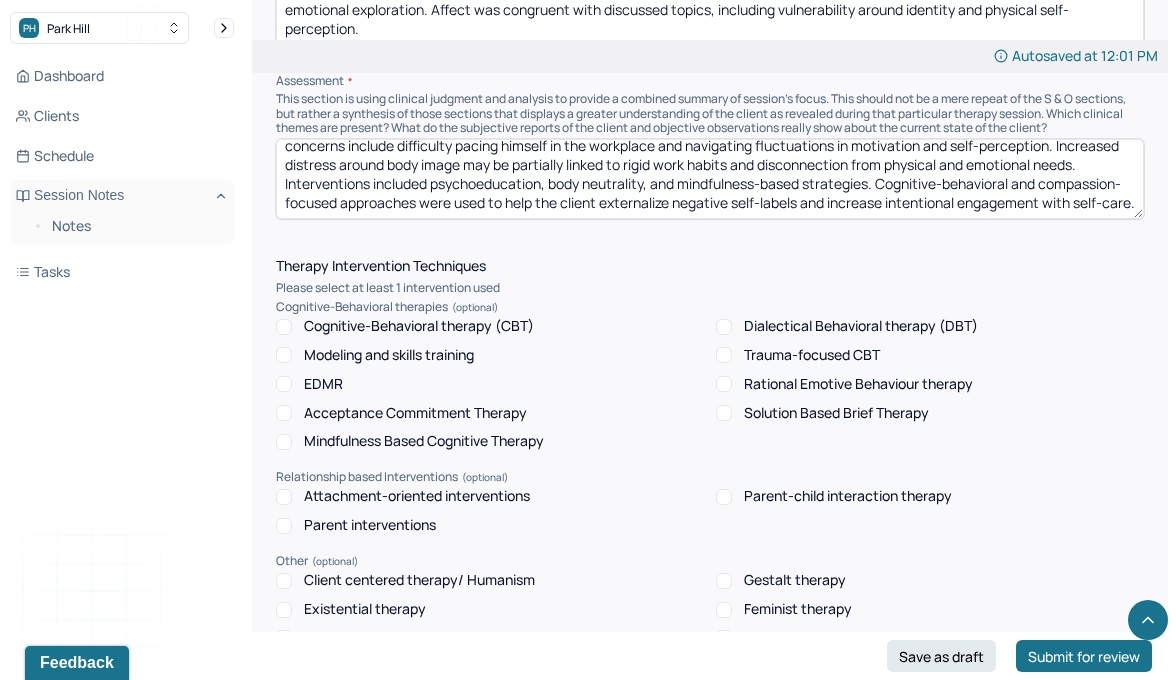 type on "Client continues to meet criteria for dx—marked by challenges with executive functioning and emotional regulation. Current concerns include difficulty pacing himself in the workplace and navigating fluctuations in motivation and self-perception. Increased distress around body image may be partially linked to rigid work habits and disconnection from physical and emotional needs.
Interventions included psychoeducation, body neutrality, and mindfulness-based strategies. Cognitive-behavioral and compassion-focused approaches were used to help the client externalize negative self-labels and increase intentional engagement with self-care." 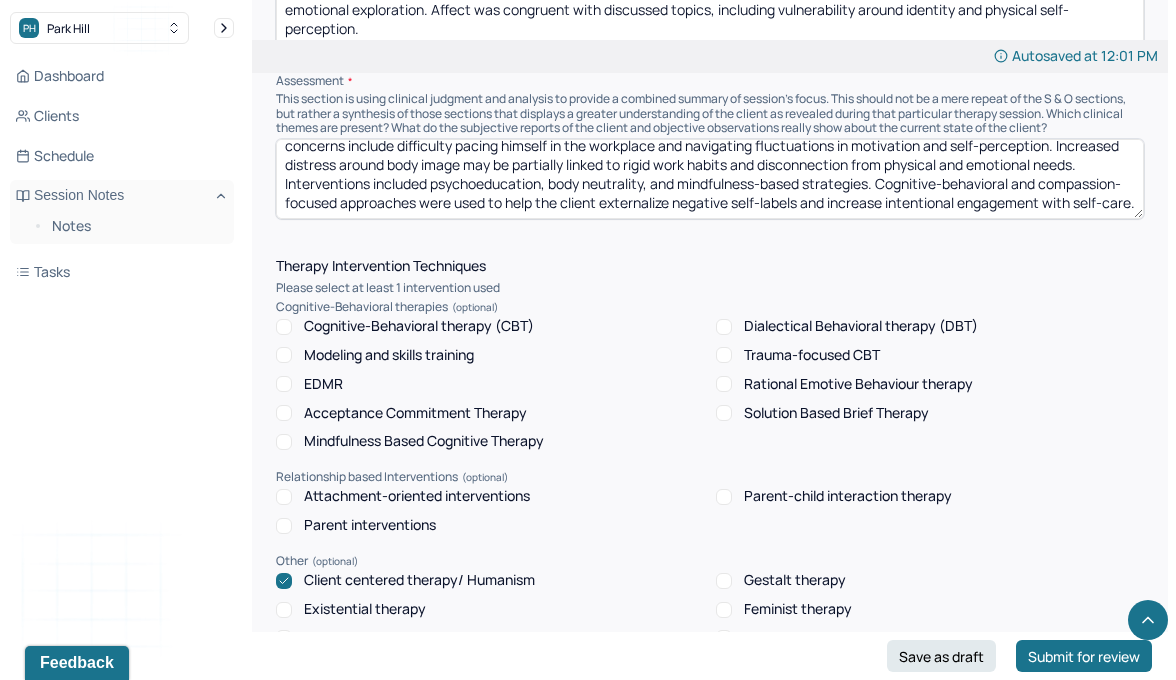 click on "Cognitive-Behavioral therapy (CBT)" at bounding box center [419, 326] 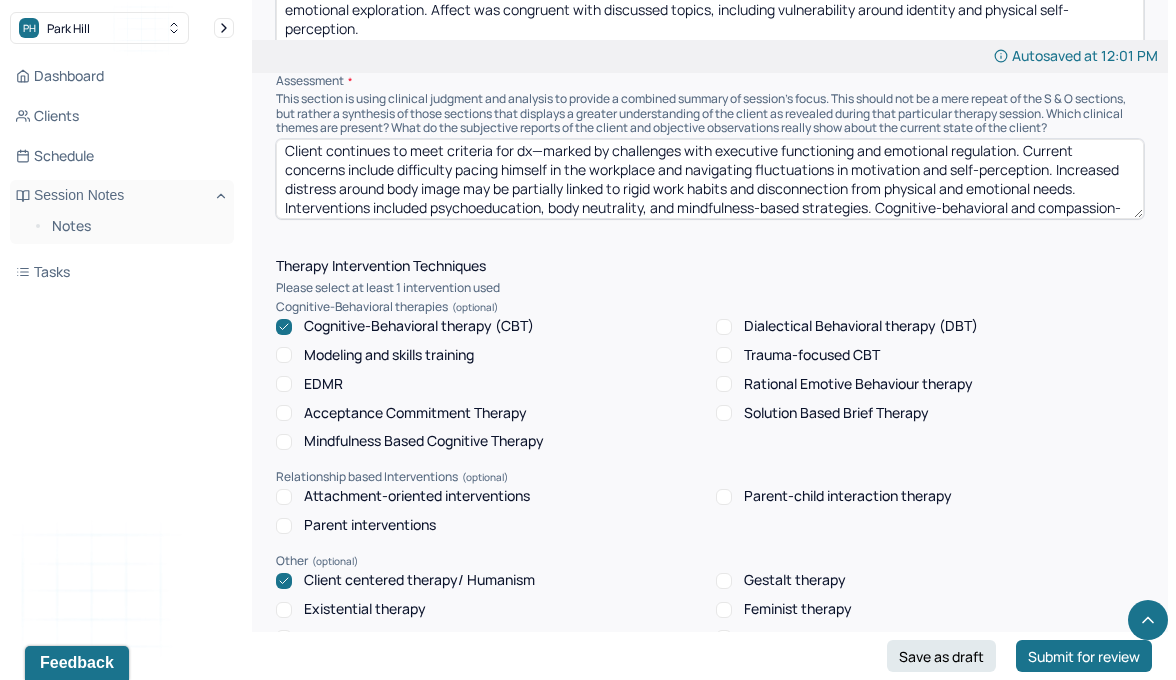 scroll, scrollTop: 0, scrollLeft: 0, axis: both 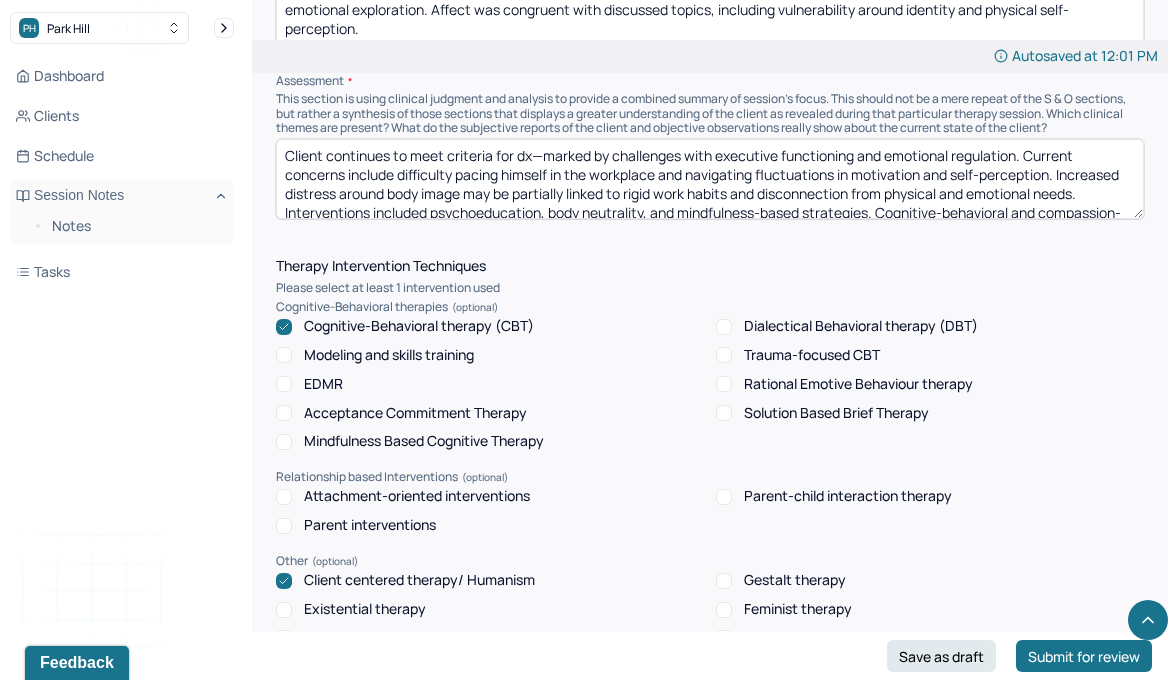 drag, startPoint x: 1058, startPoint y: 178, endPoint x: 1026, endPoint y: 160, distance: 36.71512 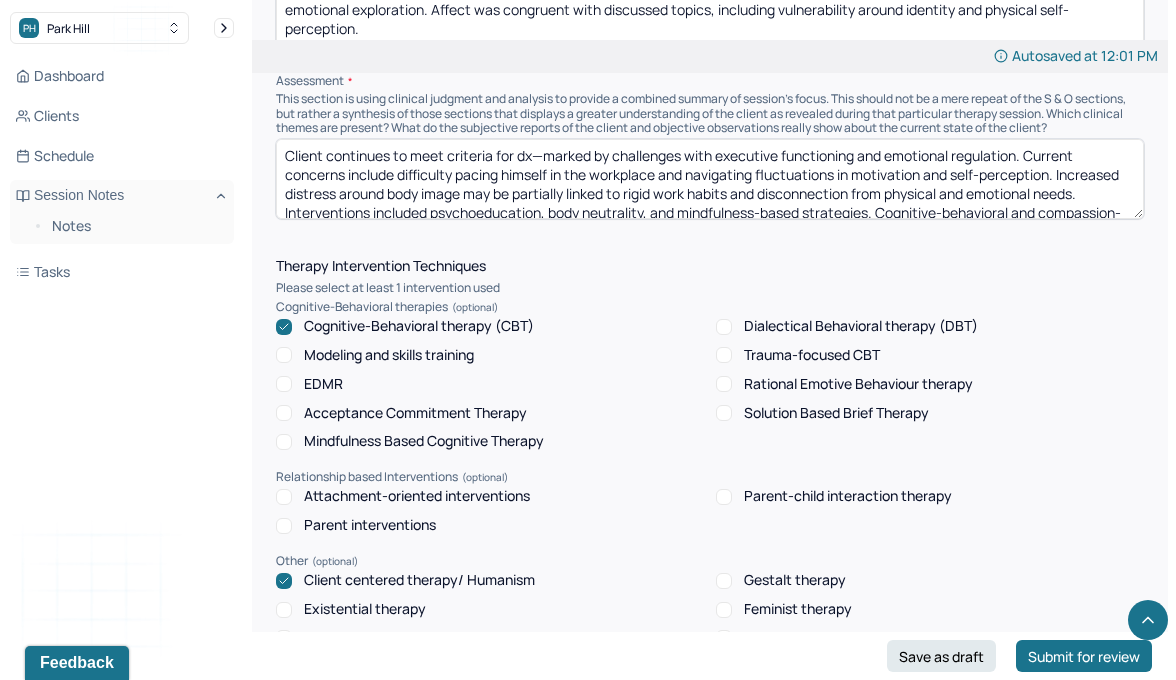 click on "Client continues to meet criteria for dx—marked by challenges with executive functioning and emotional regulation. Current concerns include difficulty pacing himself in the workplace and navigating fluctuations in motivation and self-perception. Increased distress around body image may be partially linked to rigid work habits and disconnection from physical and emotional needs.
Interventions included psychoeducation, body neutrality, and mindfulness-based strategies. Cognitive-behavioral and compassion-focused approaches were used to help the client externalize negative self-labels and increase intentional engagement with self-care." at bounding box center (710, 179) 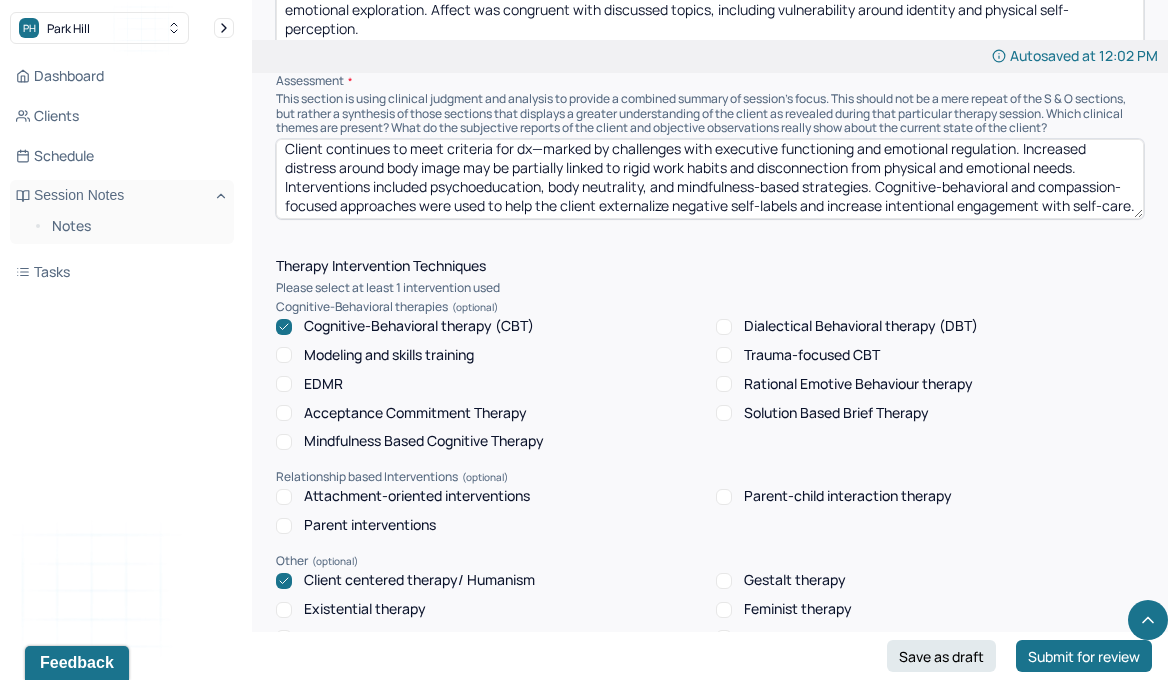 scroll, scrollTop: 0, scrollLeft: 0, axis: both 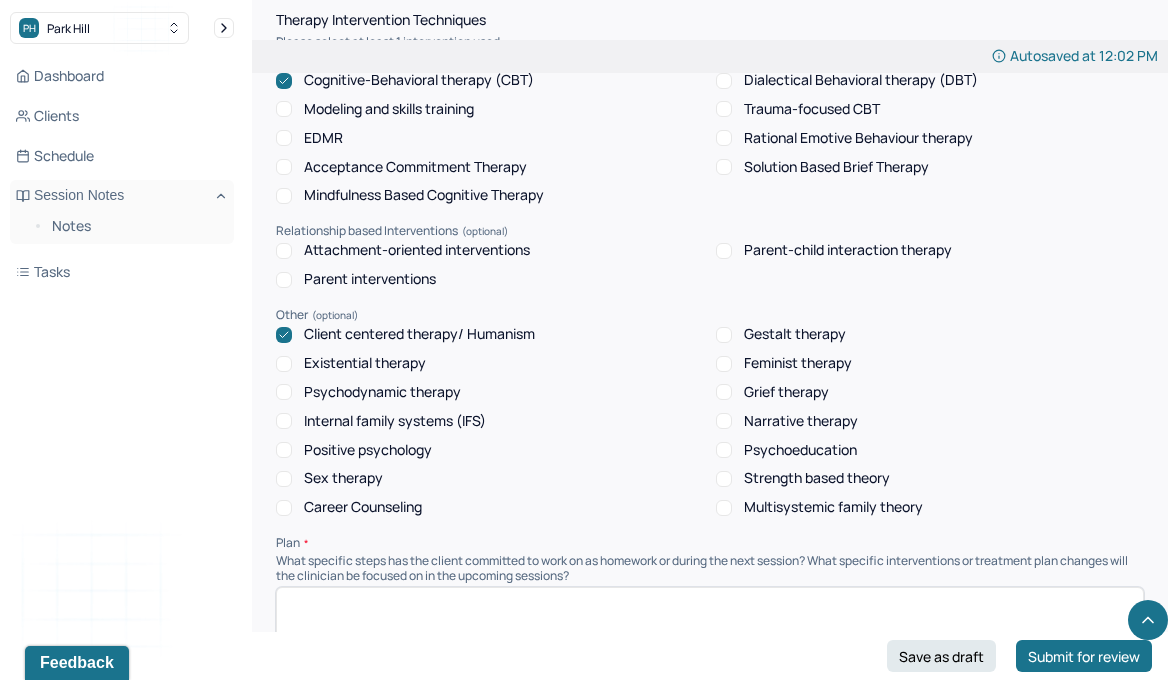 type on "Client continues to meet criteria for dx—marked by challenges with executive functioning and emotional regulation. Increased distress around body image may be partially linked to rigid work habits and disconnection from physical and emotional needs.
Interventions included psychoeducation, body neutrality, and mindfulness-based strategies. Cognitive-behavioral and compassion-focused approaches were used to help the client externalize negative self-labels and increase intentional engagement with self-care." 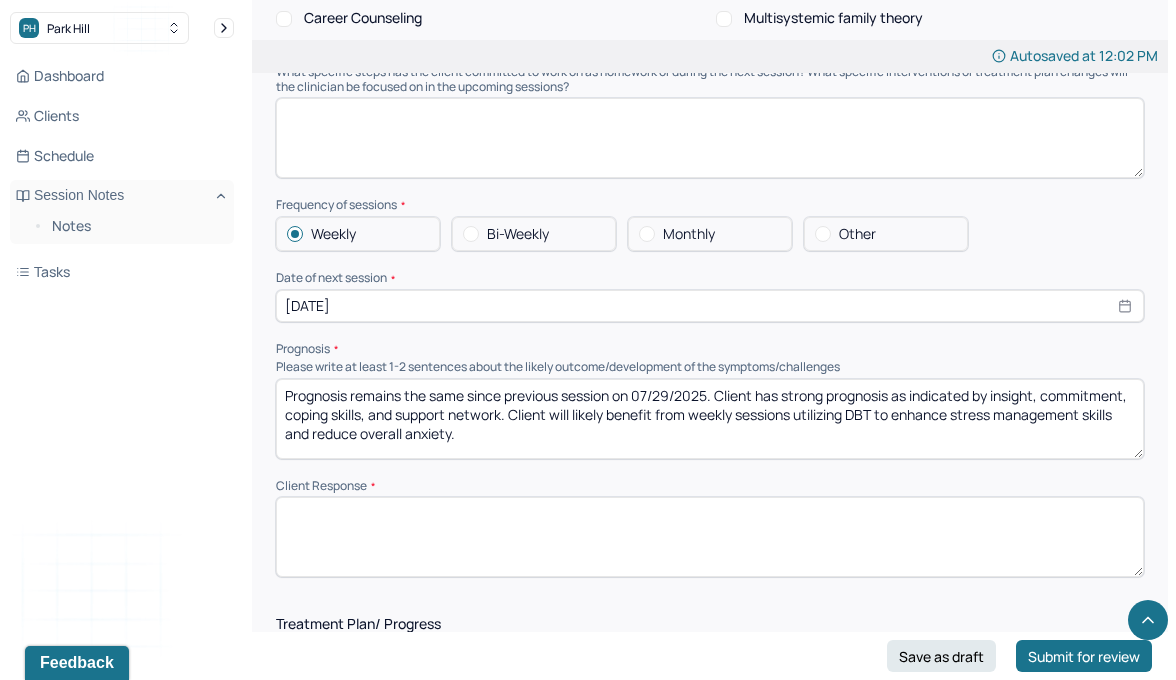 scroll, scrollTop: 2419, scrollLeft: 0, axis: vertical 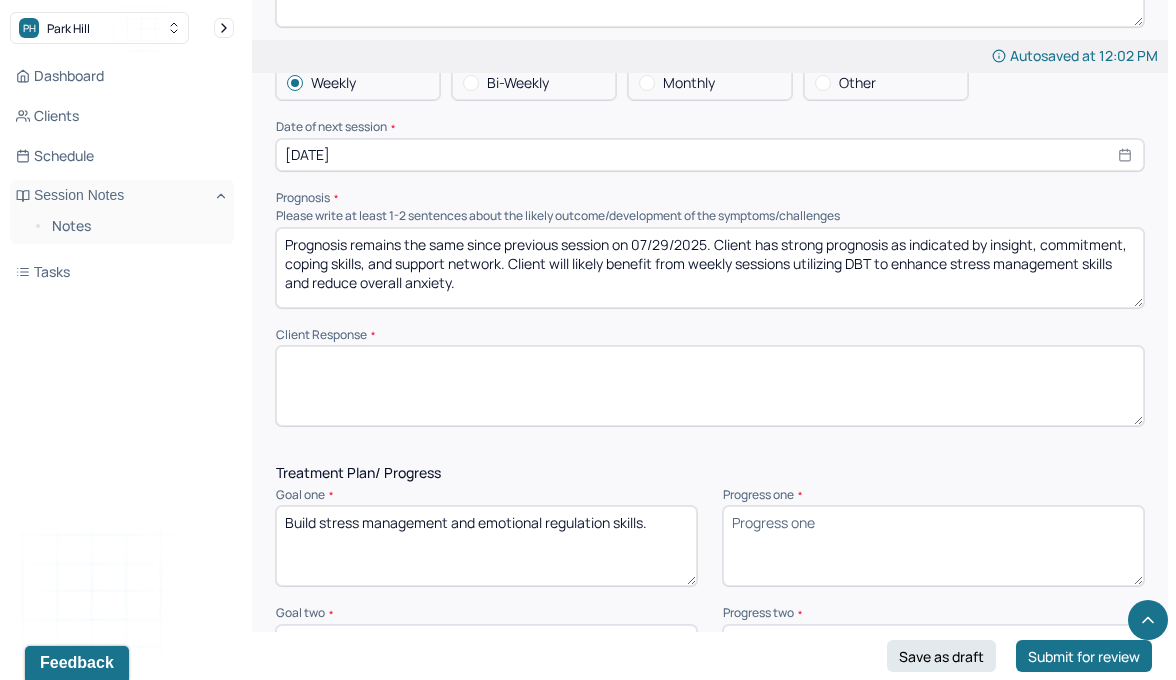 click at bounding box center [710, 386] 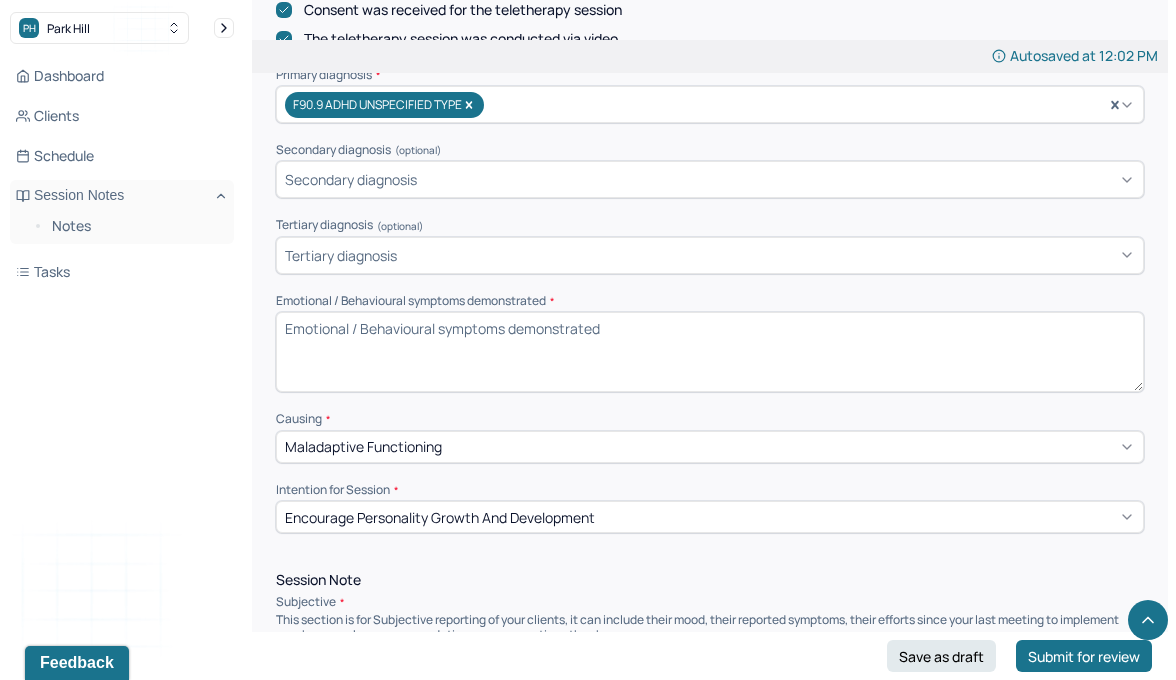 scroll, scrollTop: 704, scrollLeft: 0, axis: vertical 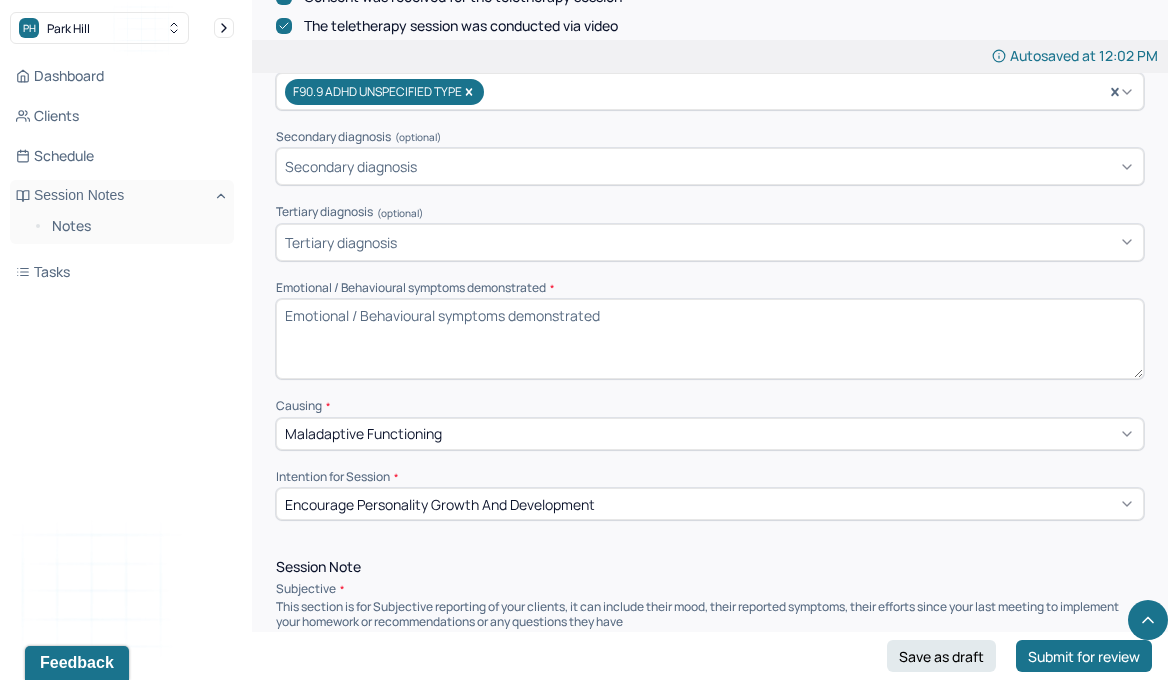 type on "Client appeared motivated and reflective throughout session." 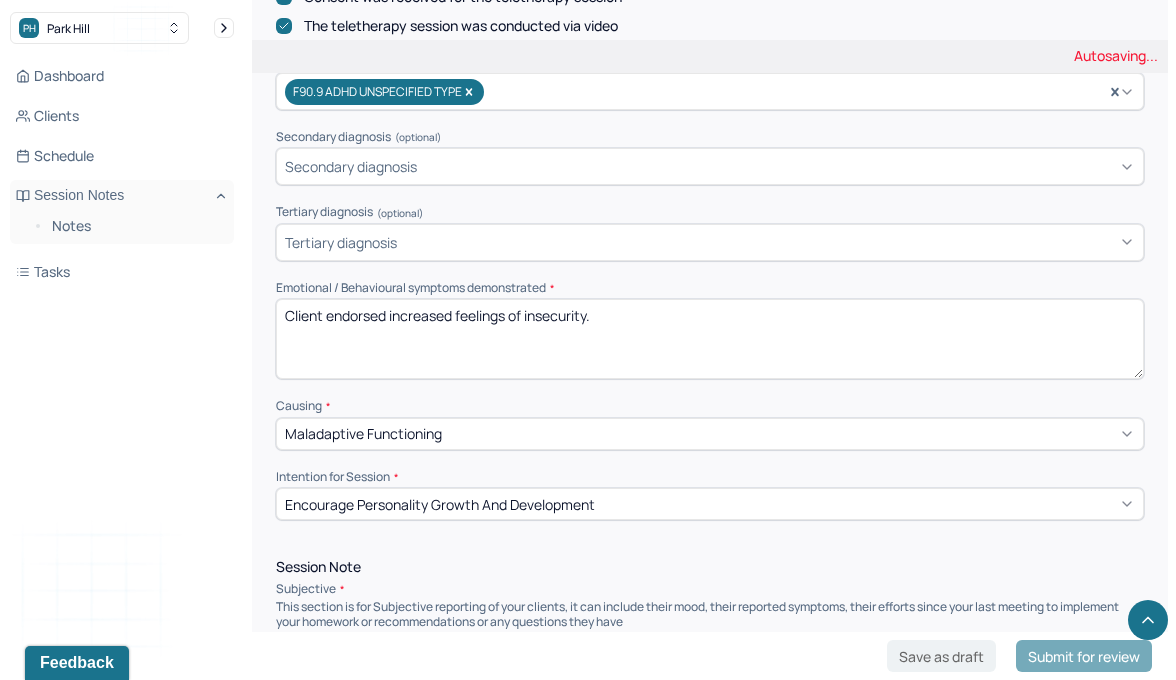 type on "Client endorsed increased feelings of insecurity." 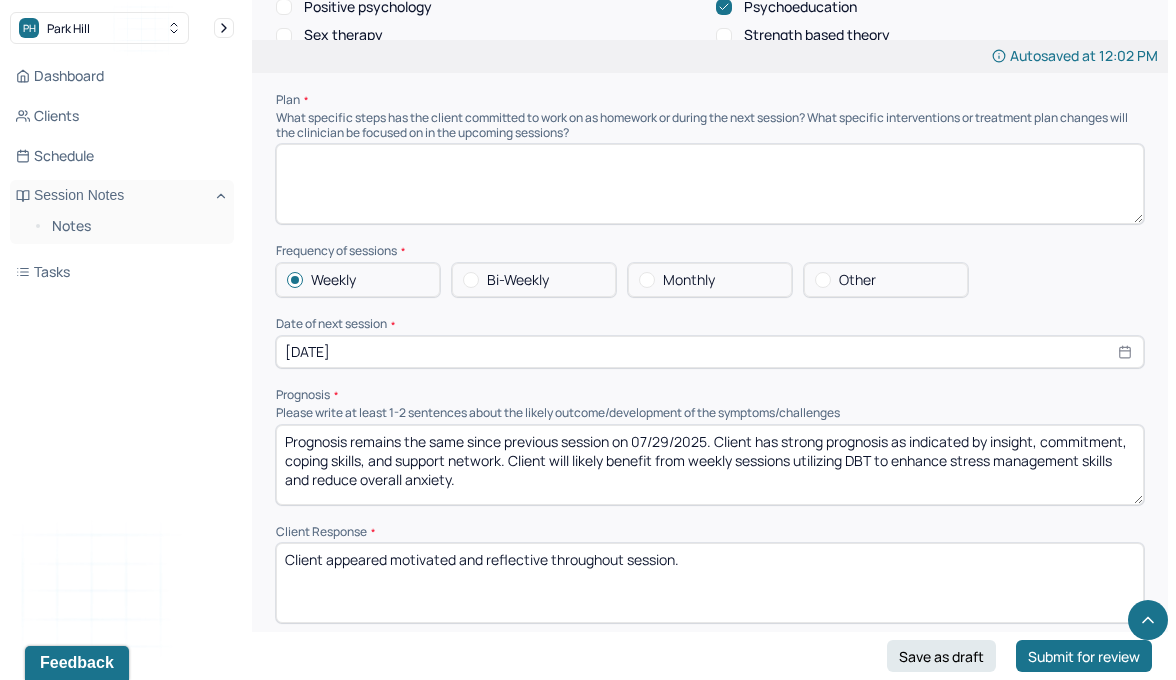 scroll, scrollTop: 2170, scrollLeft: 0, axis: vertical 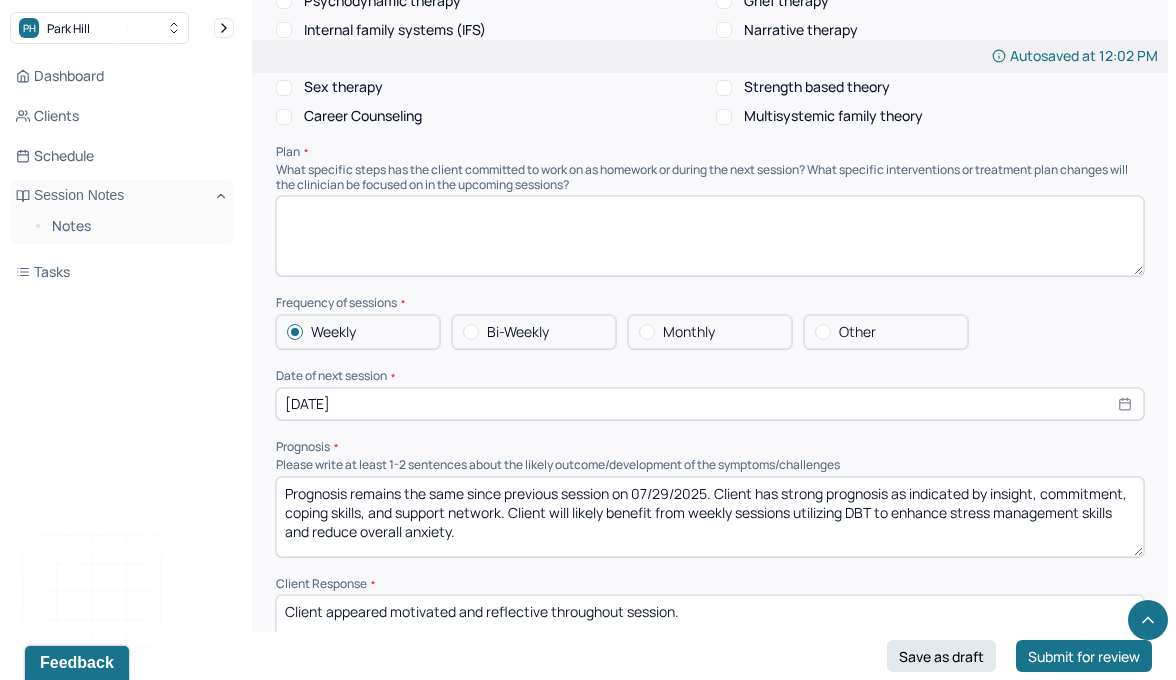 click at bounding box center [710, 236] 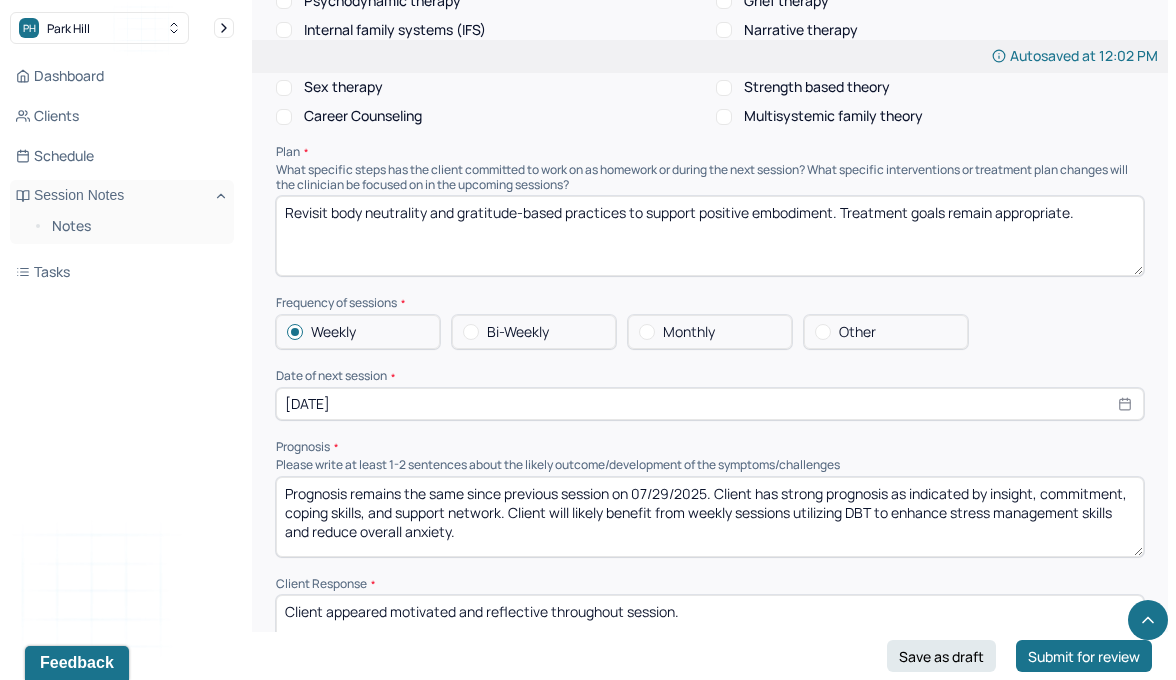 type on "Revisit body neutrality and gratitude-based practices to support positive embodiment. Treatment goals remain appropriate." 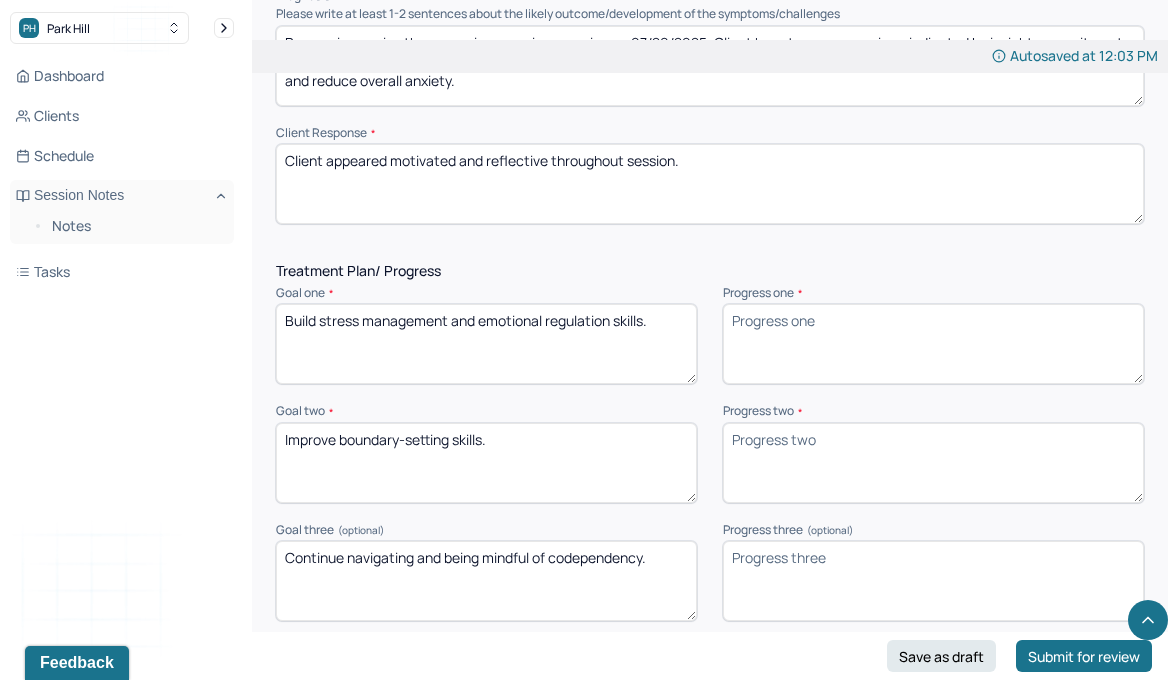 scroll, scrollTop: 2757, scrollLeft: 0, axis: vertical 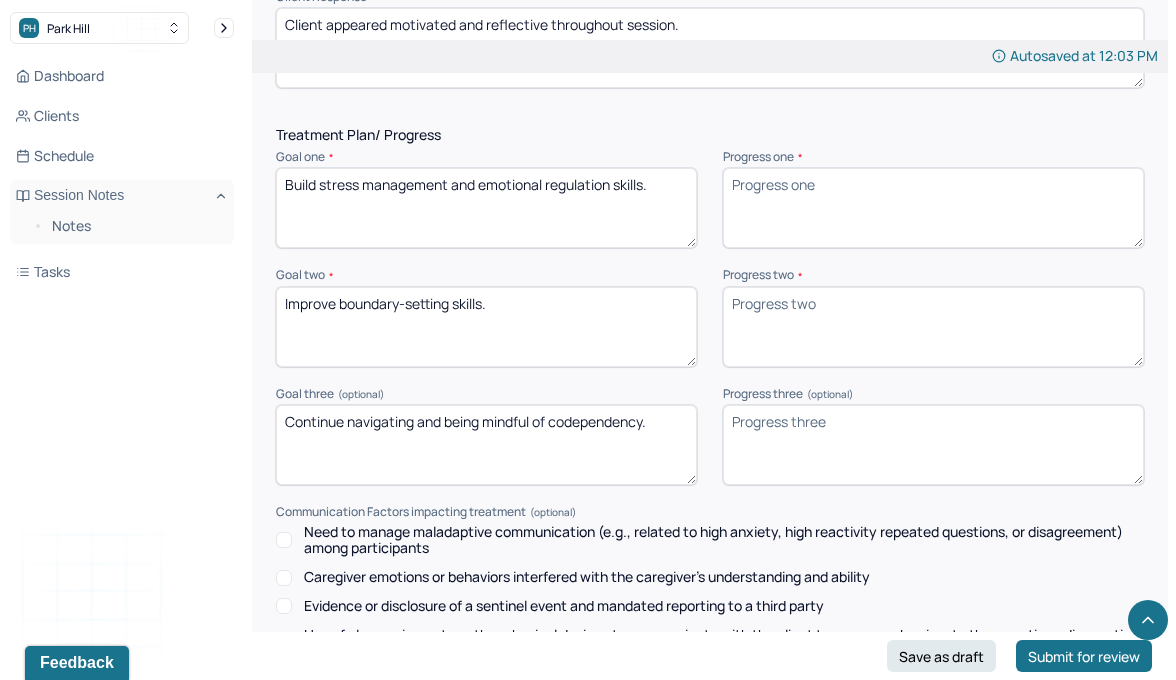 click on "Build stress management and emotional regulation skills." at bounding box center [486, 208] 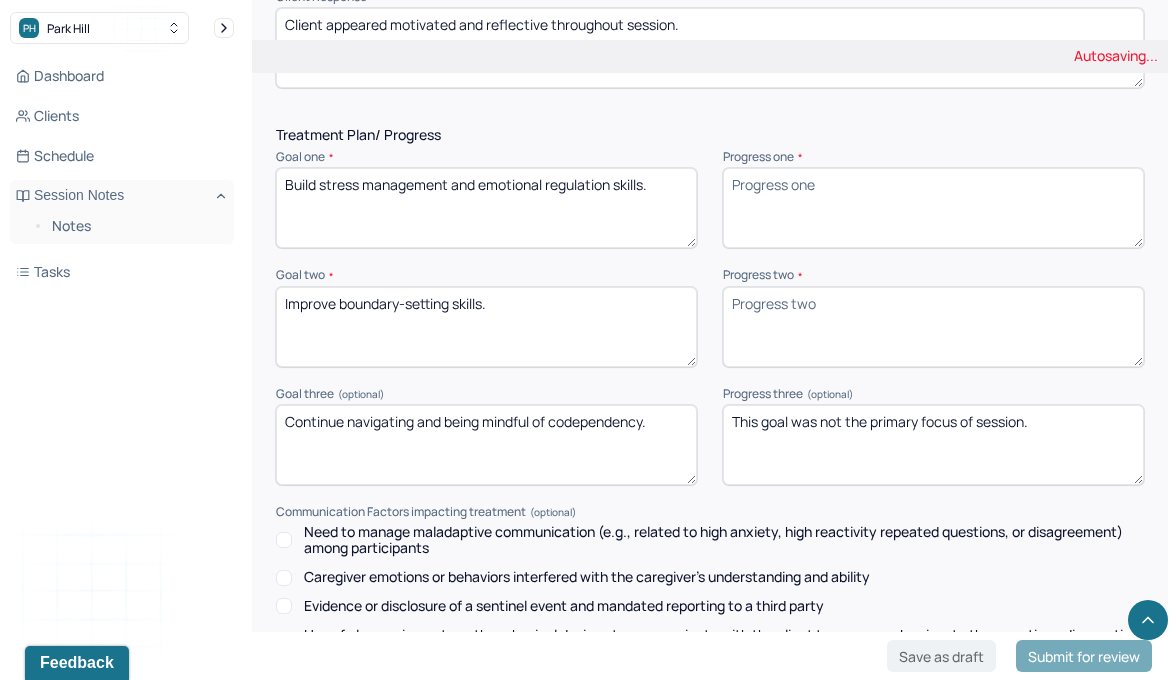 type on "This goal was not the primary focus of session." 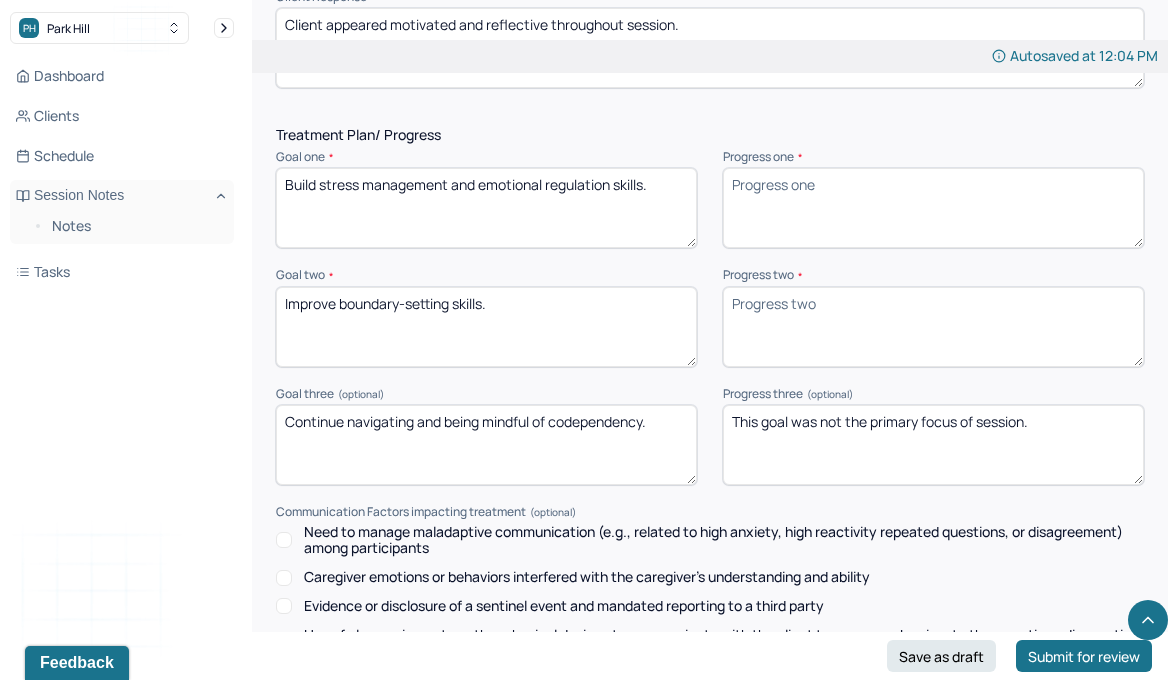 paste on "addressed through discussion of behavioral pacing and intentional self-care during the workday as strategies to manage work-related stress." 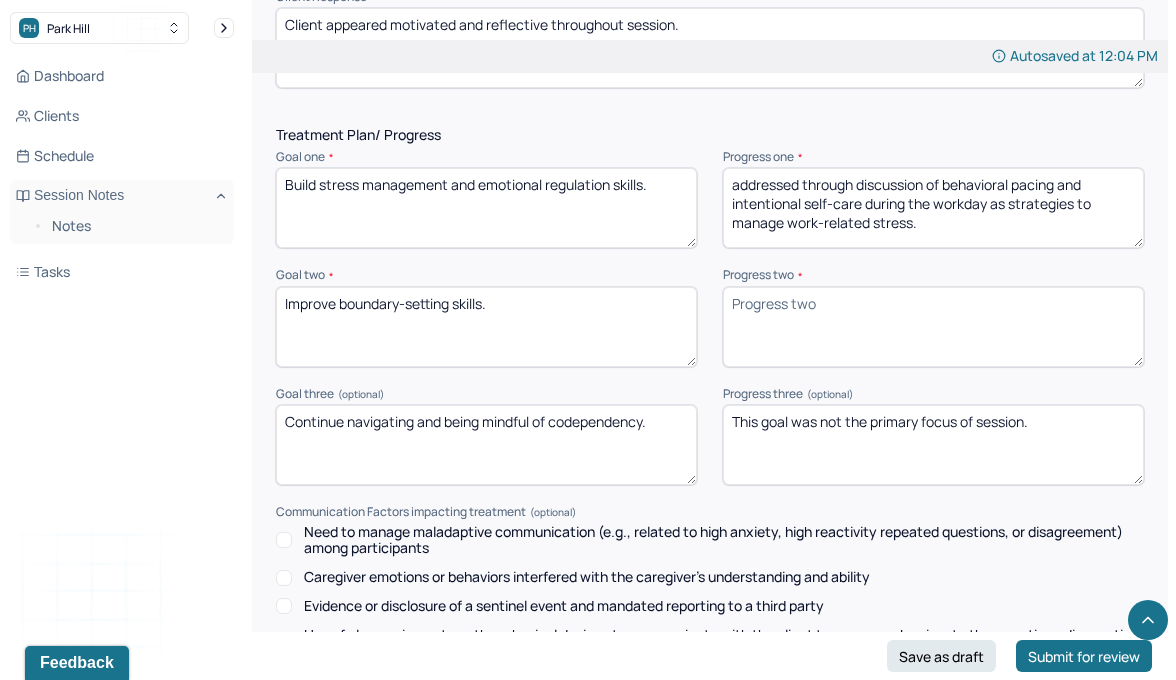 drag, startPoint x: 739, startPoint y: 192, endPoint x: 663, endPoint y: 192, distance: 76 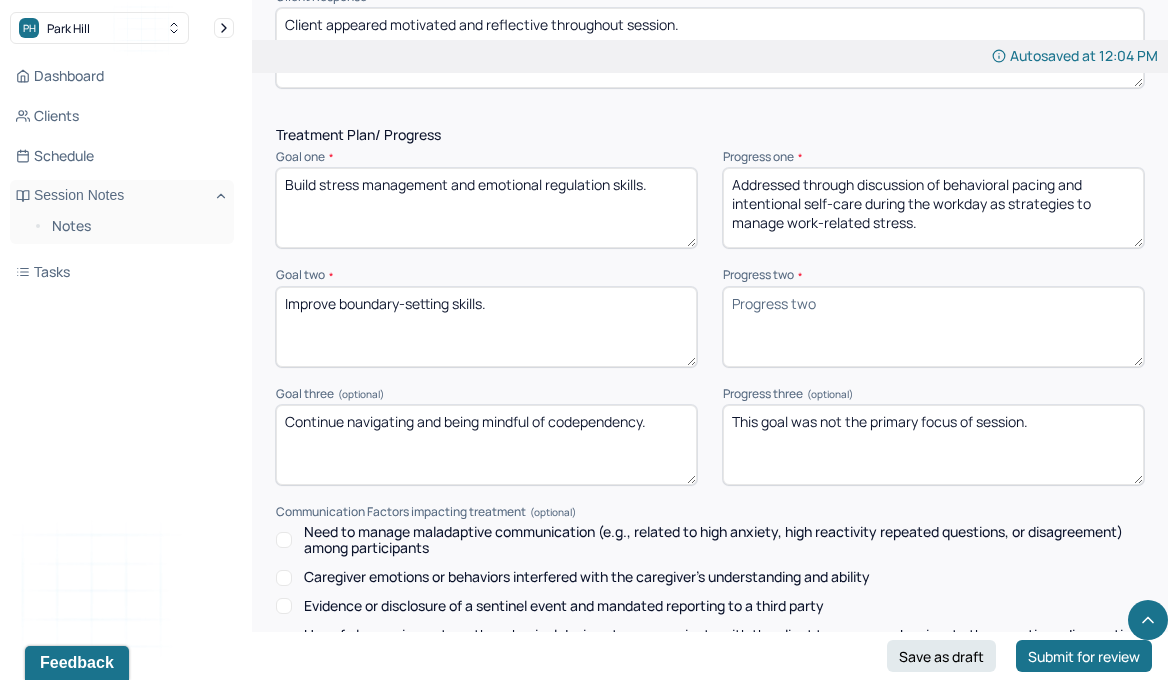 click on "addressed through discussion of behavioral pacing and intentional self-care during the workday as strategies to manage work-related stress." at bounding box center (933, 208) 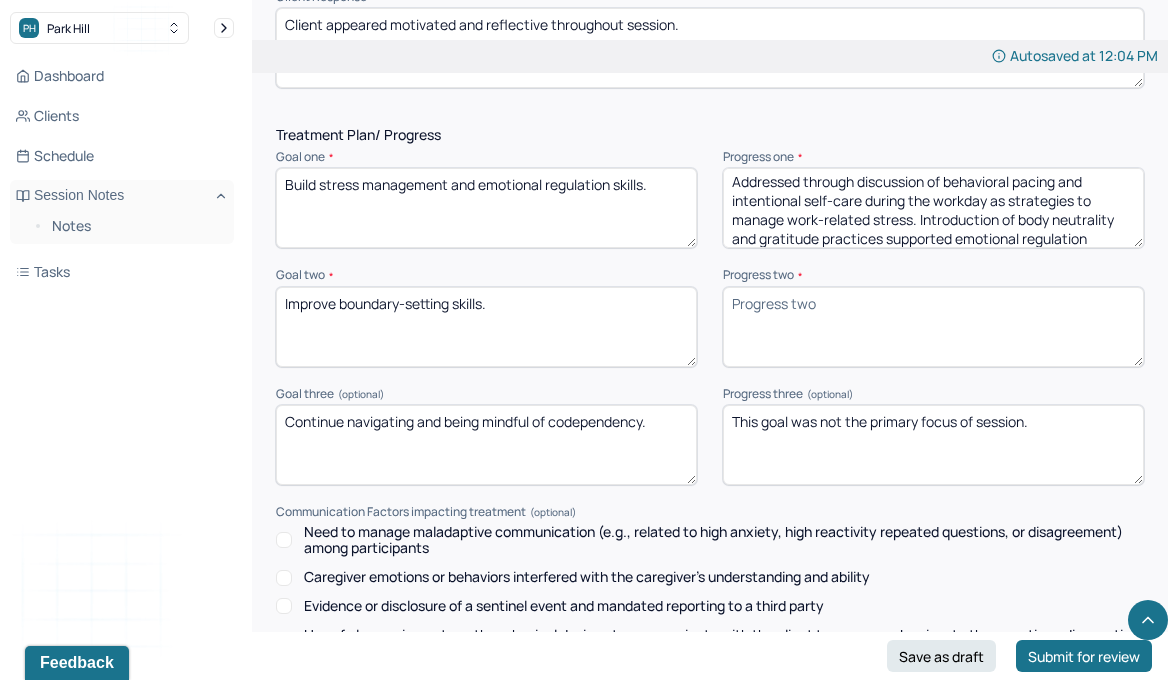 scroll, scrollTop: 9, scrollLeft: 0, axis: vertical 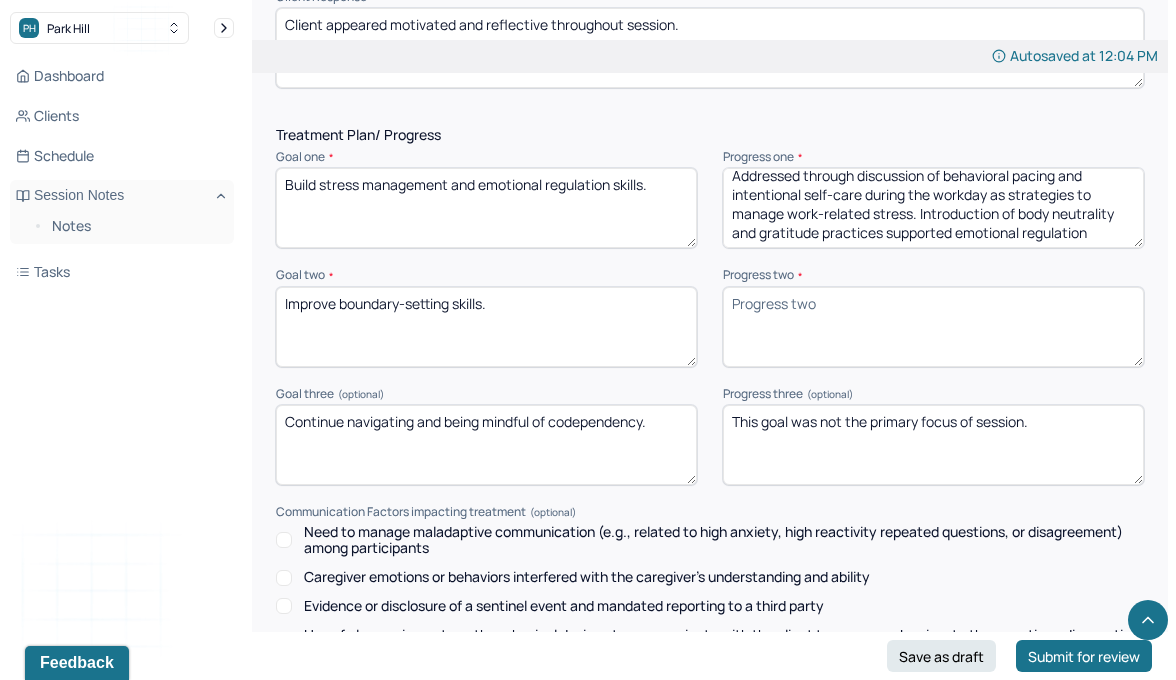 click on "Addressed through discussion of behavioral pacing and intentional self-care during the workday as strategies to manage work-related stress. Introduction of body neutrality and gratitude practices supported emotional regulation" at bounding box center (933, 208) 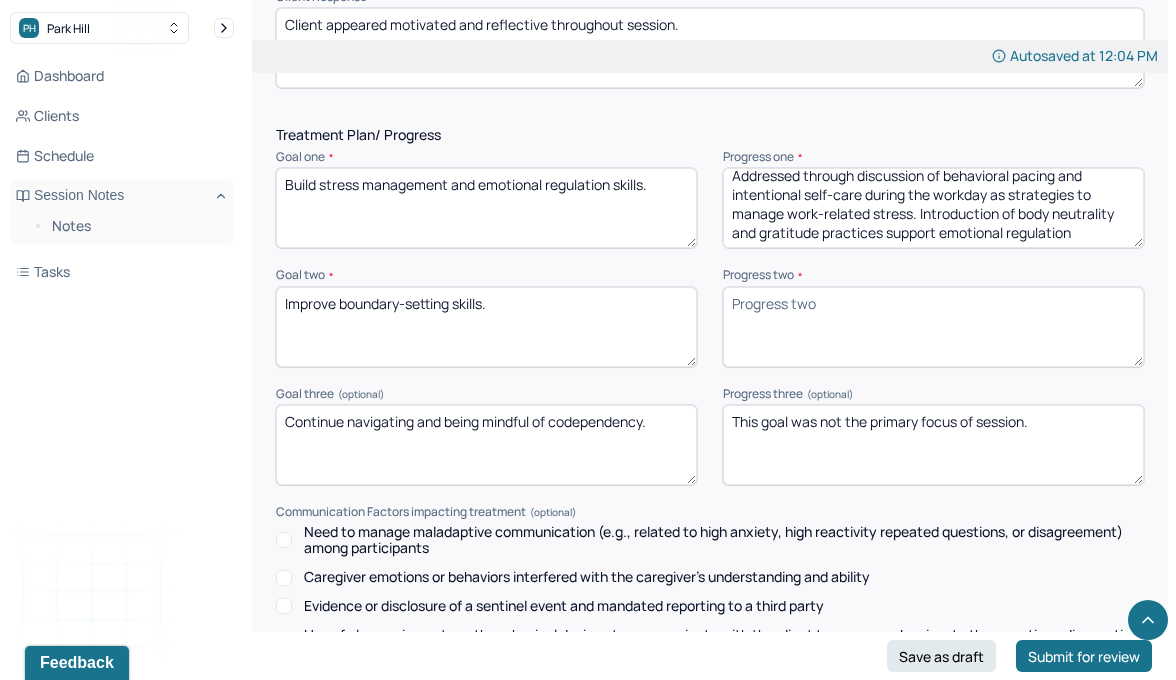 click on "Addressed through discussion of behavioral pacing and intentional self-care during the workday as strategies to manage work-related stress. Introduction of body neutrality and gratitude practices supported emotional regulation" at bounding box center (933, 208) 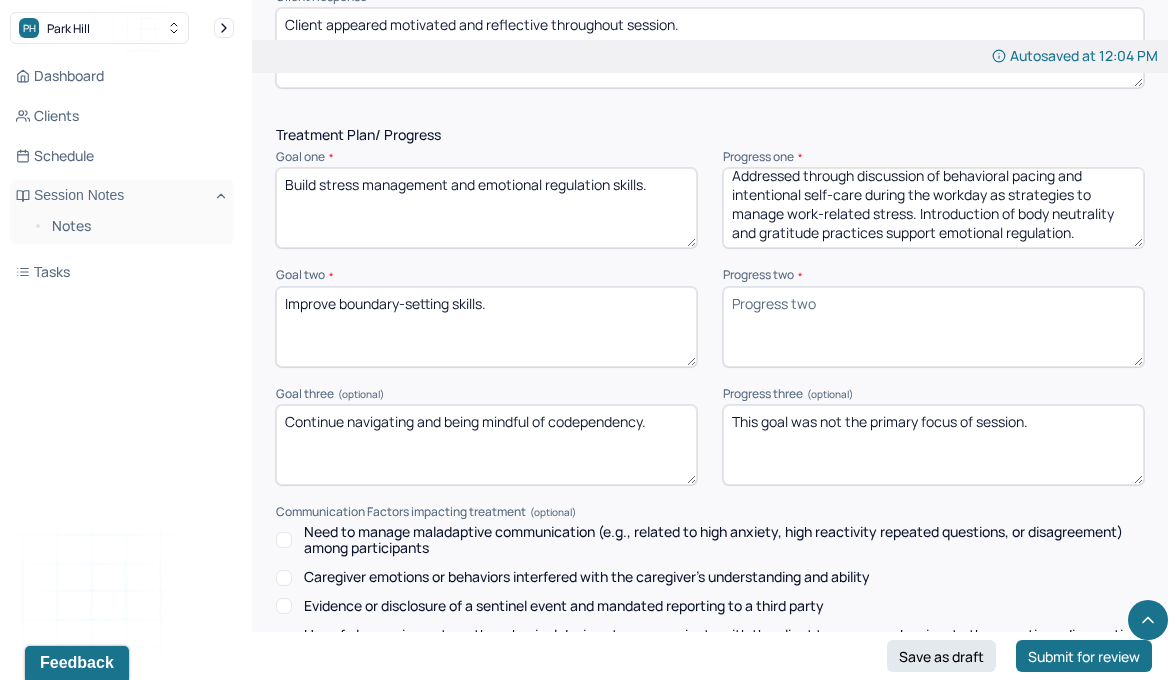 scroll, scrollTop: 7, scrollLeft: 0, axis: vertical 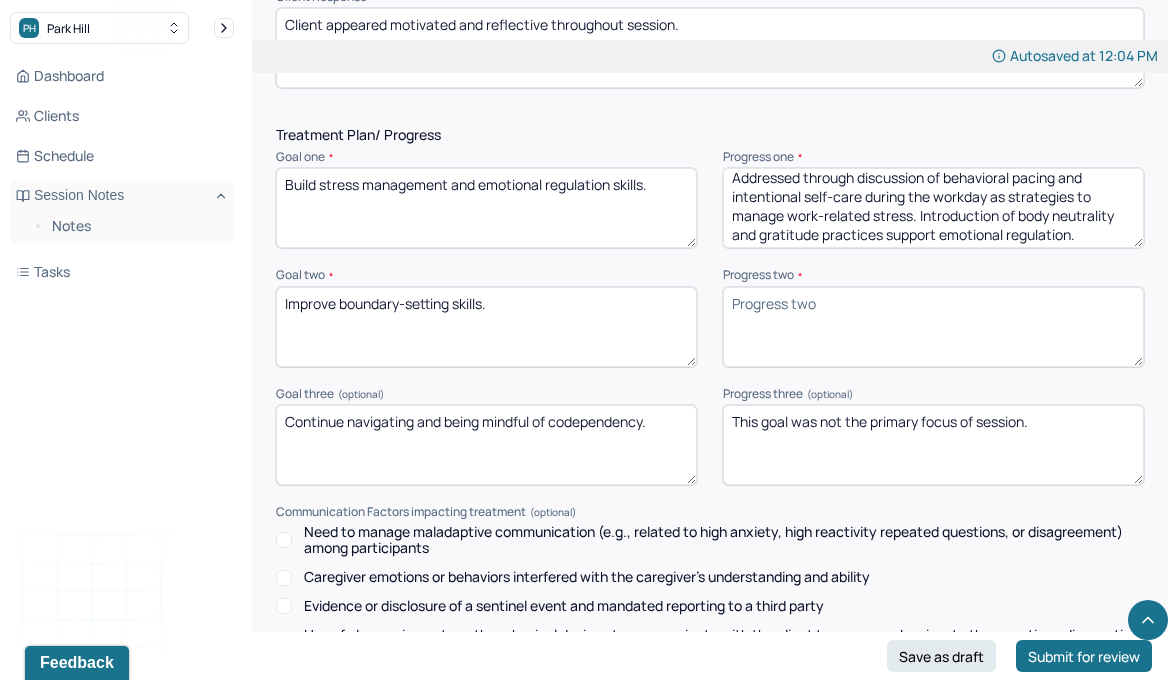 type on "Addressed through discussion of behavioral pacing and intentional self-care during the workday as strategies to manage work-related stress. Introduction of body neutrality and gratitude practices support emotional regulation." 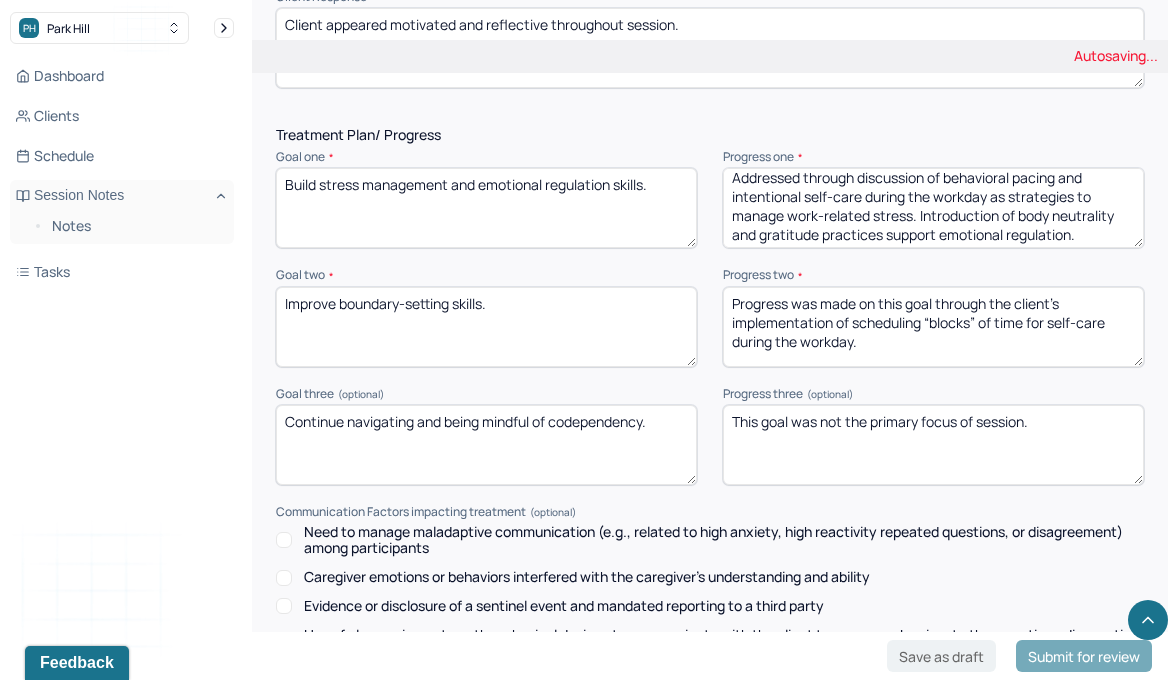 type on "Progress was made on this goal through the client’s implementation of scheduling “blocks” of time for self-care during the workday." 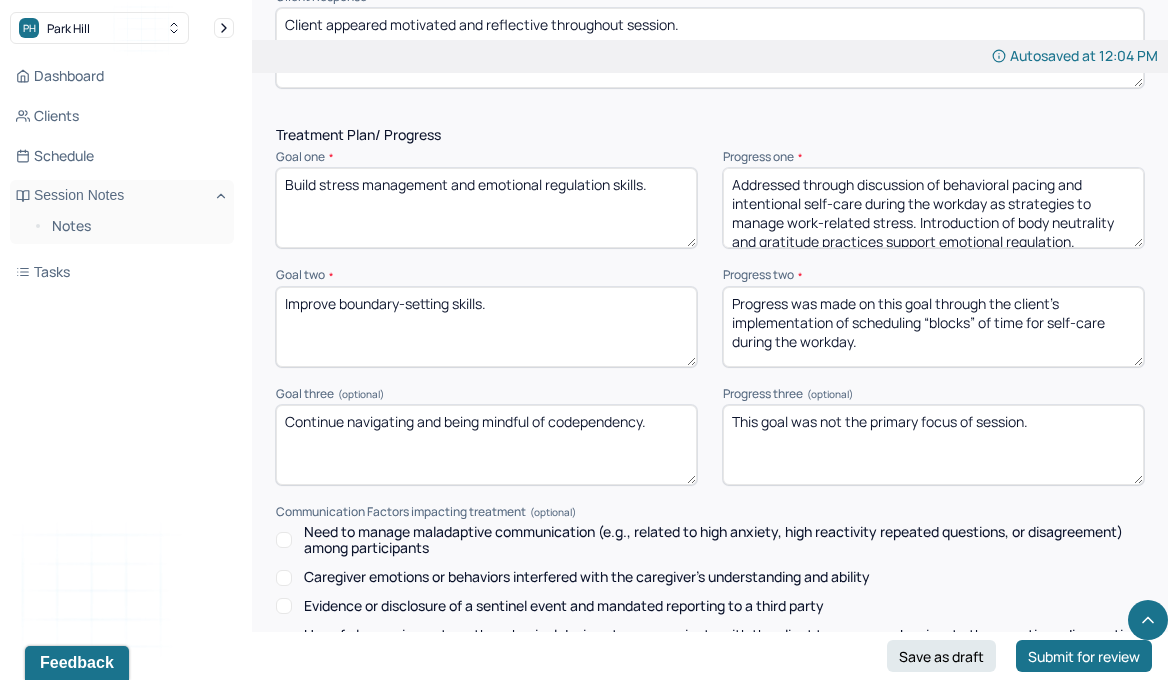 scroll, scrollTop: 9, scrollLeft: 0, axis: vertical 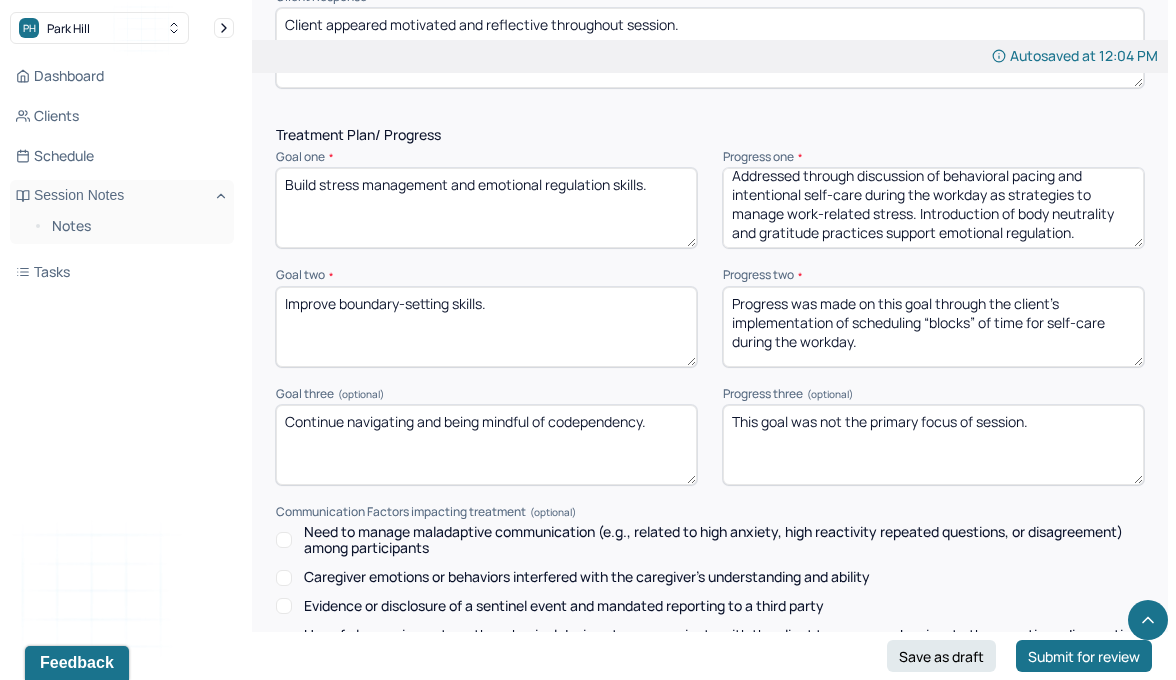 drag, startPoint x: 1087, startPoint y: 242, endPoint x: 919, endPoint y: 221, distance: 169.30742 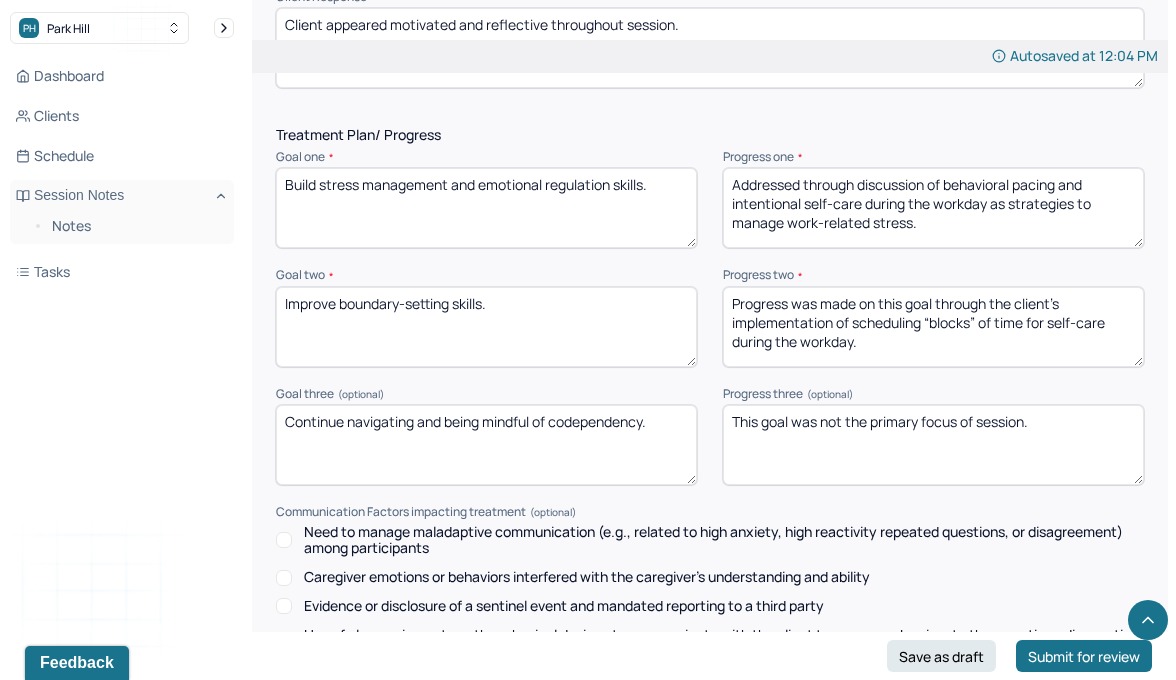 scroll, scrollTop: 0, scrollLeft: 0, axis: both 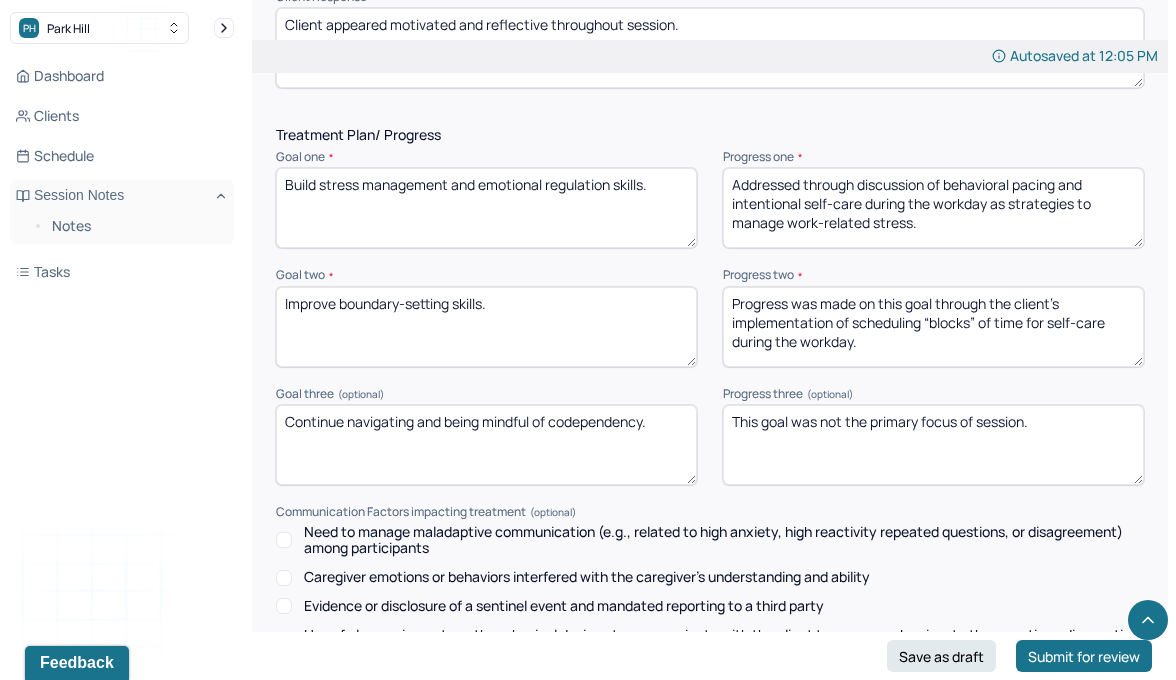 click on "Progress three (optional)" at bounding box center (933, 394) 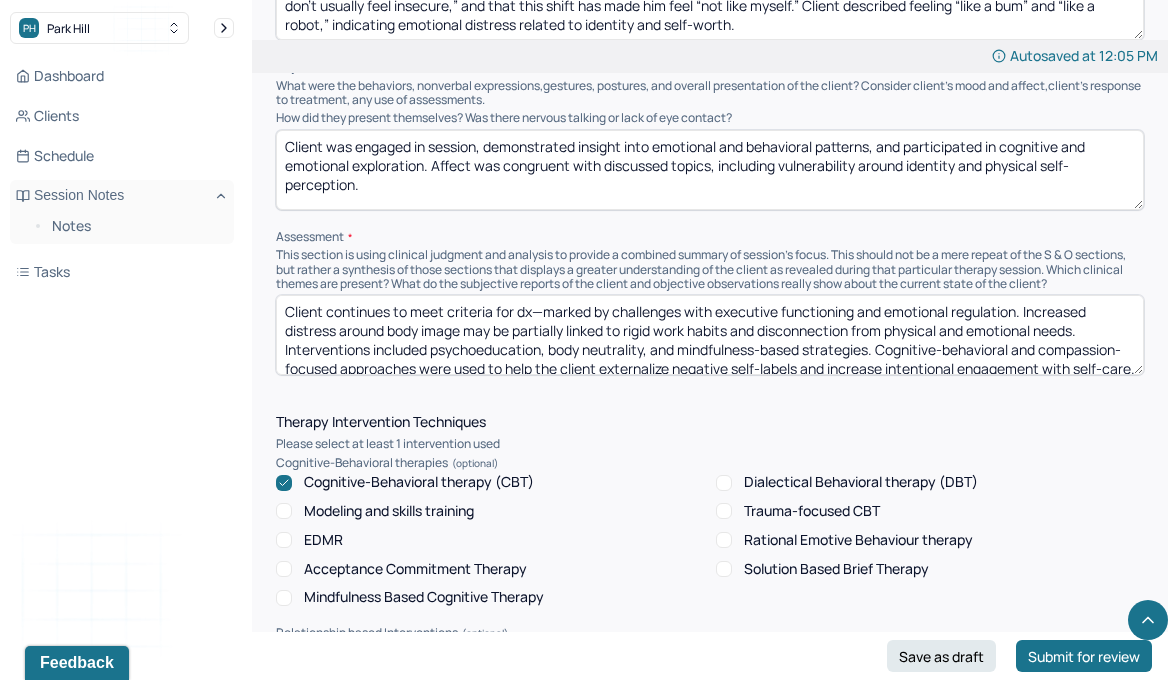 scroll, scrollTop: 1378, scrollLeft: 0, axis: vertical 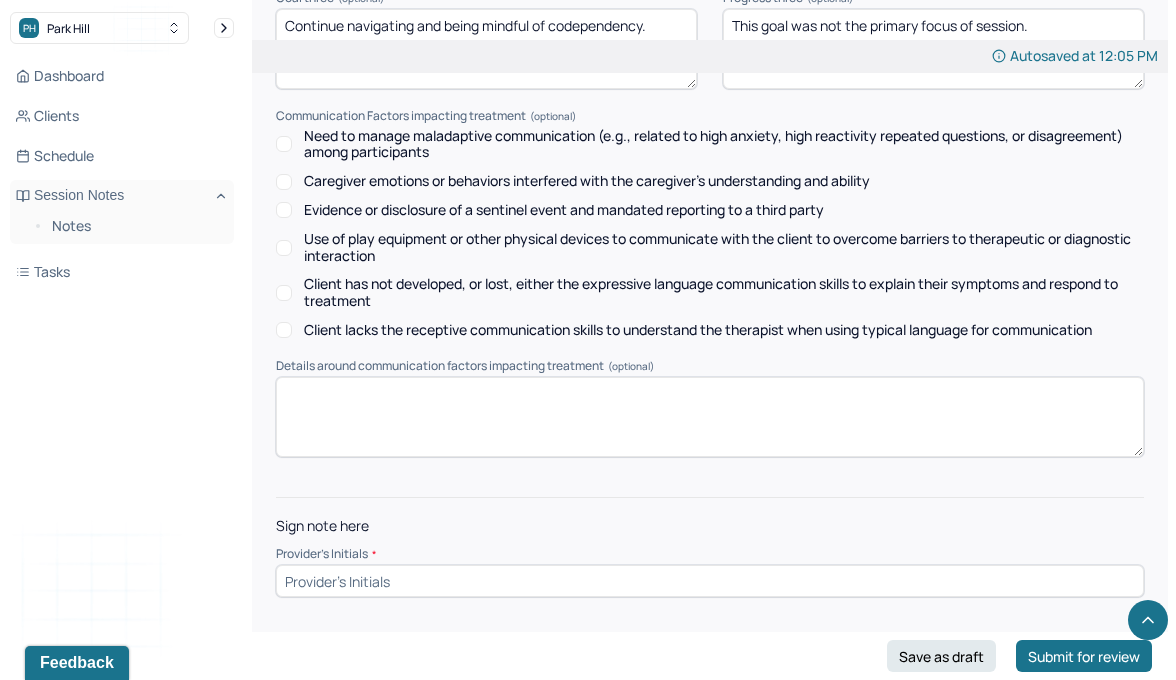 click at bounding box center [710, 581] 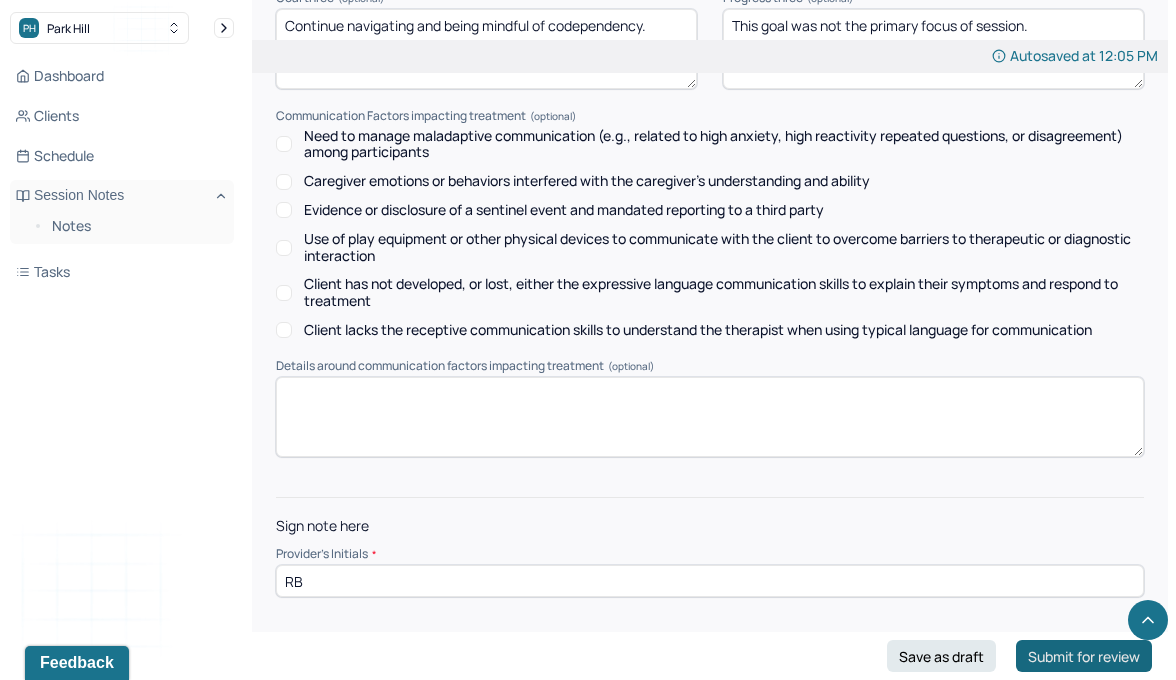 type on "RB" 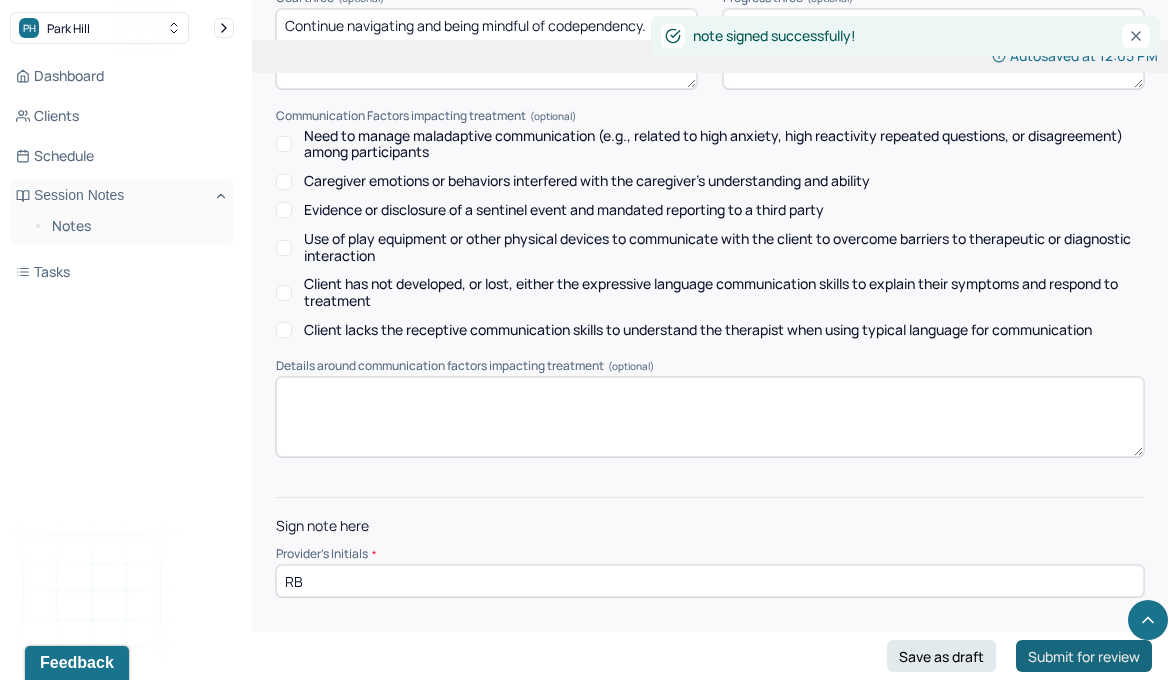 scroll, scrollTop: 0, scrollLeft: 0, axis: both 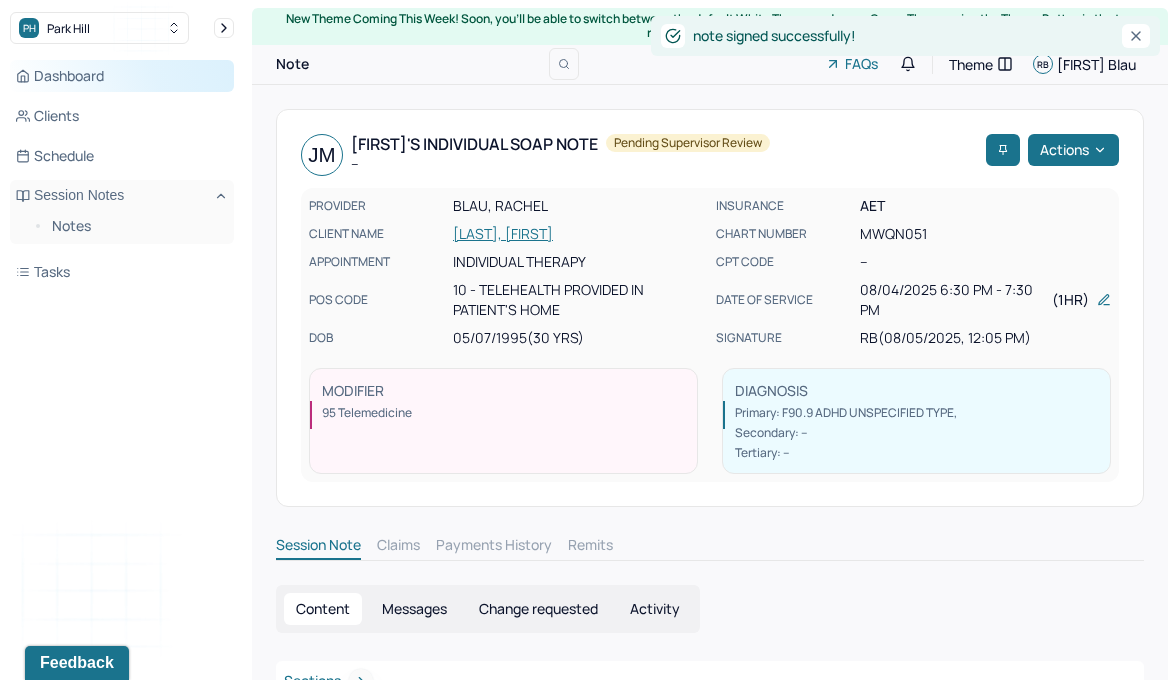 click on "Dashboard" at bounding box center (122, 76) 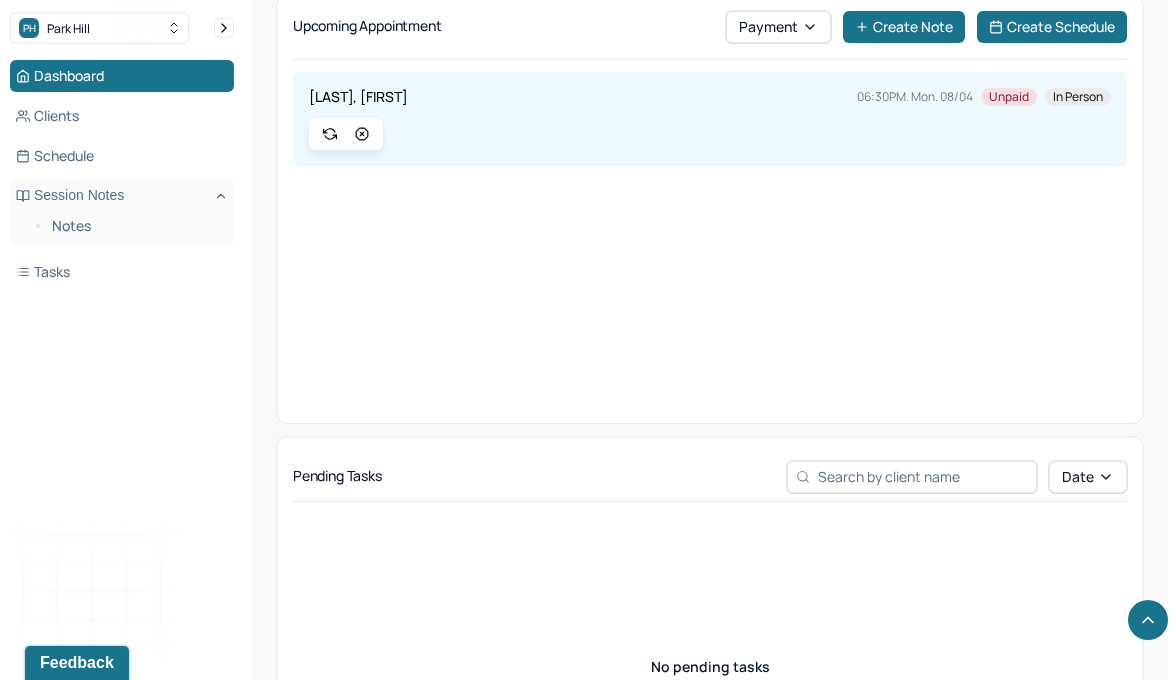 scroll, scrollTop: 0, scrollLeft: 0, axis: both 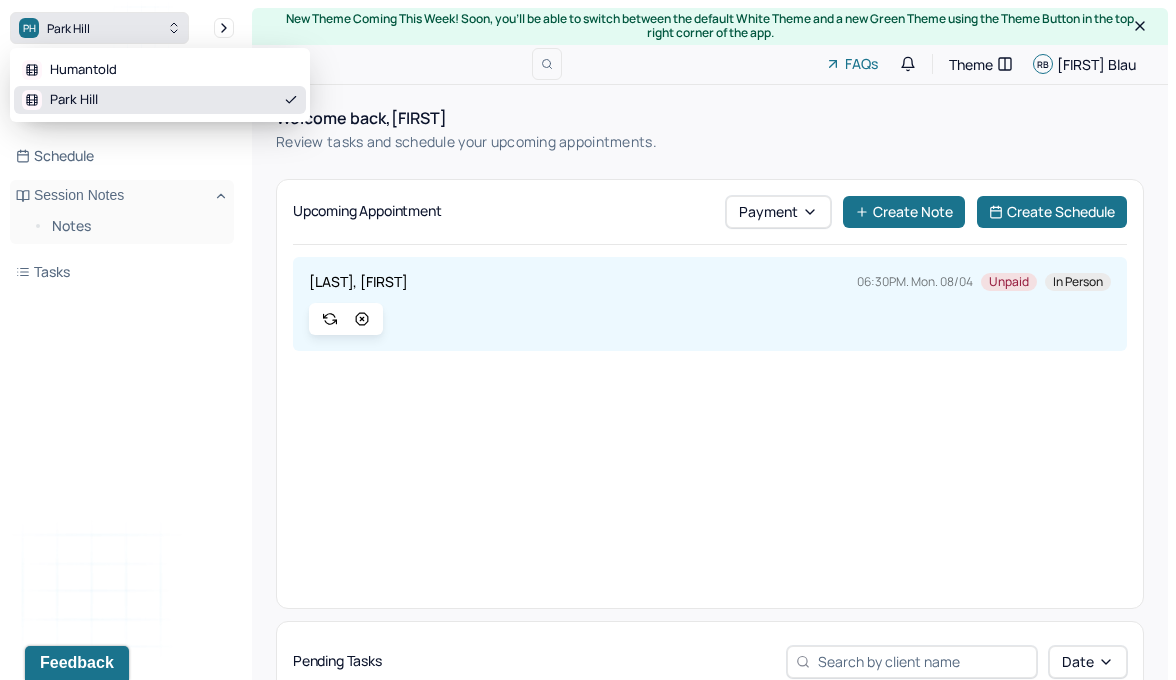 click on "Park Hill" at bounding box center (68, 28) 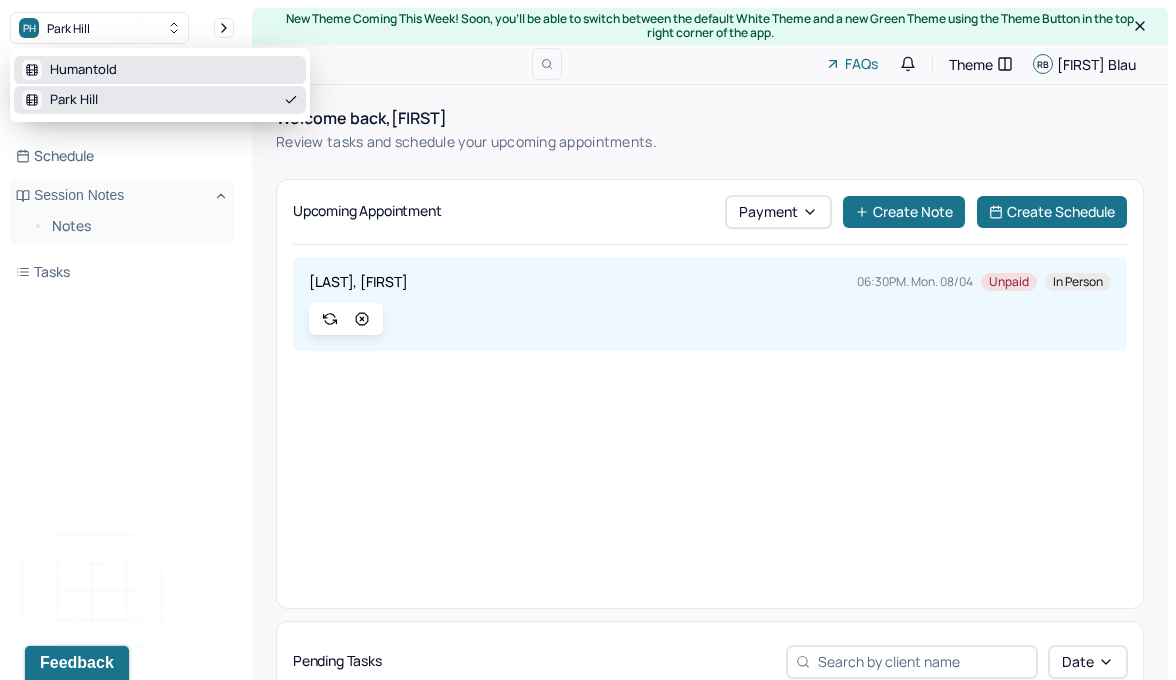 click on "Humantold" at bounding box center (83, 70) 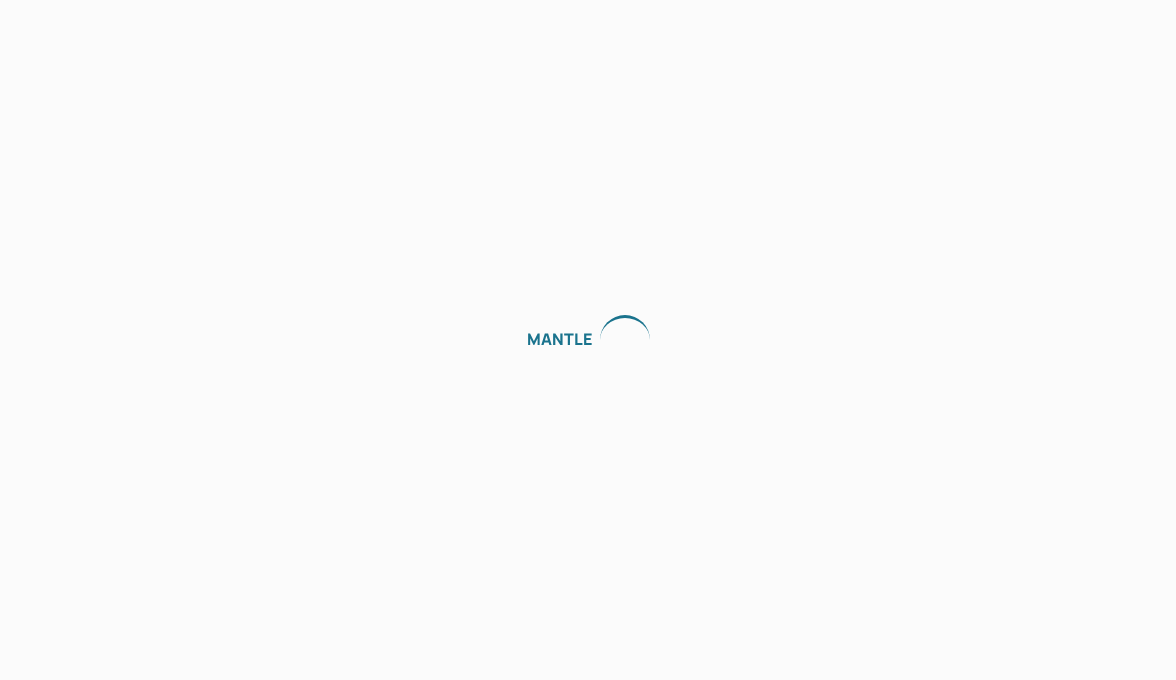 scroll, scrollTop: 0, scrollLeft: 0, axis: both 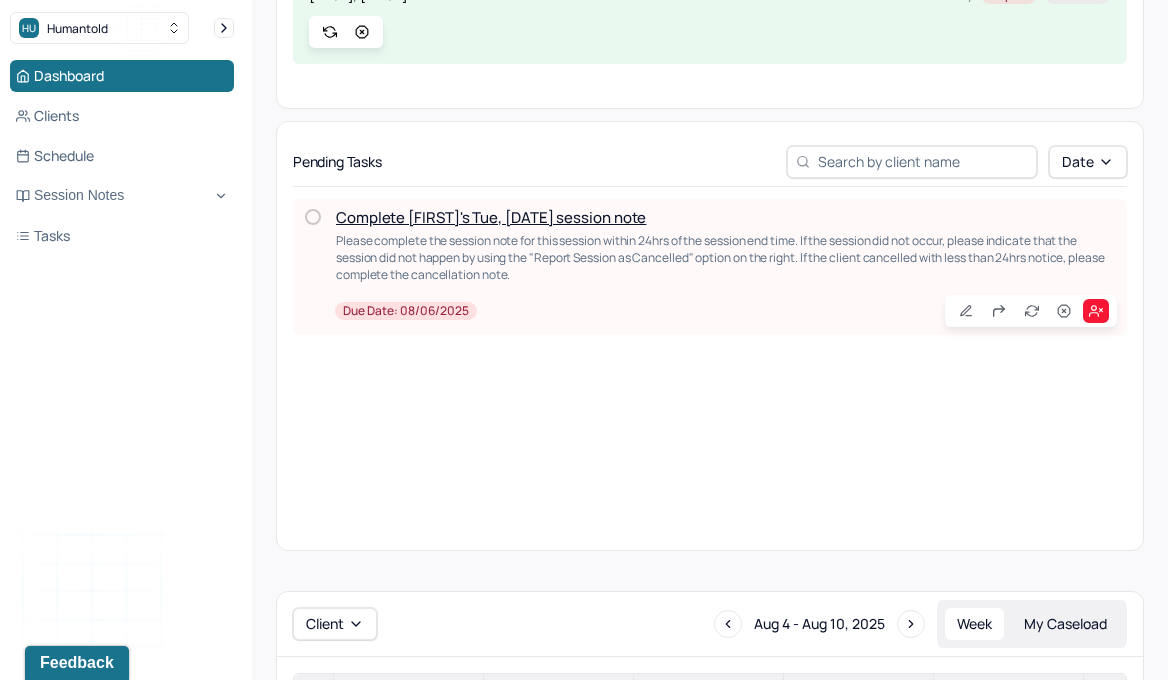 click on "Complete [FIRST]'s Tue, [DATE] session note" at bounding box center (491, 217) 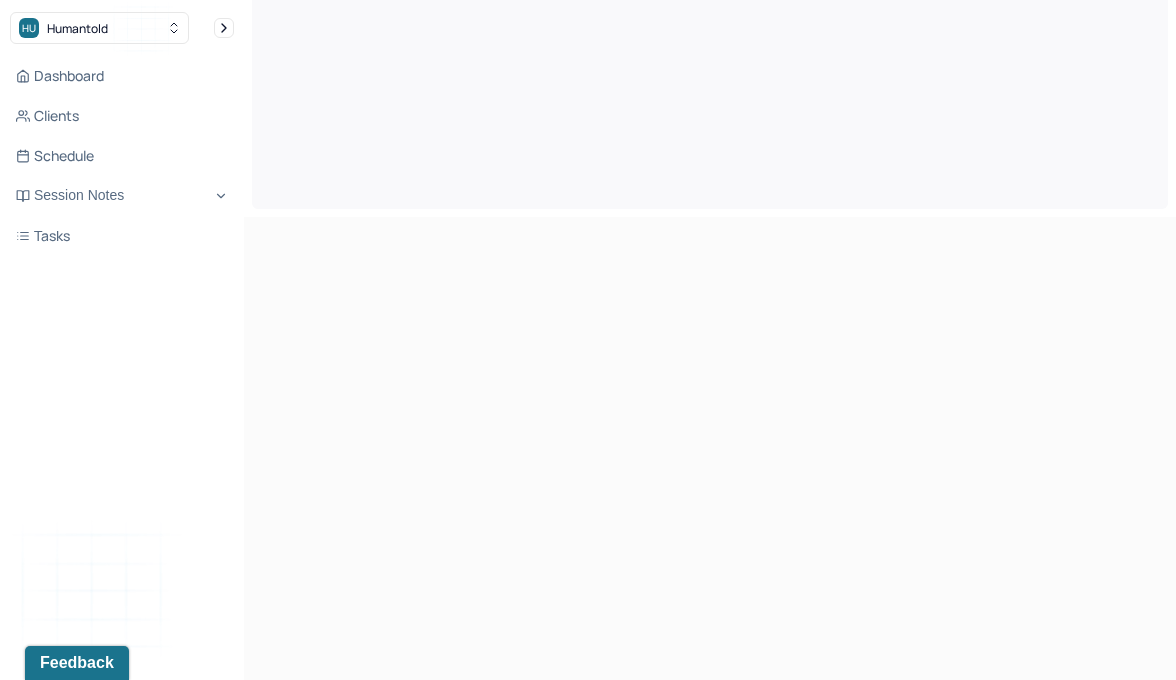 scroll, scrollTop: 0, scrollLeft: 0, axis: both 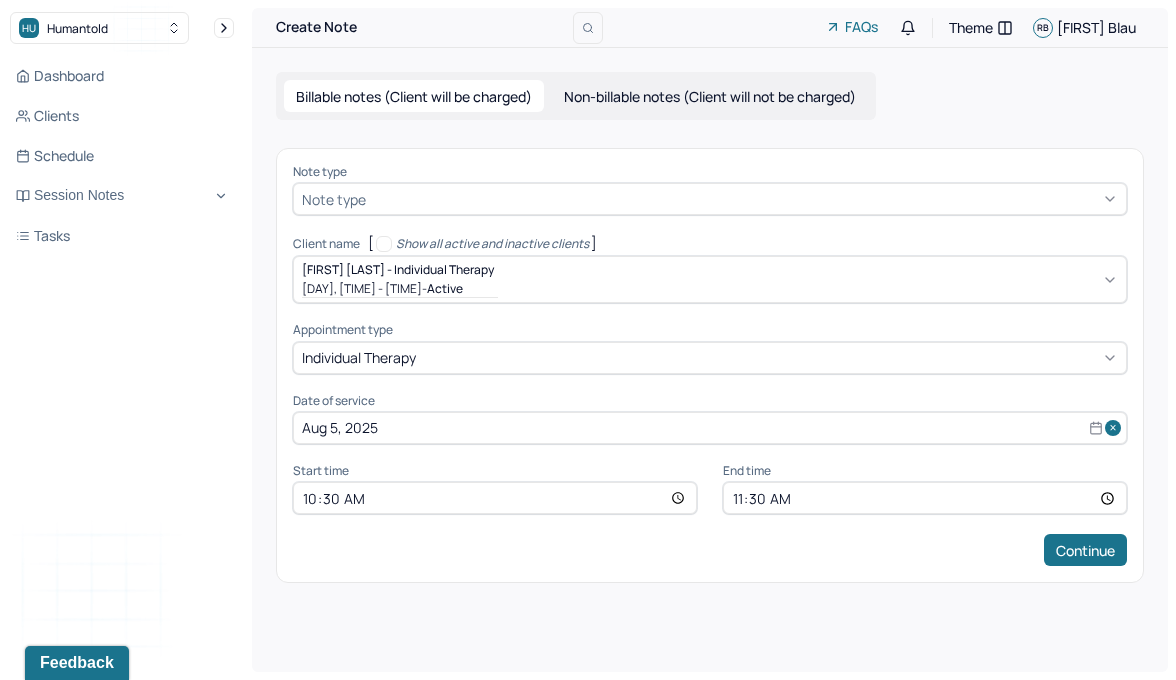 click on "Note type" at bounding box center (710, 199) 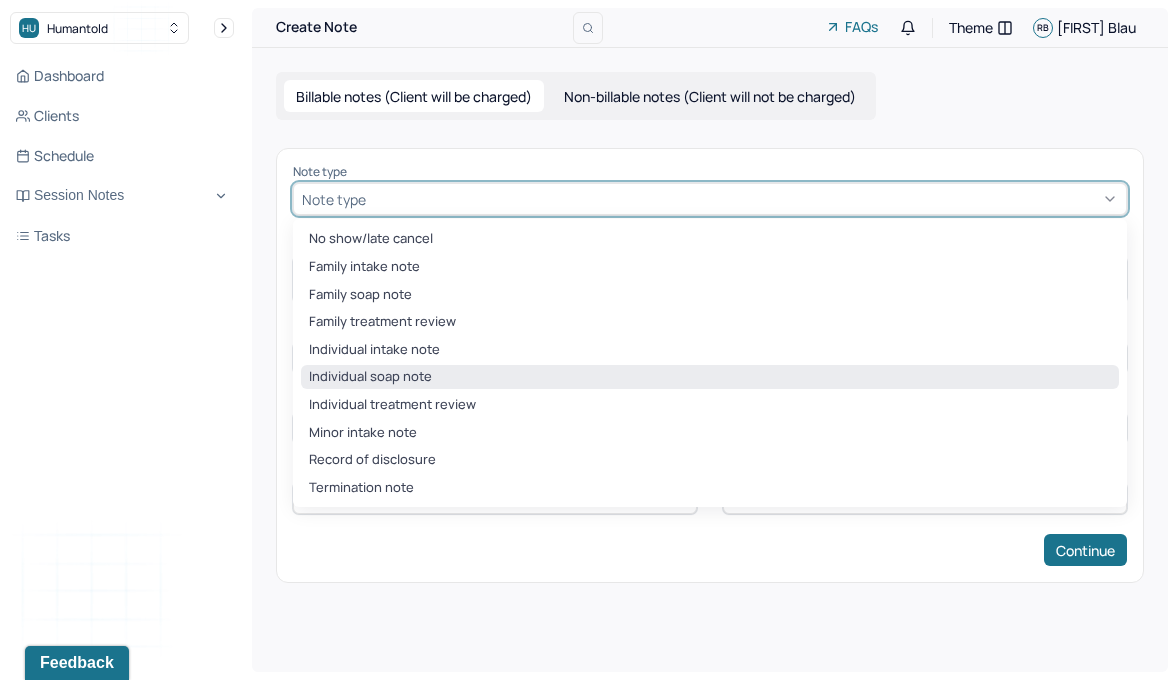 click on "Individual soap note" at bounding box center [710, 377] 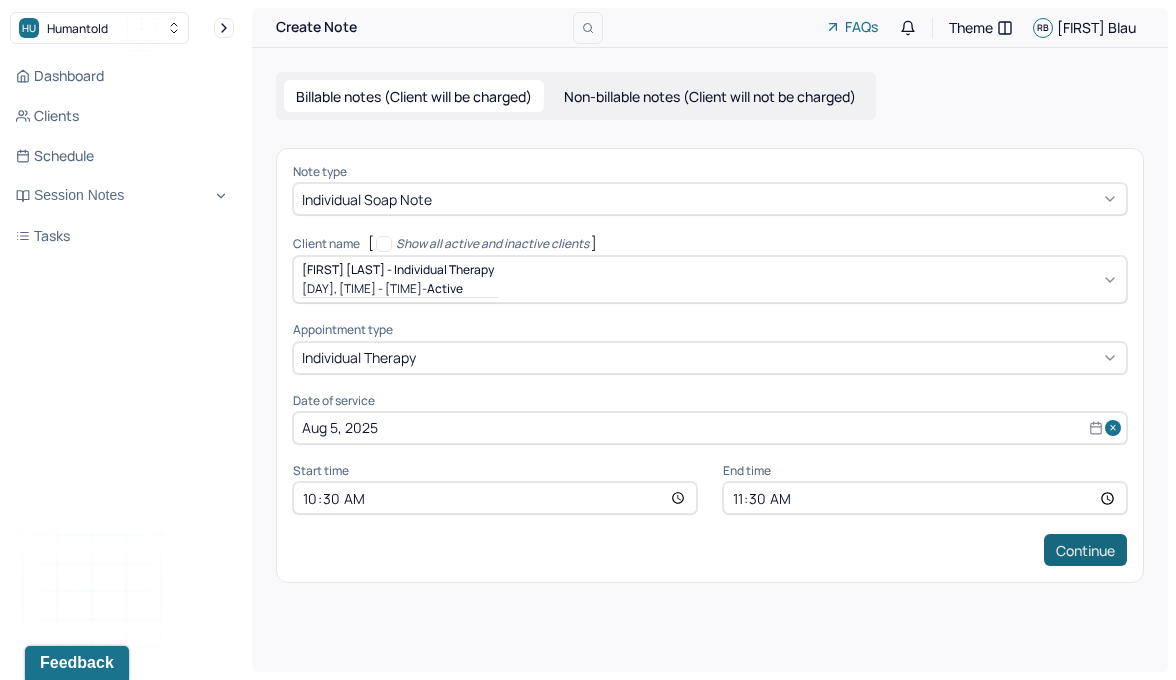 click on "Continue" at bounding box center [1085, 550] 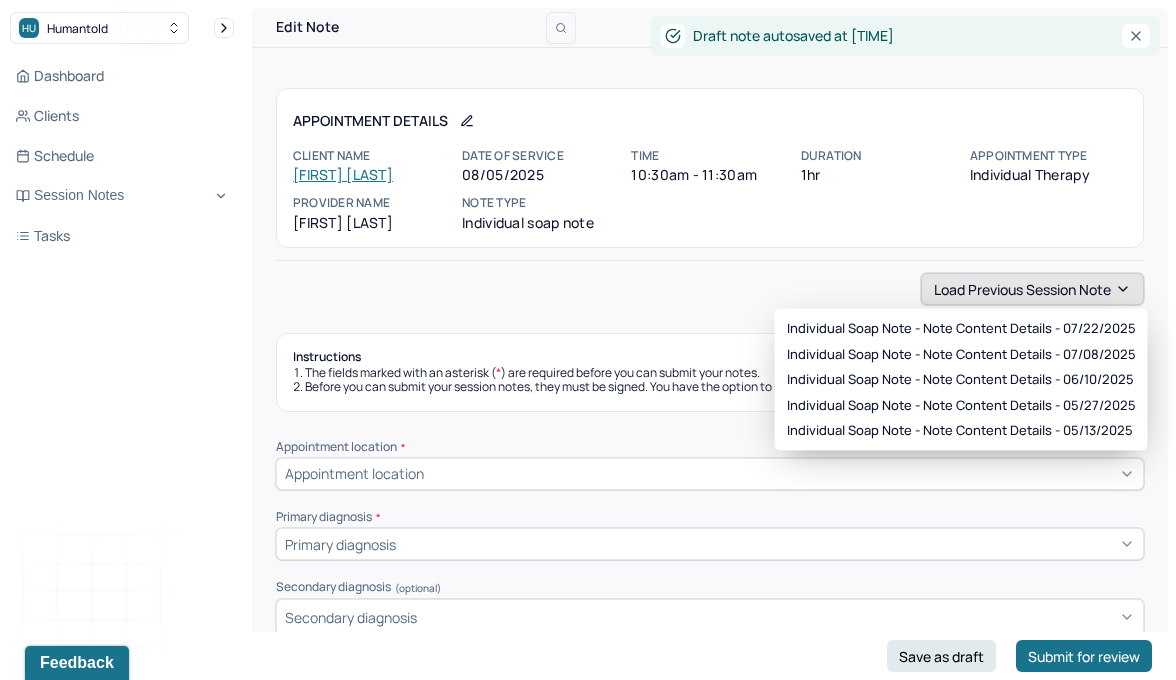 click on "Load previous session note" at bounding box center (1032, 289) 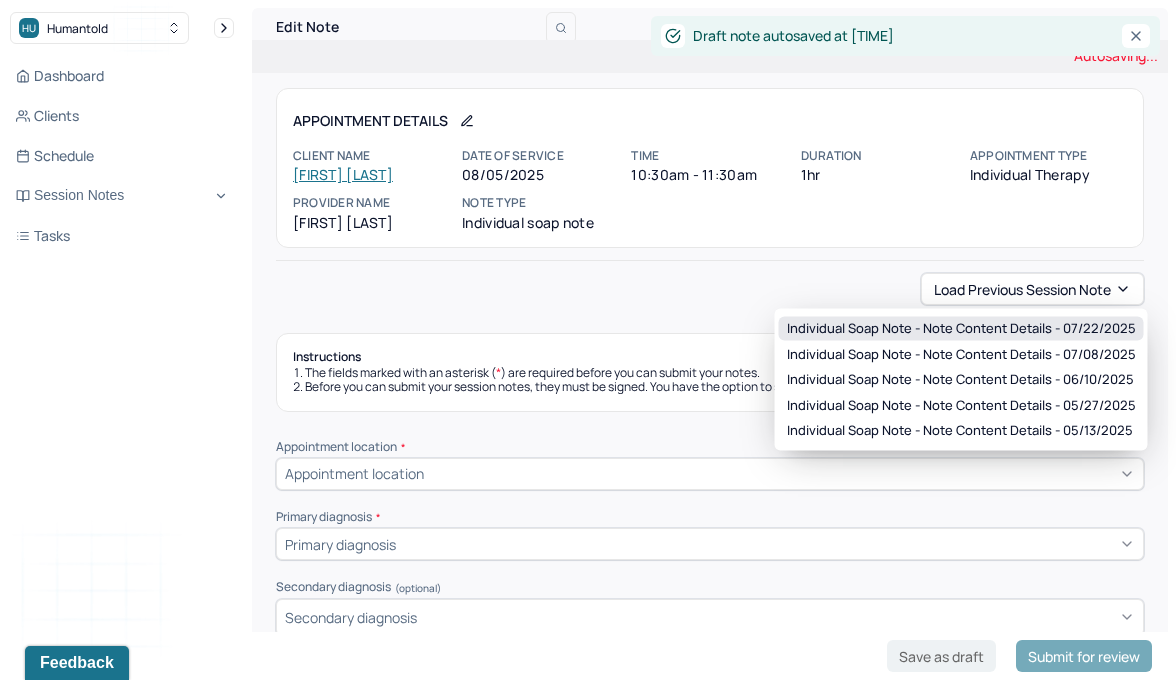 click on "Individual soap note   - Note content Details -   07/22/2025" at bounding box center (961, 329) 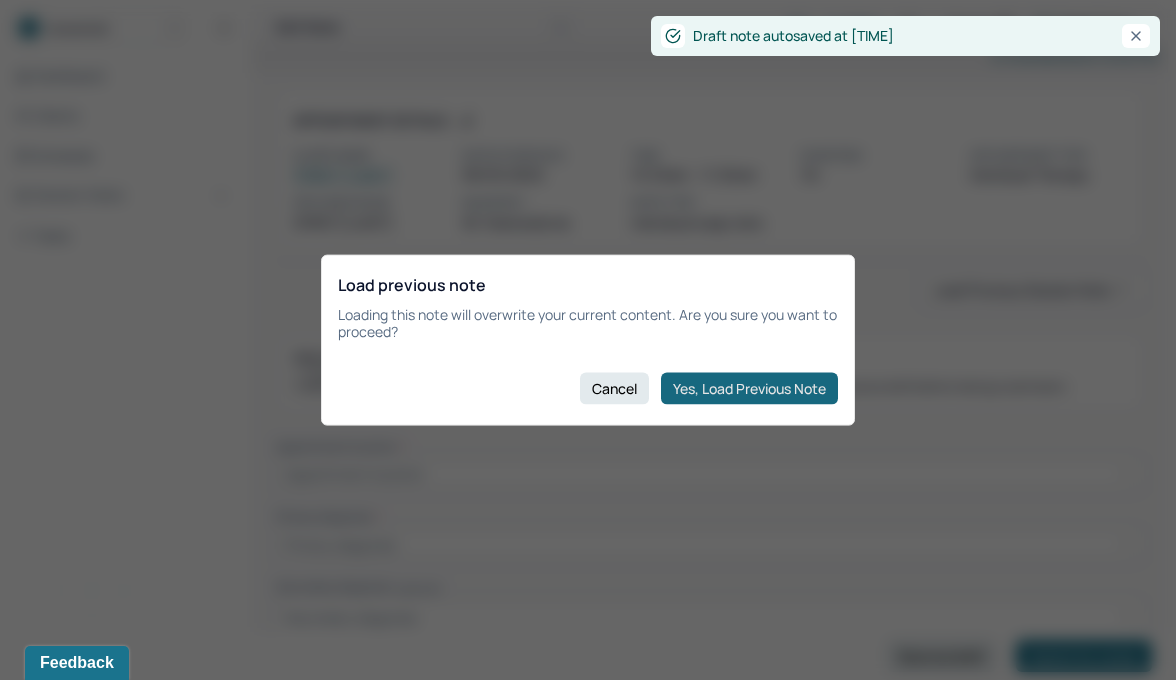 click on "Yes, Load Previous Note" at bounding box center [749, 388] 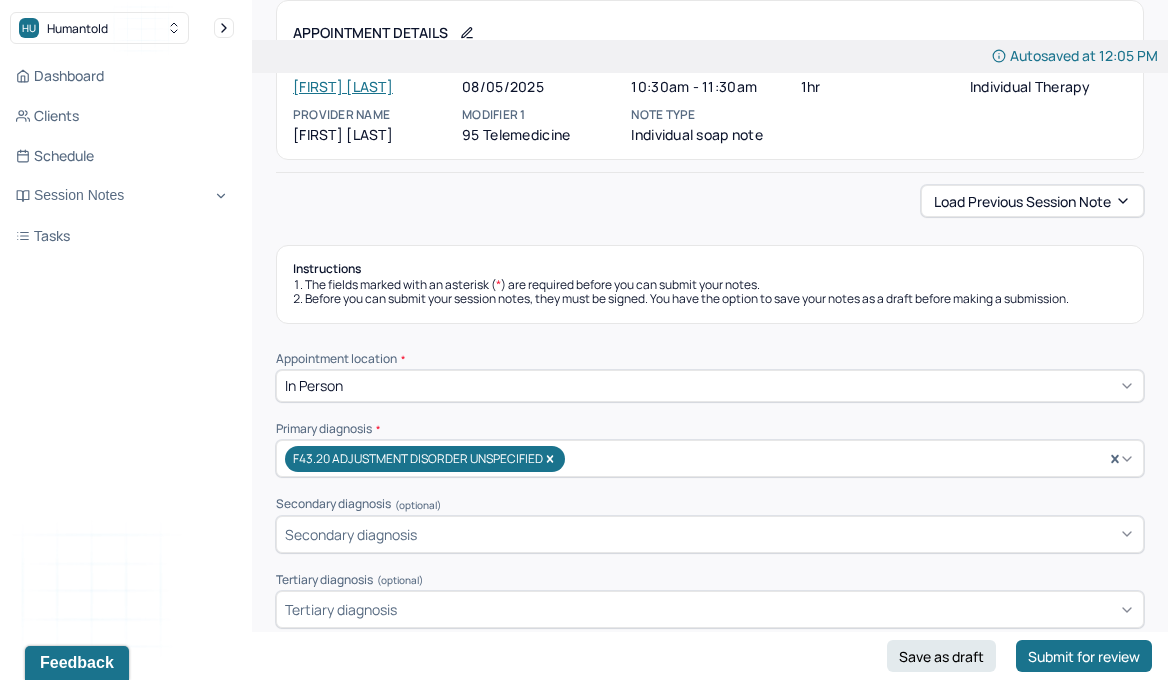 scroll, scrollTop: 347, scrollLeft: 0, axis: vertical 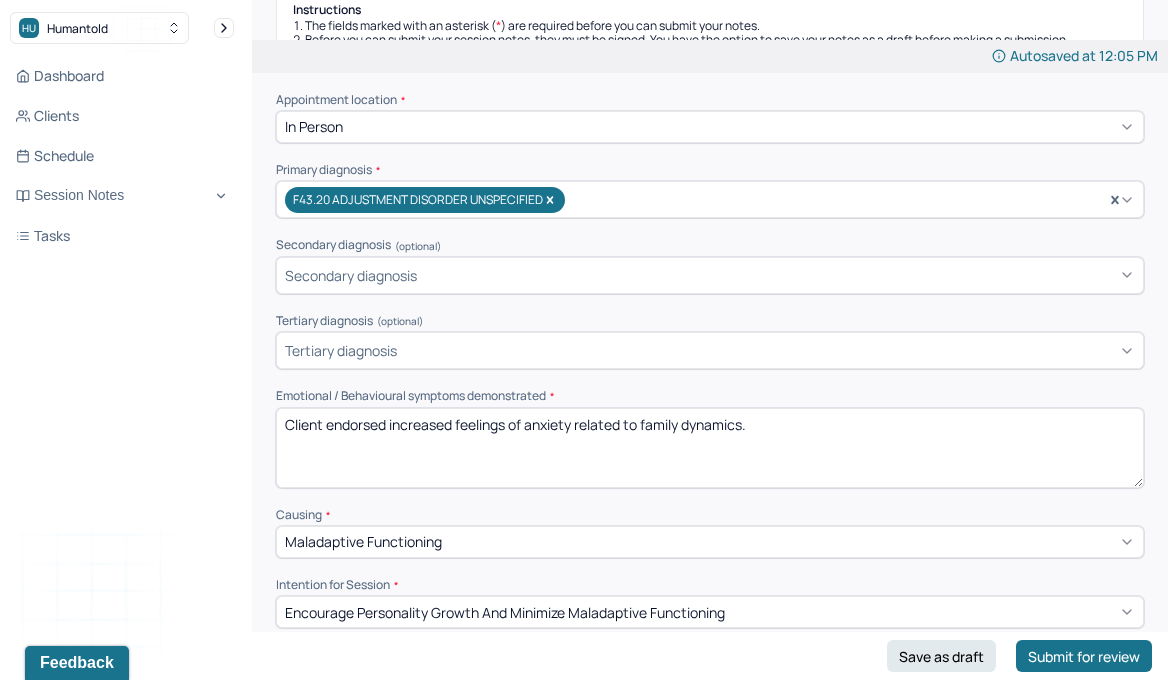 click on "Client endorsed increased feelings of anxiety related to family dynamics." at bounding box center [710, 448] 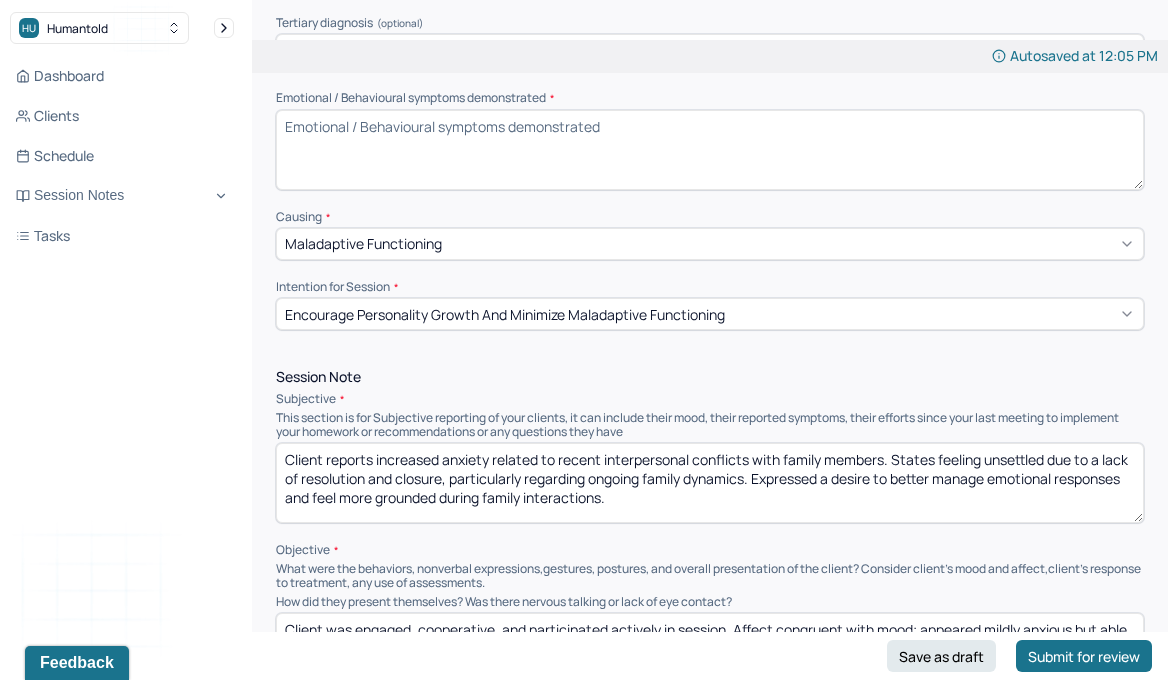 scroll, scrollTop: 655, scrollLeft: 0, axis: vertical 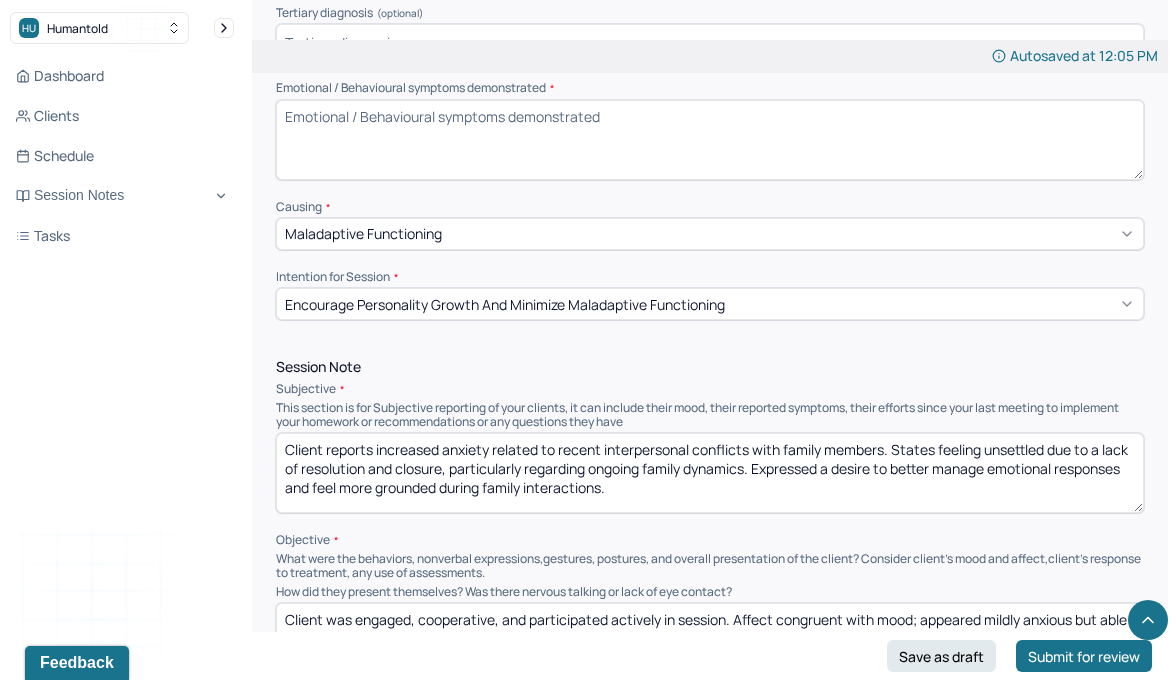 type 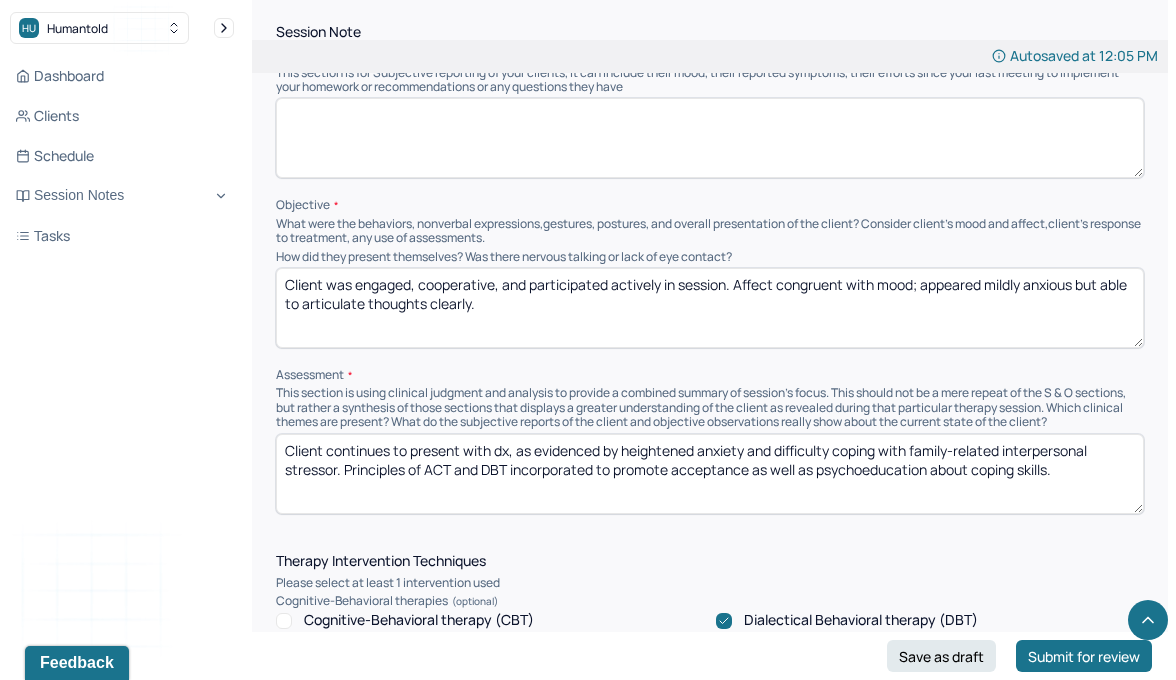 scroll, scrollTop: 992, scrollLeft: 0, axis: vertical 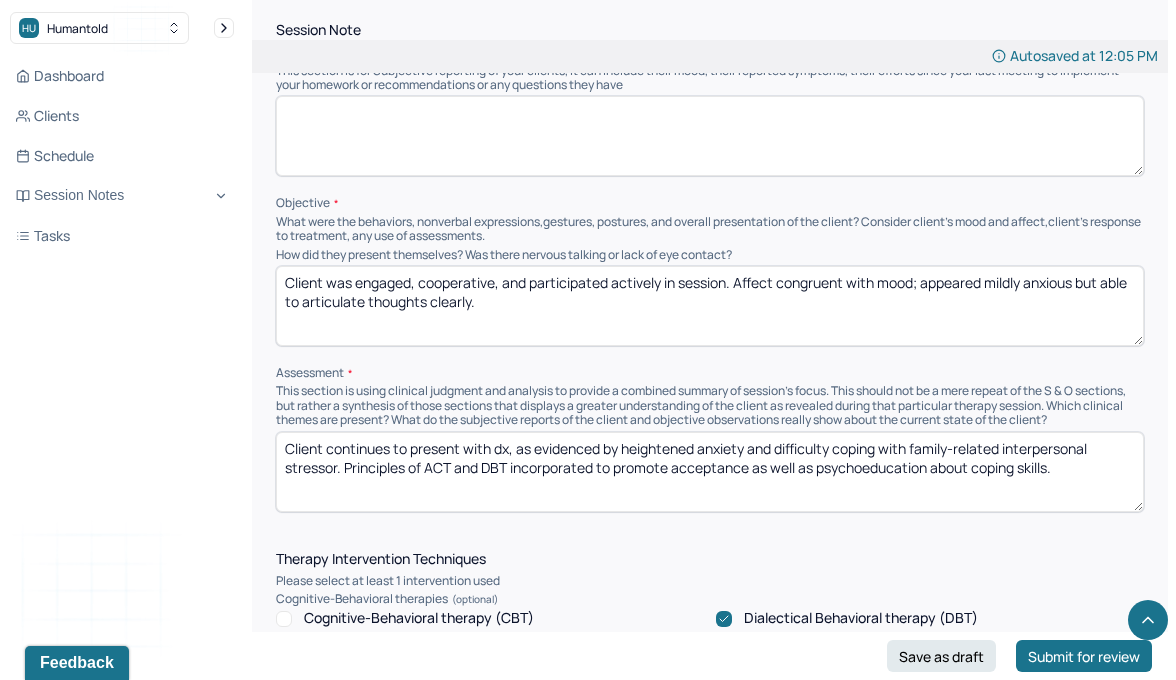 type 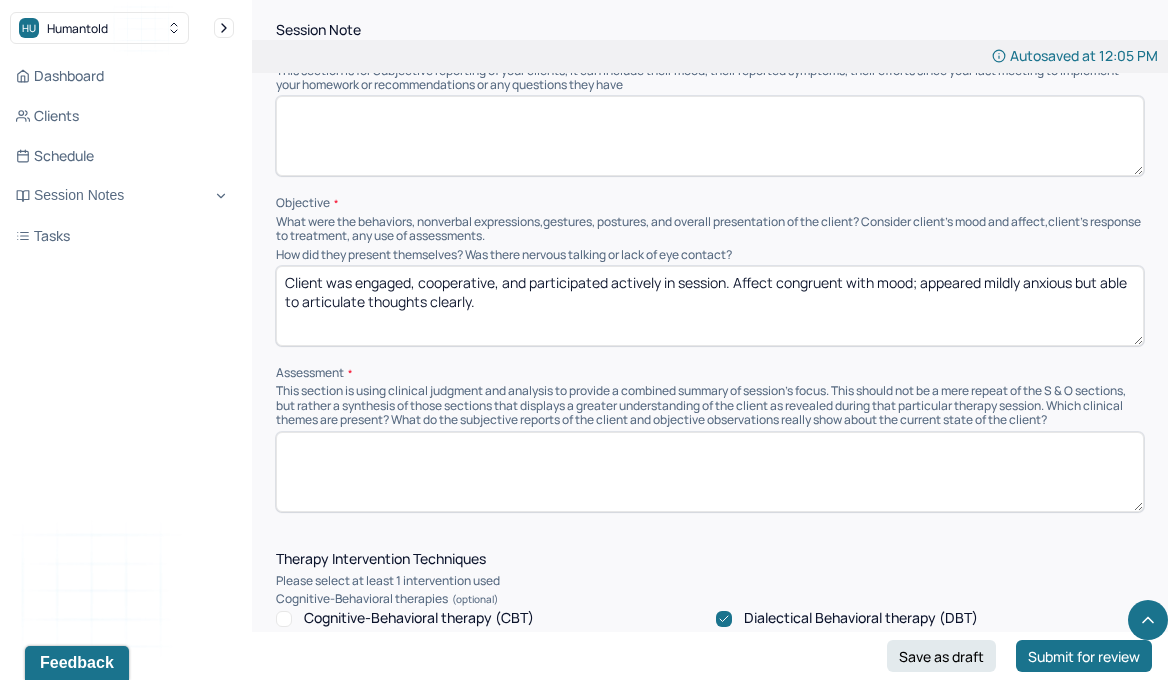 type 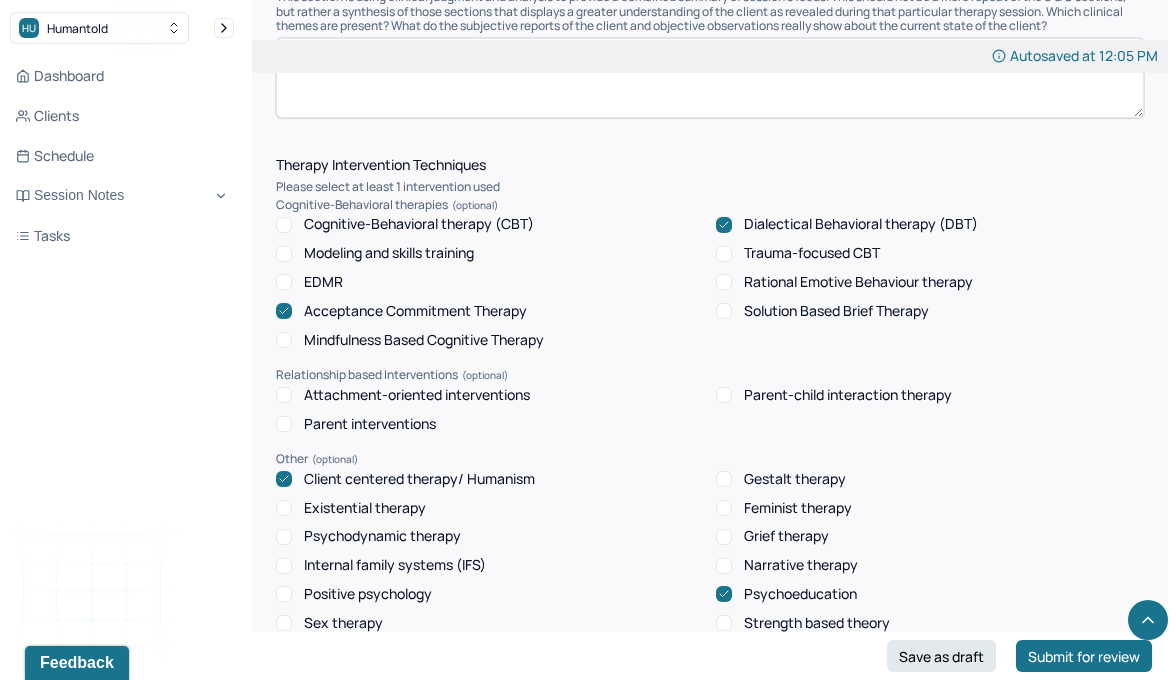 scroll, scrollTop: 1388, scrollLeft: 0, axis: vertical 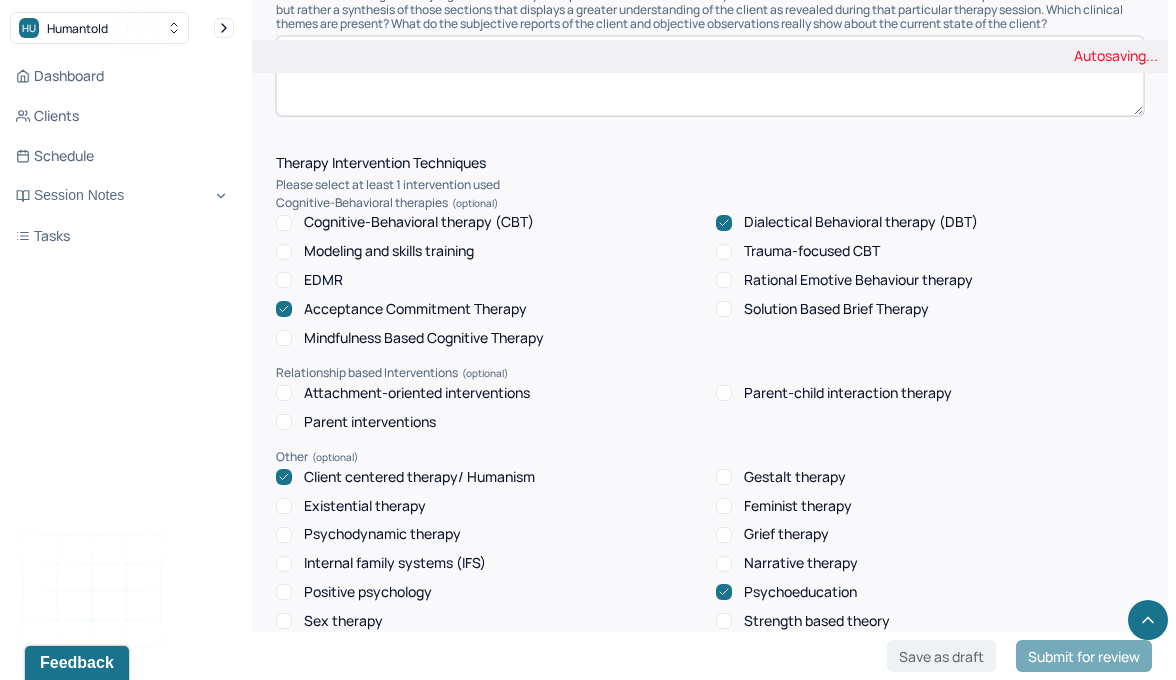 type 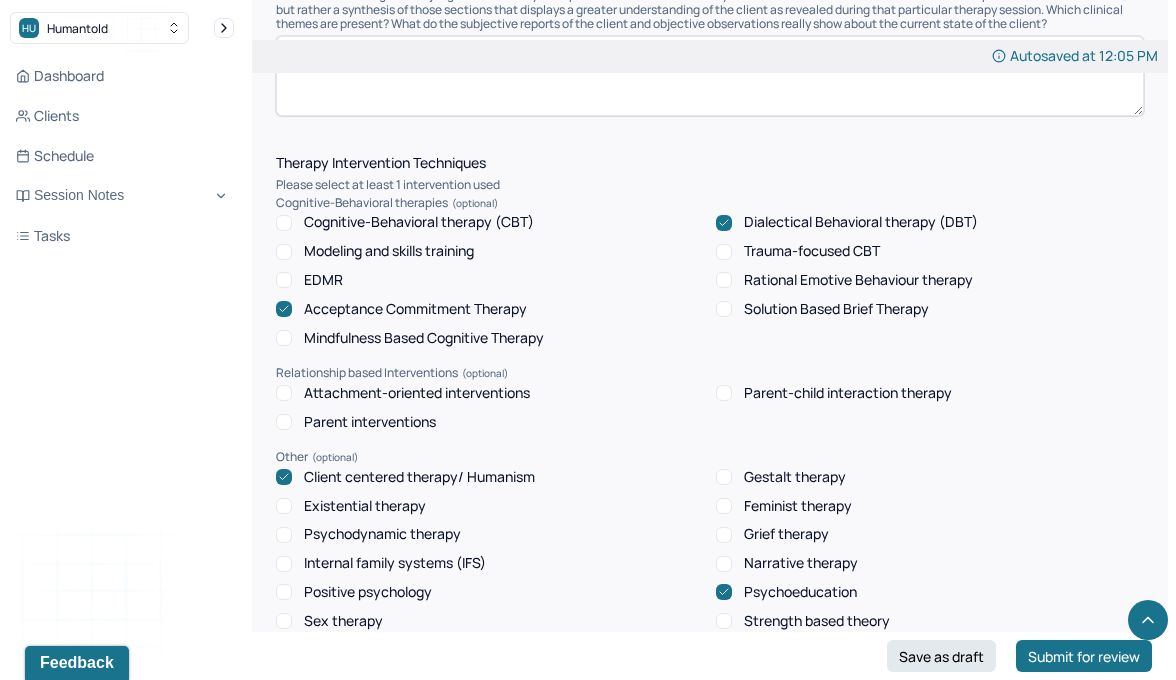 click on "Dialectical Behavioral therapy (DBT)" at bounding box center (847, 222) 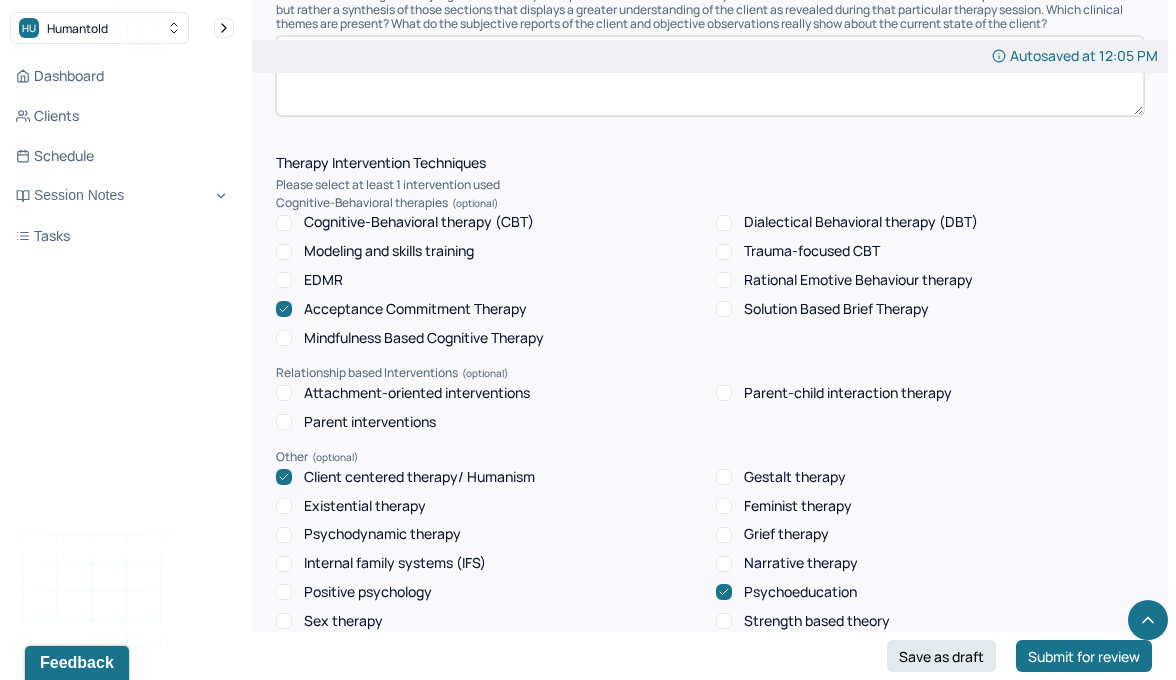 click on "Acceptance Commitment Therapy" at bounding box center [415, 309] 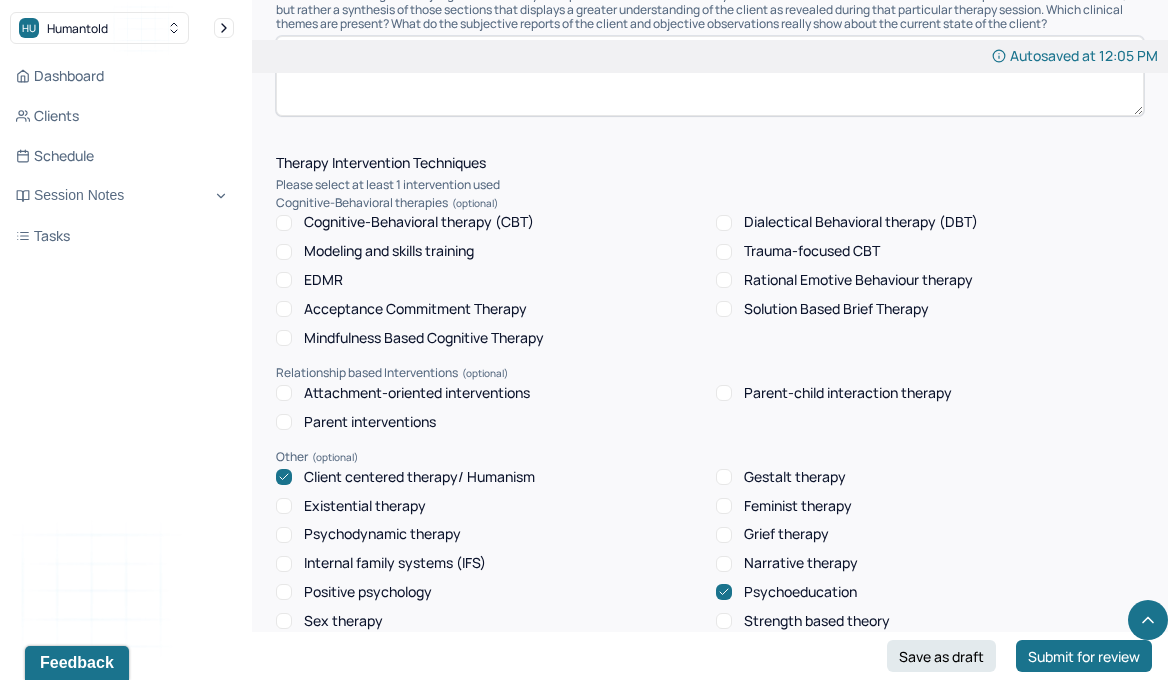 click on "Client centered therapy/ Humanism" at bounding box center (419, 477) 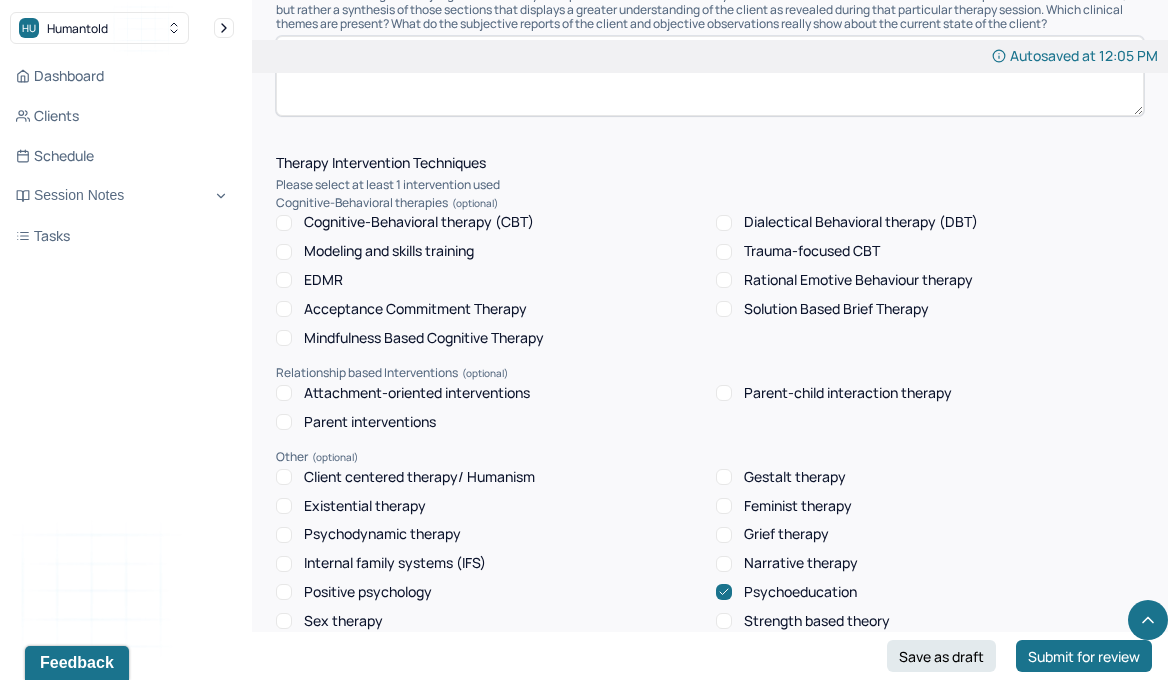 click on "Psychoeducation" at bounding box center [800, 592] 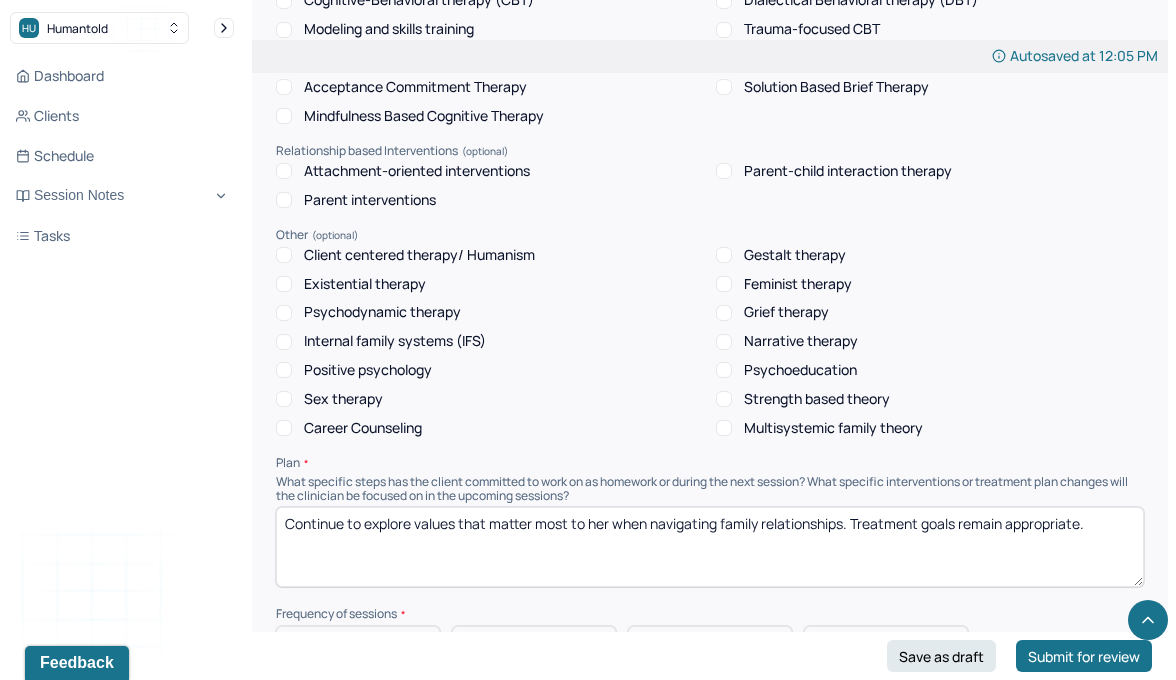 scroll, scrollTop: 1693, scrollLeft: 0, axis: vertical 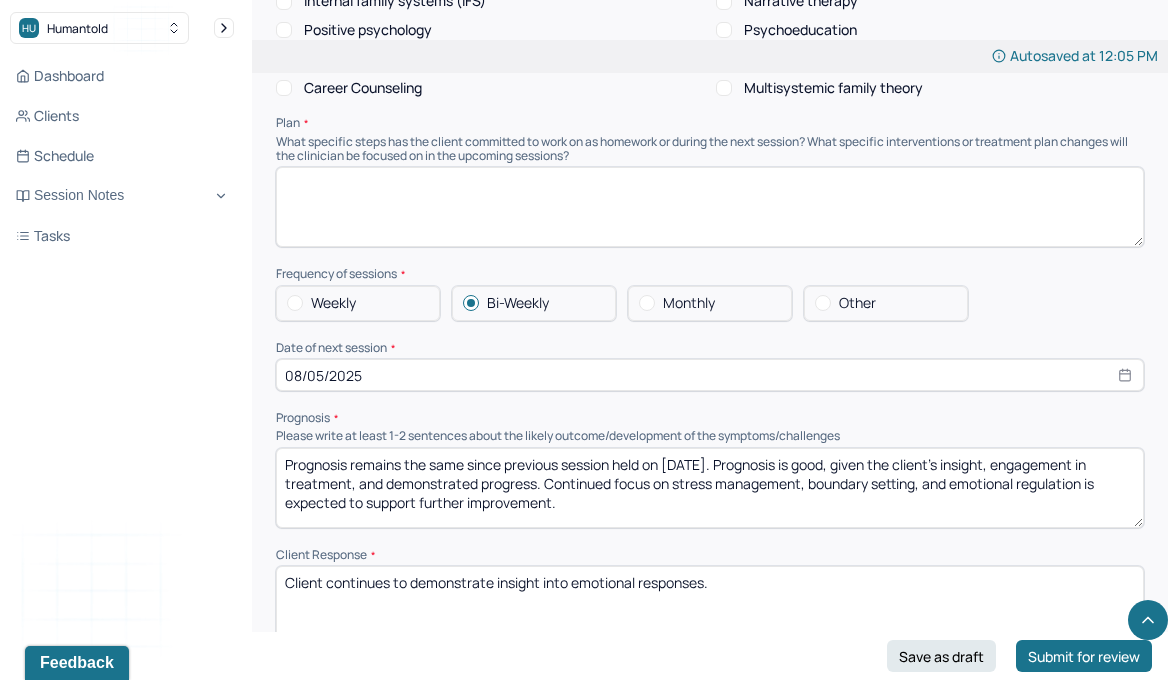 type 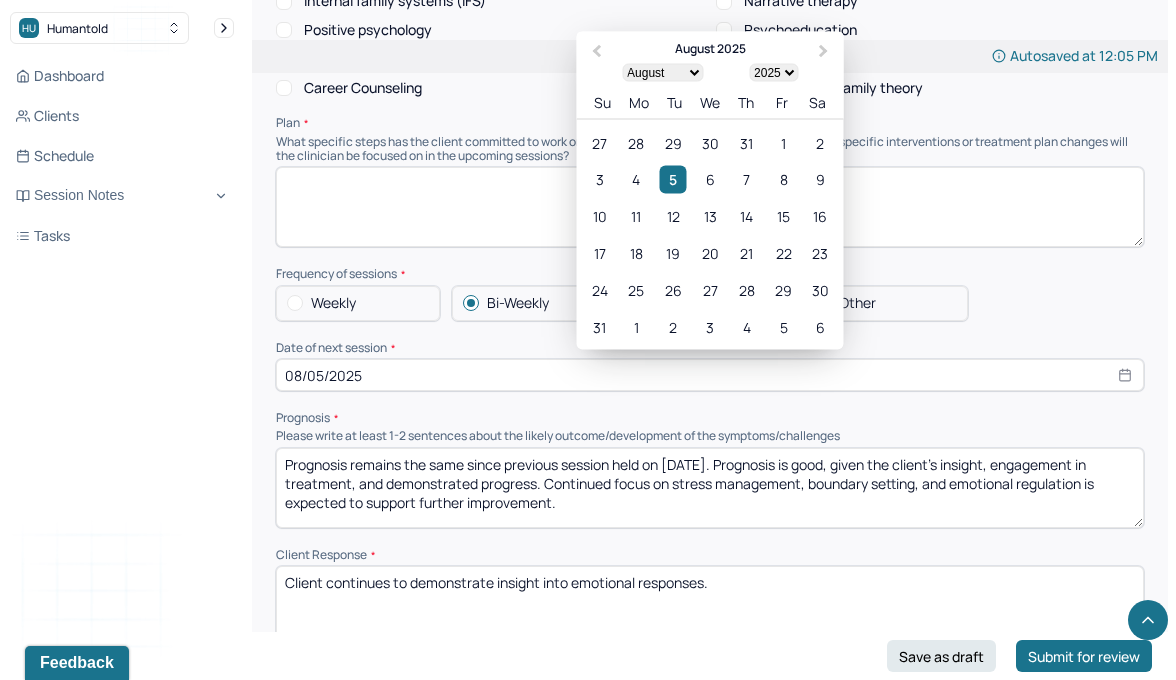 click on "08/05/2025" at bounding box center [710, 375] 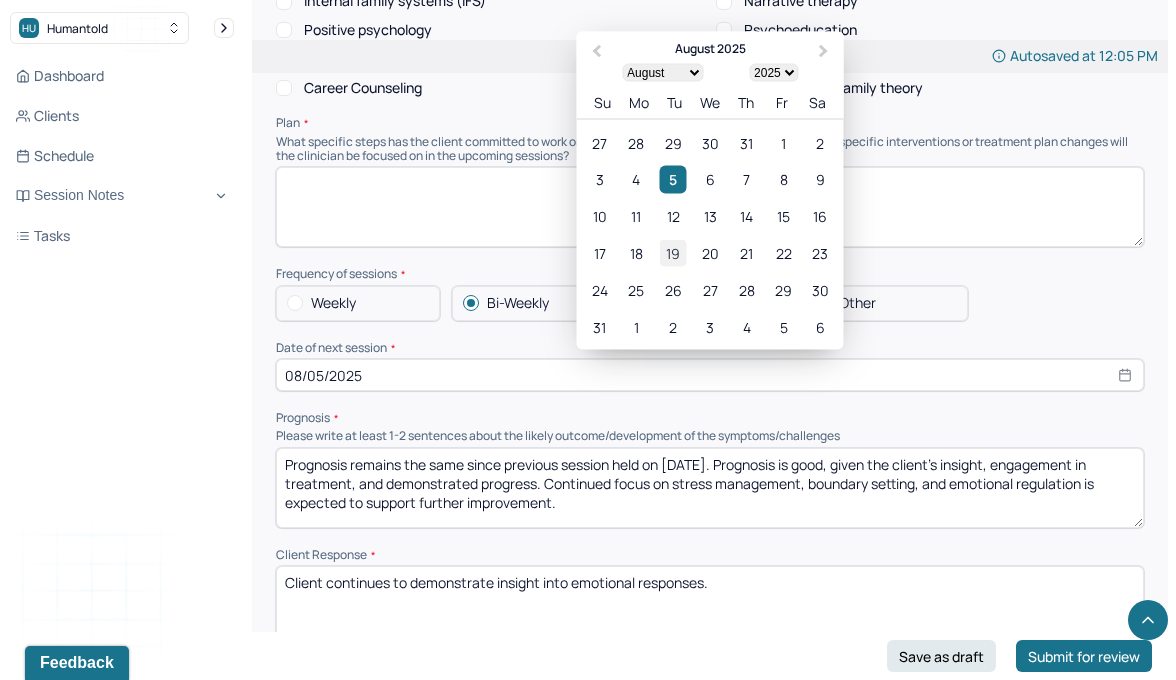 click on "19" at bounding box center (673, 253) 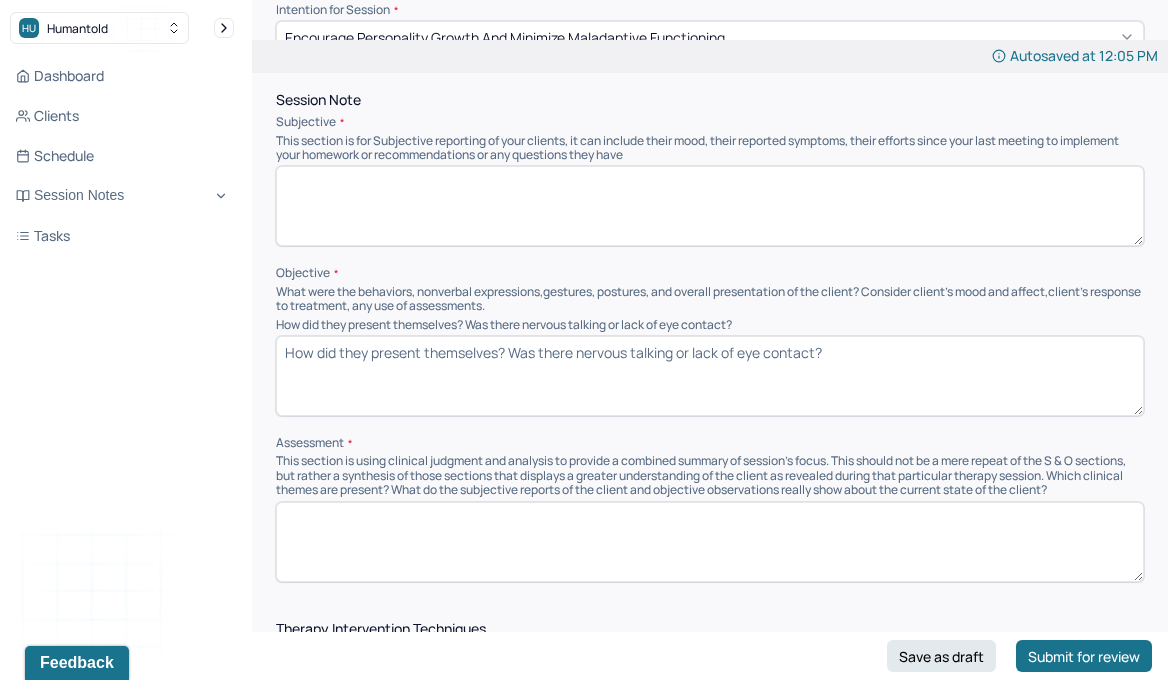 scroll, scrollTop: 0, scrollLeft: 0, axis: both 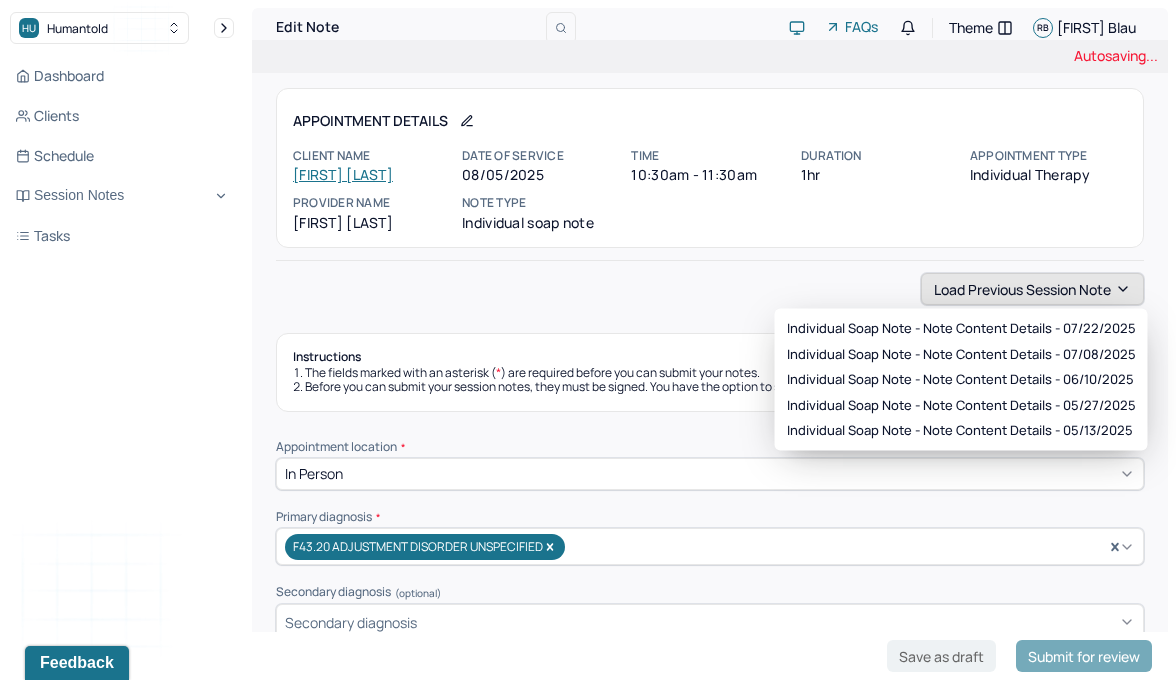 click on "Load previous session note" at bounding box center (1032, 289) 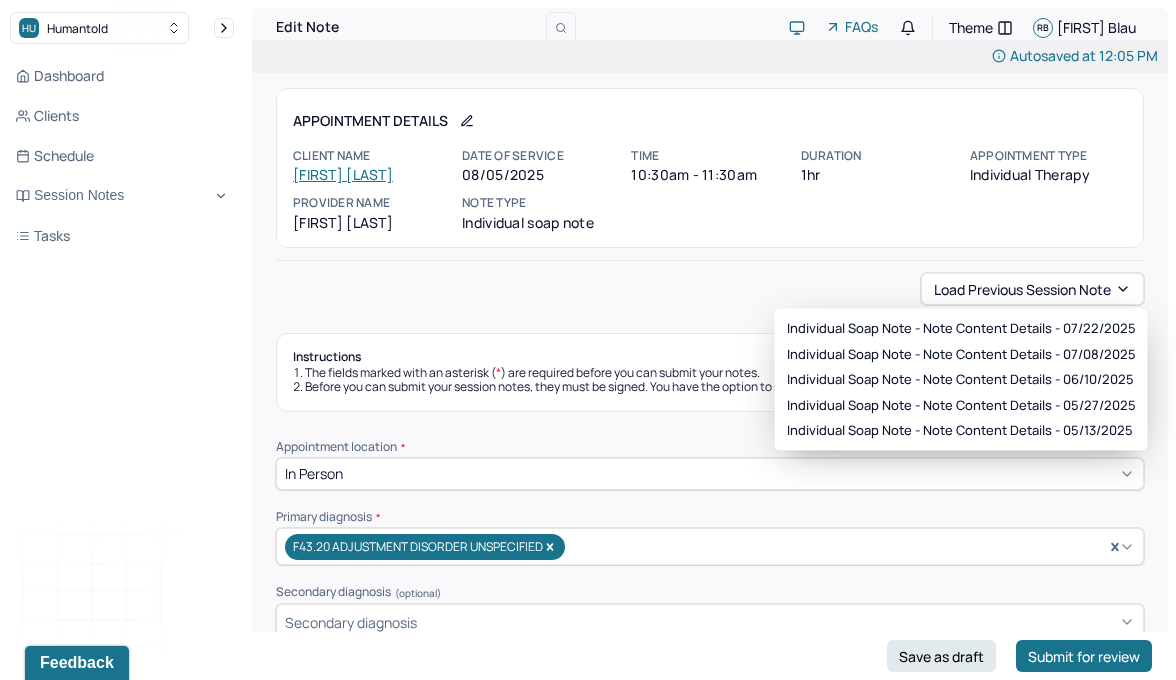 click on "Load previous session note Instructions The fields marked with an asterisk ( * ) are required before you can submit your notes. Before you can submit your session notes, they must be signed. You have the option to save your notes as a draft before making a submission. Appointment location * In person Primary diagnosis * F43.20 ADJUSTMENT DISORDER UNSPECIFIED Secondary diagnosis (optional) Secondary diagnosis Tertiary diagnosis (optional) Tertiary diagnosis Emotional / Behavioural symptoms demonstrated * Causing * Maladaptive Functioning Intention for Session * Encourage personality growth and minimize maladaptive functioning Session Note Subjective This section is for Subjective reporting of your clients, it can include their mood, their reported symptoms, their efforts since your last meeting to implement your homework or recommendations or any questions they have Objective How did they present themselves? Was there nervous talking or lack of eye contact? Assessment Therapy Intervention Techniques EDMR Other" at bounding box center [710, 1887] 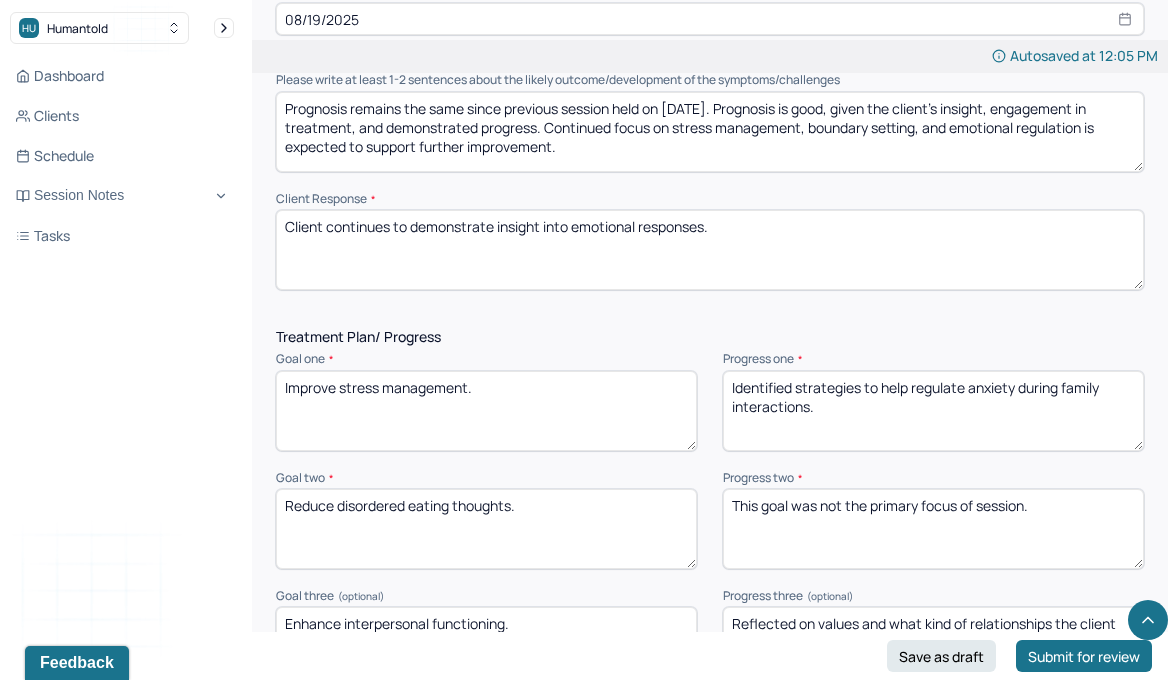 scroll, scrollTop: 2307, scrollLeft: 0, axis: vertical 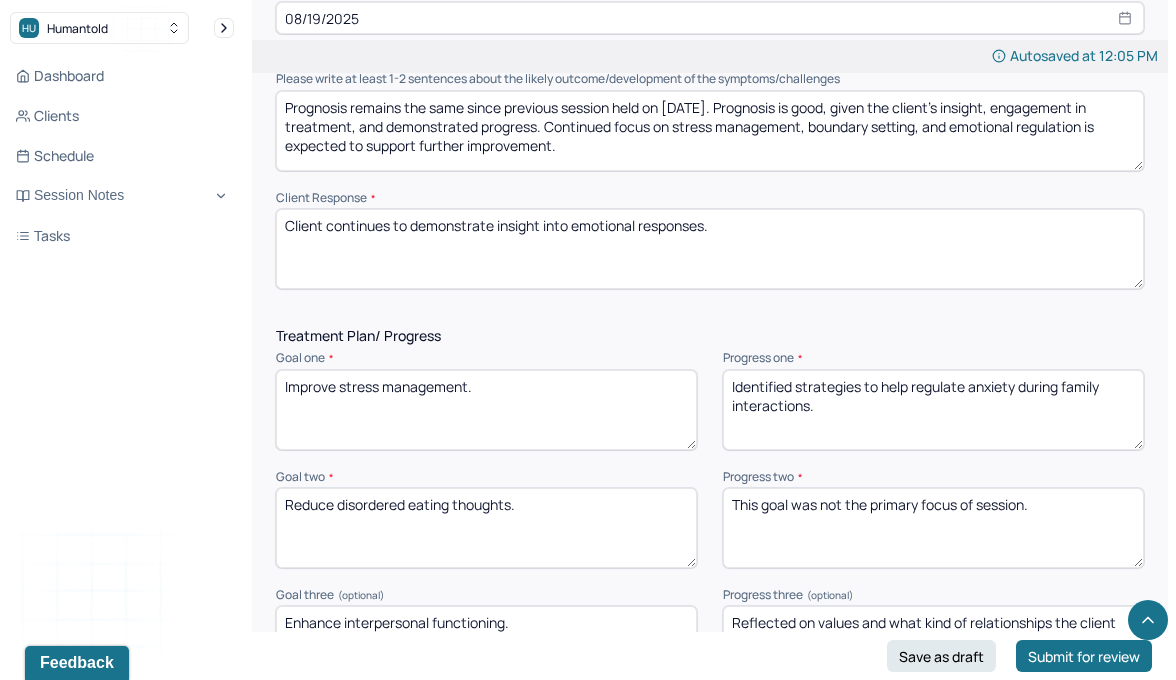 click on "Prognosis remains the same since previous session held on 7/08/25. Prognosis is good, given the client’s insight, engagement in treatment, and demonstrated progress. Continued focus on stress management, boundary setting, and emotional regulation is expected to support further improvement." at bounding box center (710, 131) 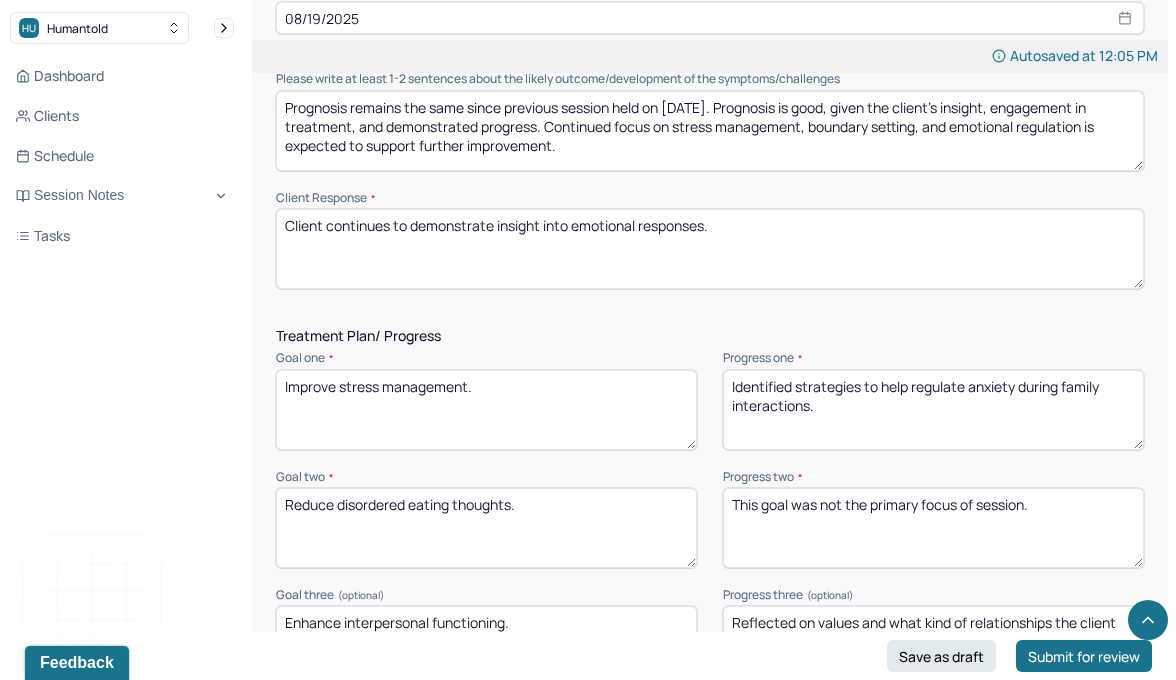 type on "Prognosis remains the same since previous session held on 7/22/25. Prognosis is good, given the client’s insight, engagement in treatment, and demonstrated progress. Continued focus on stress management, boundary setting, and emotional regulation is expected to support further improvement." 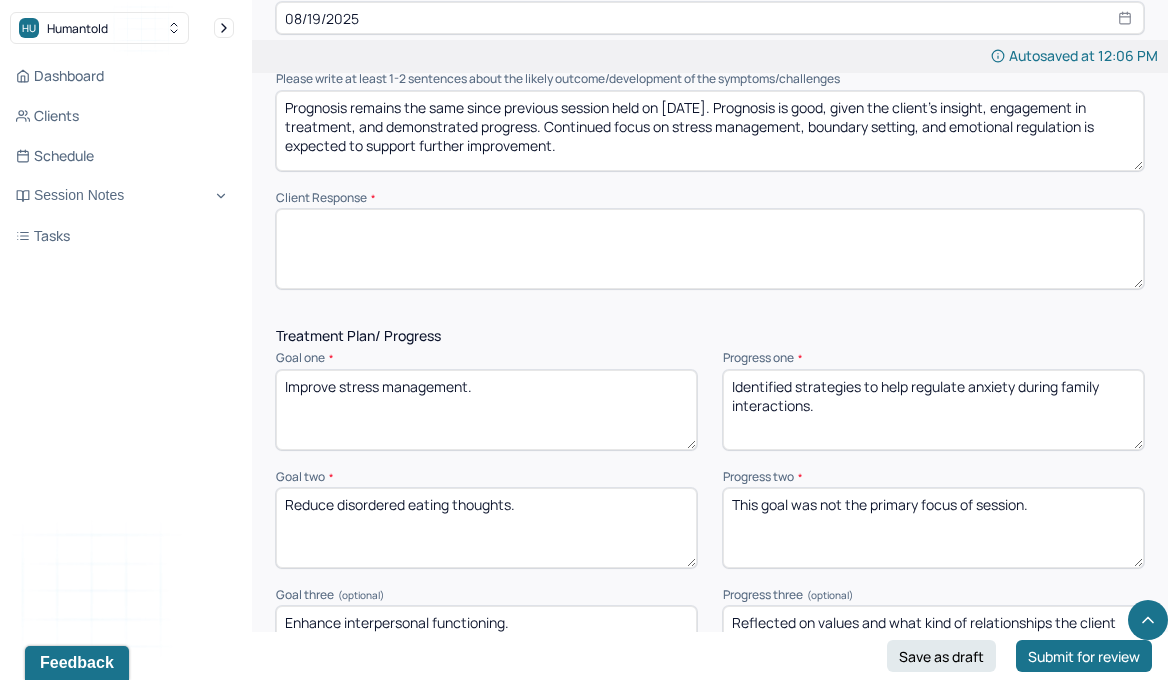 type 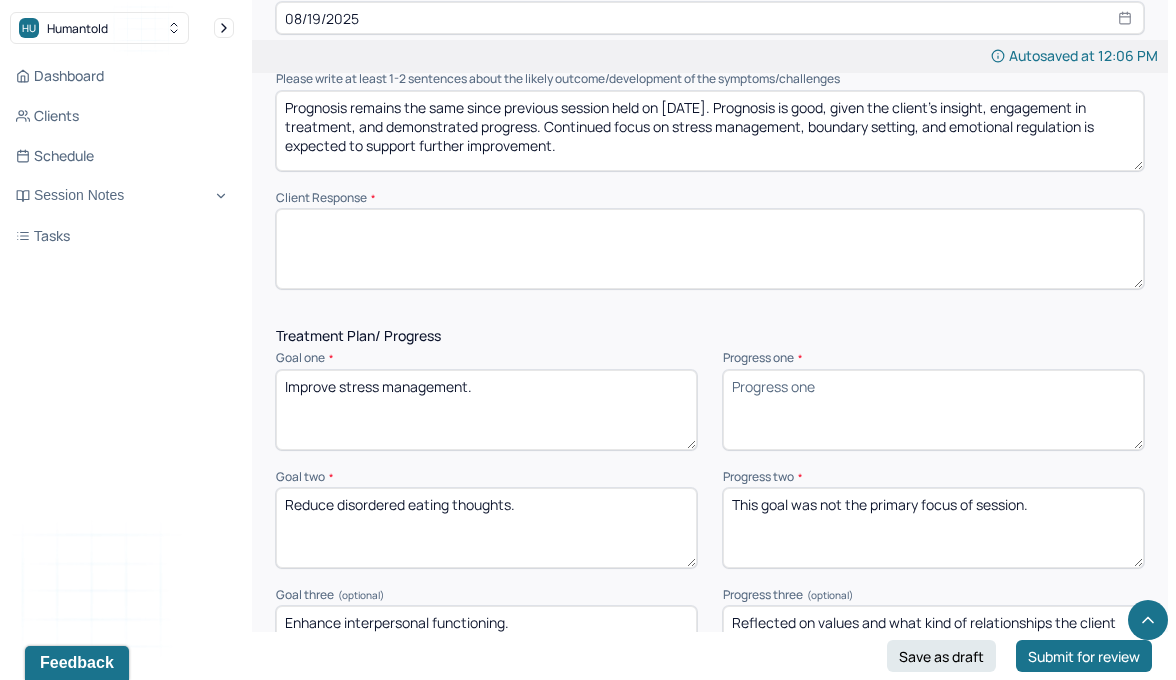 type 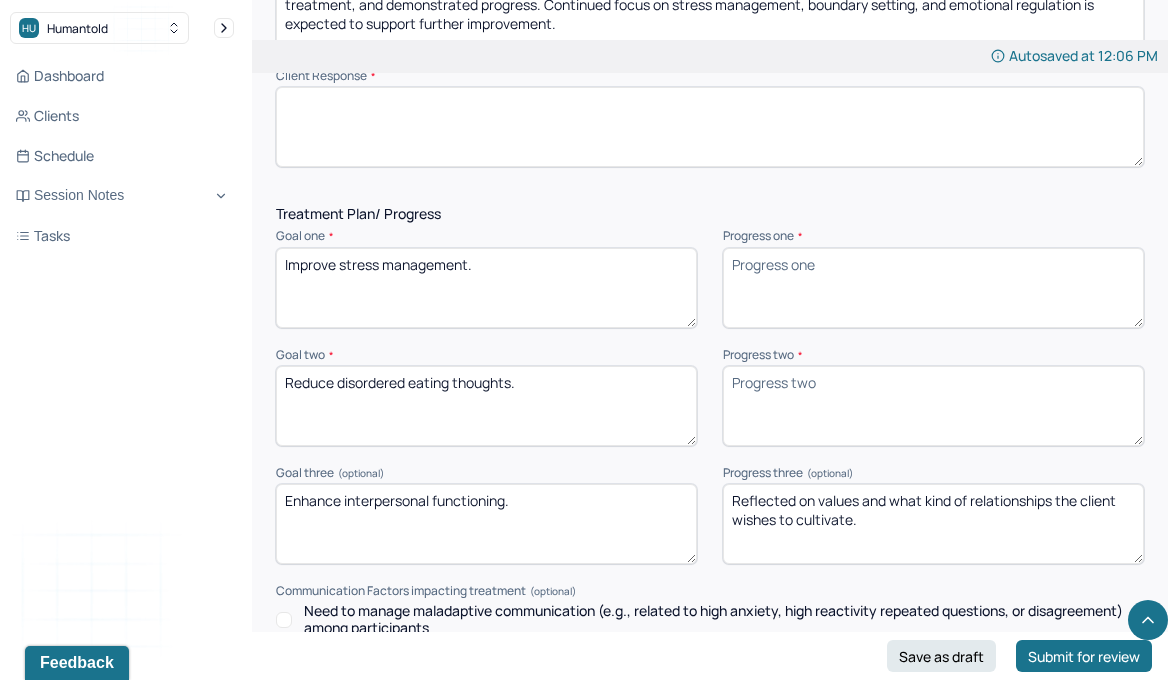 scroll, scrollTop: 2448, scrollLeft: 0, axis: vertical 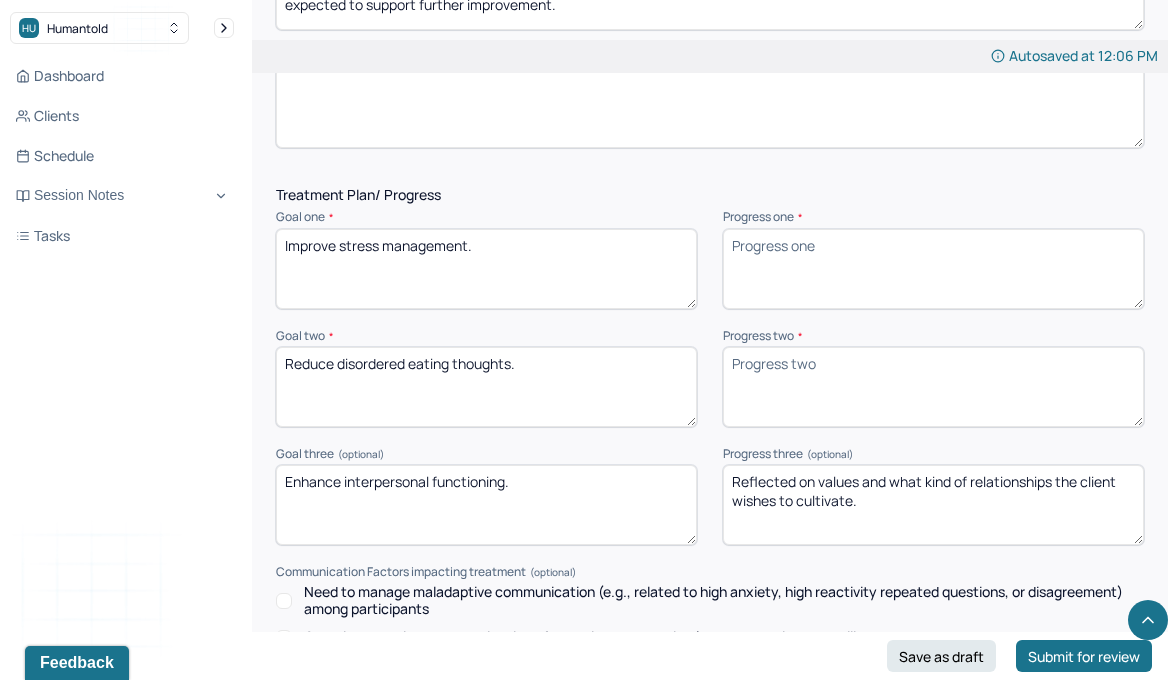 type 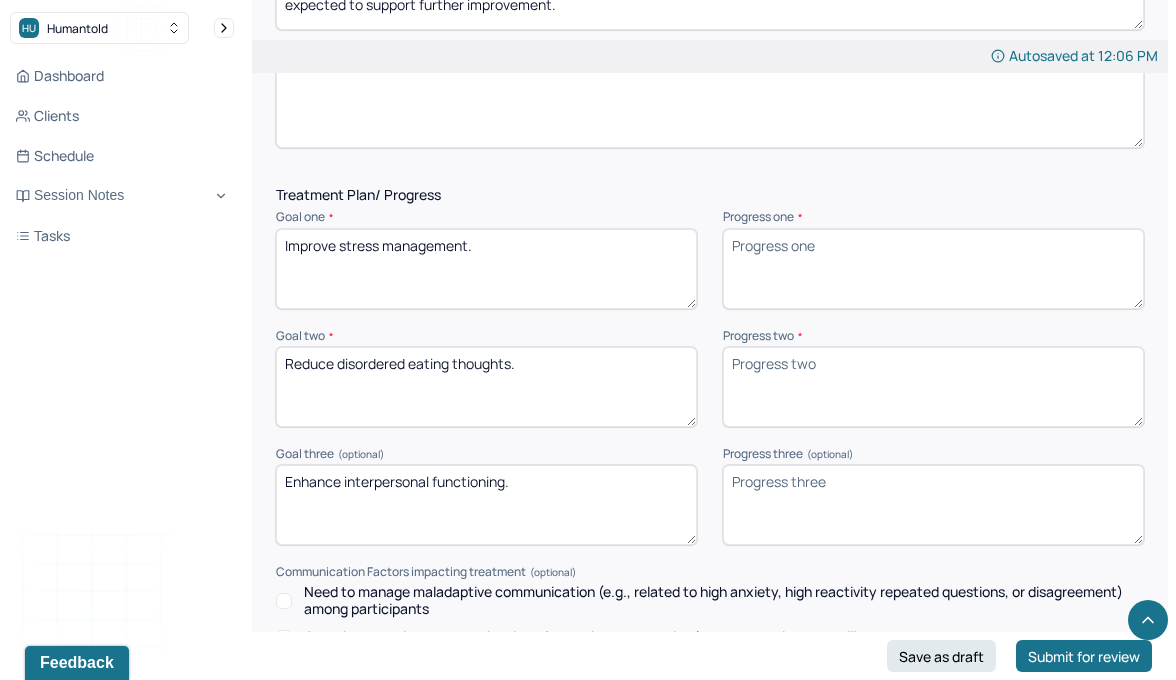 type 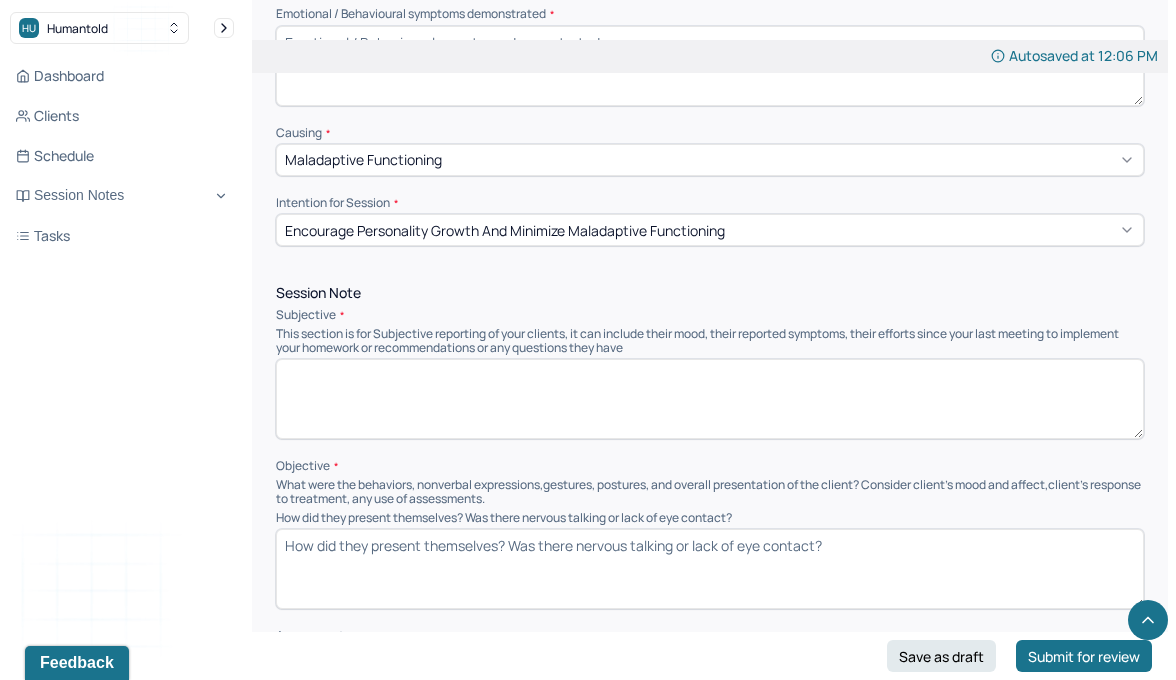 scroll, scrollTop: 764, scrollLeft: 0, axis: vertical 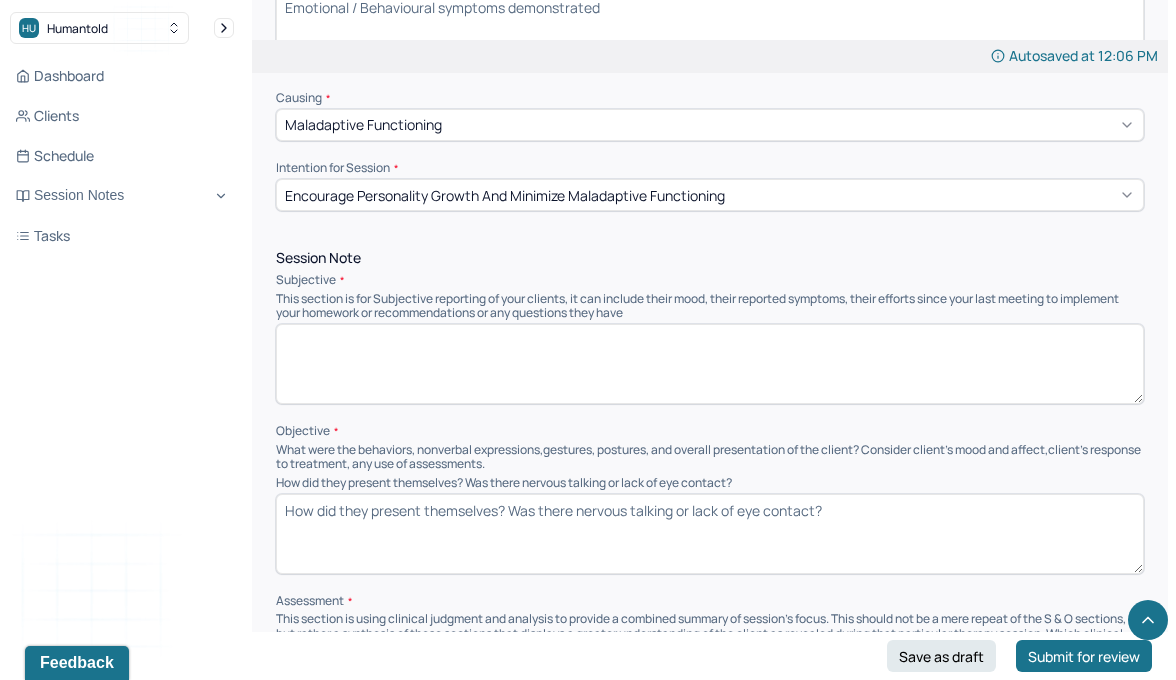 paste on "Client reported increased anxiety and overwhelm in response to recent life changes and a perceived lack of control. She expressed difficulty relaxing and staying present, stating that her “first instinct is how to fix.” Client reflected on a longstanding tendency to struggle with uncertainty and a need for control, questioning why she “holds onto certain things.” She voiced a desire to feel “okay in not knowing why people react a certain way.”" 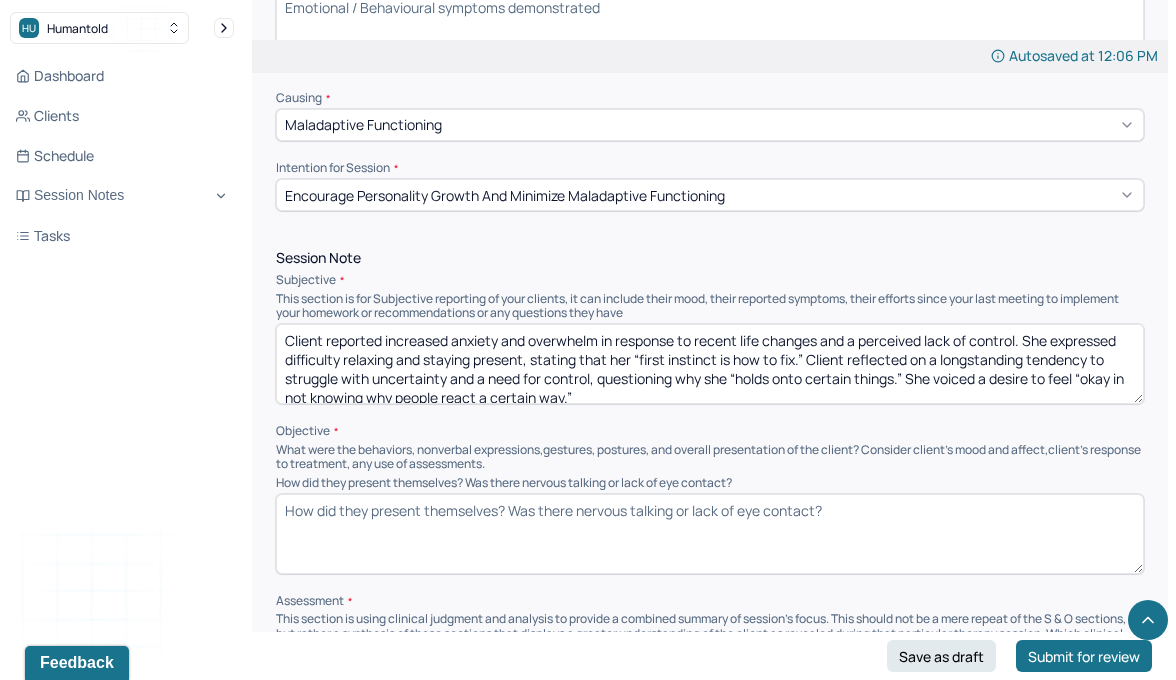 scroll, scrollTop: 3, scrollLeft: 0, axis: vertical 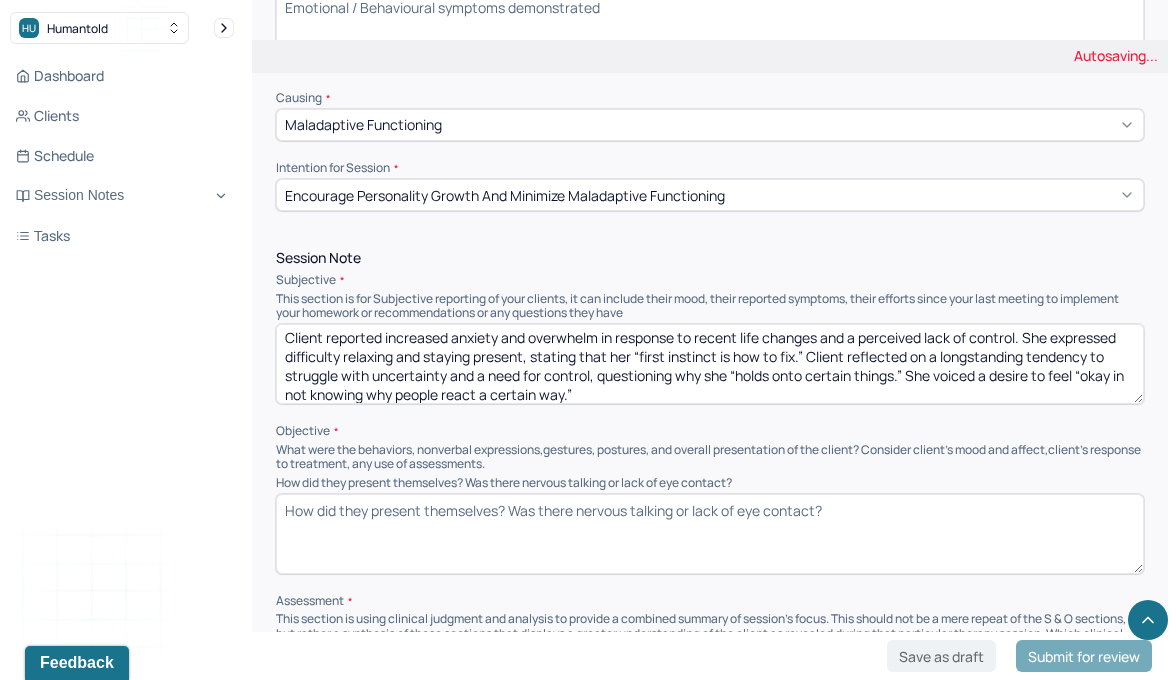type on "Client reported increased anxiety and overwhelm in response to recent life changes and a perceived lack of control. She expressed difficulty relaxing and staying present, stating that her “first instinct is how to fix.” Client reflected on a longstanding tendency to struggle with uncertainty and a need for control, questioning why she “holds onto certain things.” She voiced a desire to feel “okay in not knowing why people react a certain way.”" 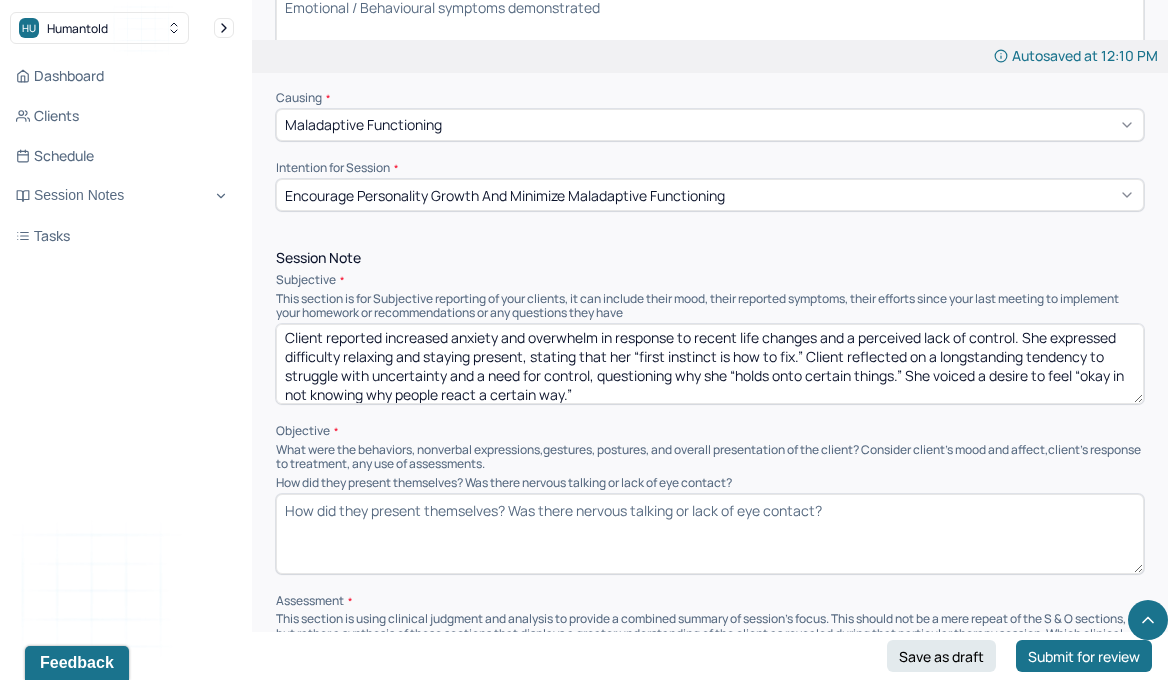 paste on "Client appeared engaged and thoughtful during session, though affect was anxious and at times tense. She demonstrated insight into longstanding cognitive patterns and exhibited openness to exploring new coping strategies." 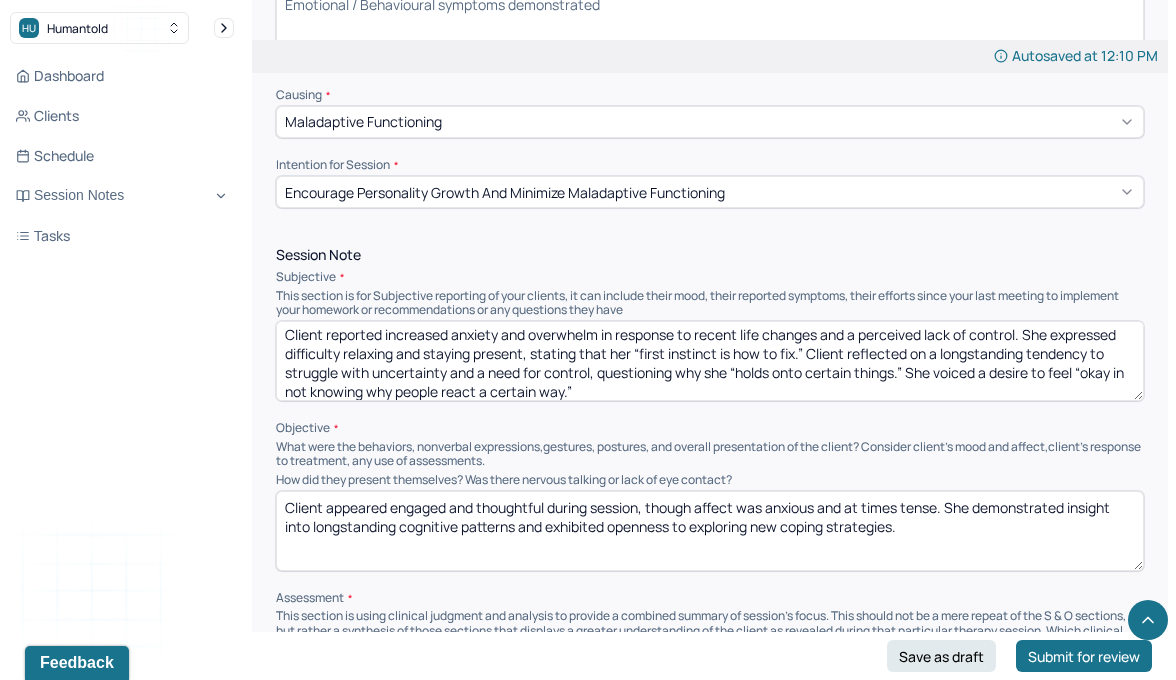 scroll, scrollTop: 758, scrollLeft: 0, axis: vertical 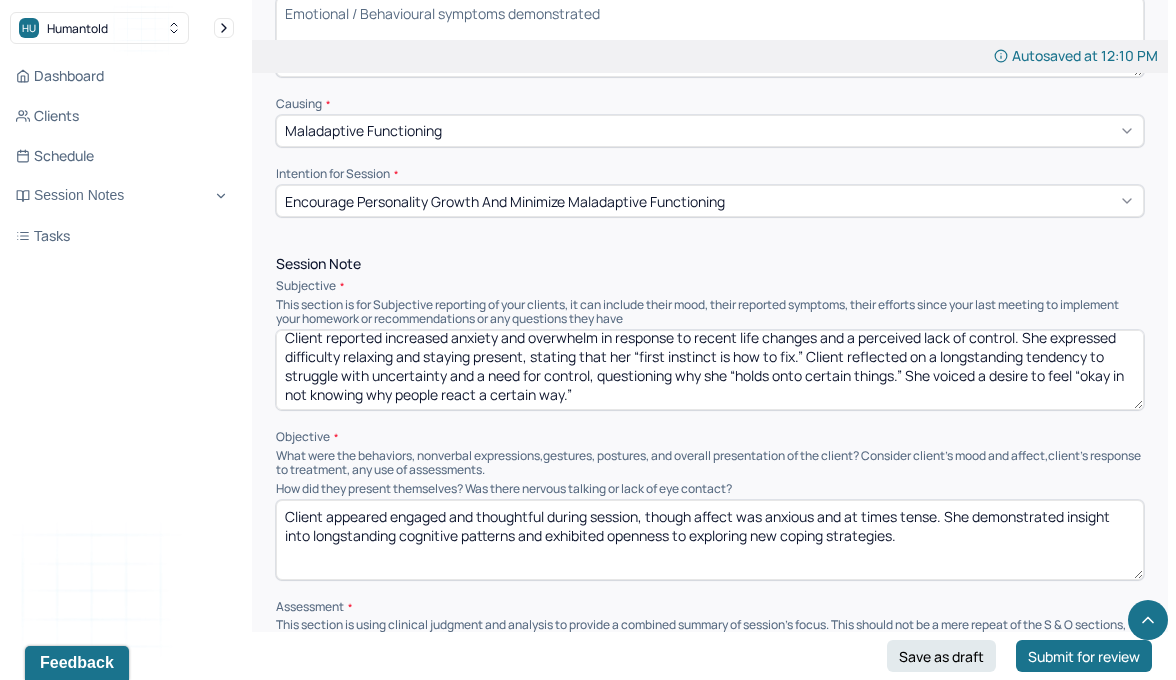 type on "Client appeared engaged and thoughtful during session, though affect was anxious and at times tense. She demonstrated insight into longstanding cognitive patterns and exhibited openness to exploring new coping strategies." 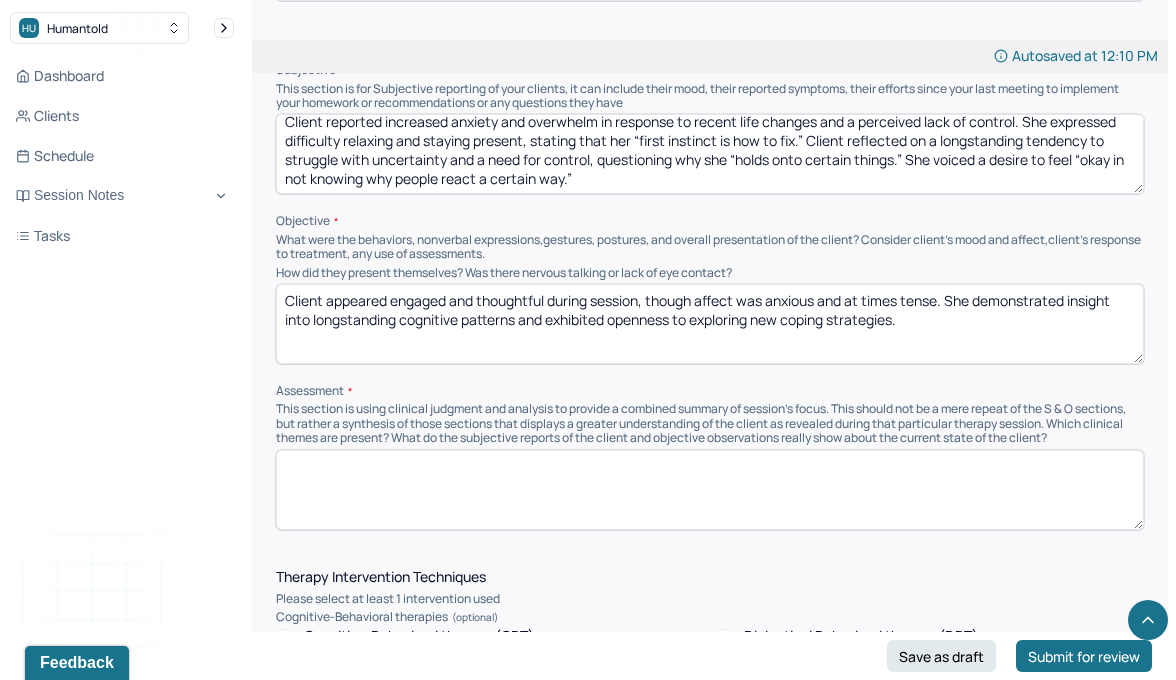 scroll, scrollTop: 977, scrollLeft: 0, axis: vertical 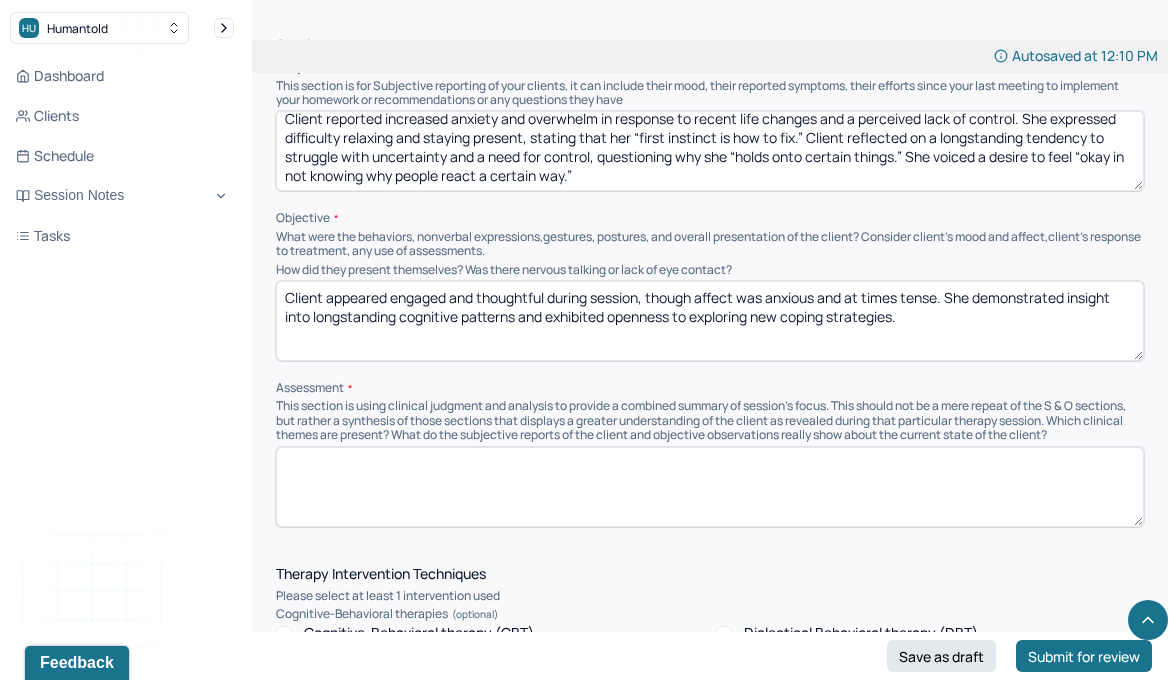 click at bounding box center [710, 487] 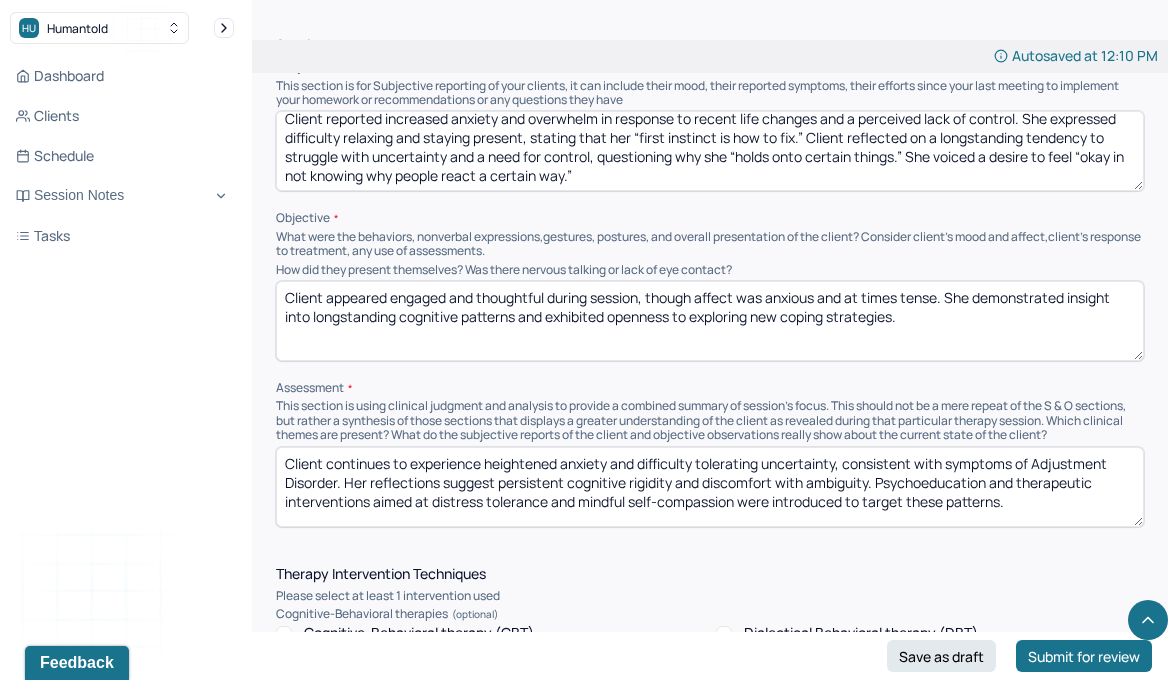 drag, startPoint x: 1036, startPoint y: 472, endPoint x: 339, endPoint y: 484, distance: 697.1033 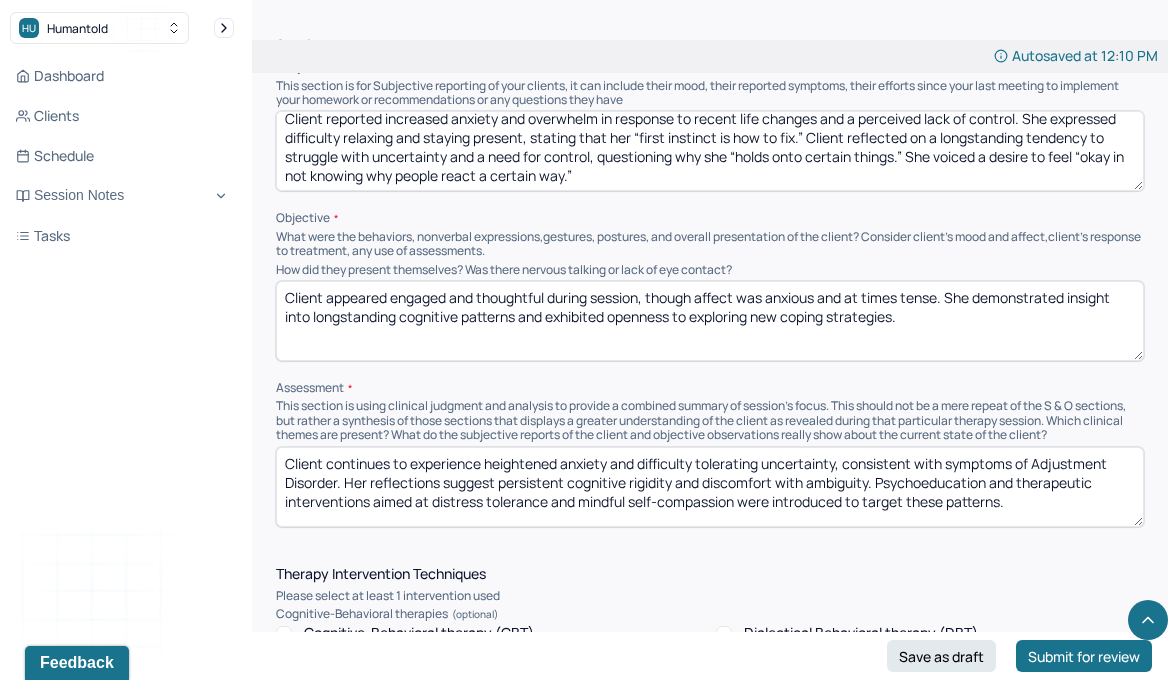 click on "Client continues to experience heightened anxiety and difficulty tolerating uncertainty, consistent with symptoms of Adjustment Disorder. Her reflections suggest persistent cognitive rigidity and discomfort with ambiguity. Psychoeducation and therapeutic interventions aimed at distress tolerance and mindful self-compassion were introduced to target these patterns." at bounding box center [710, 487] 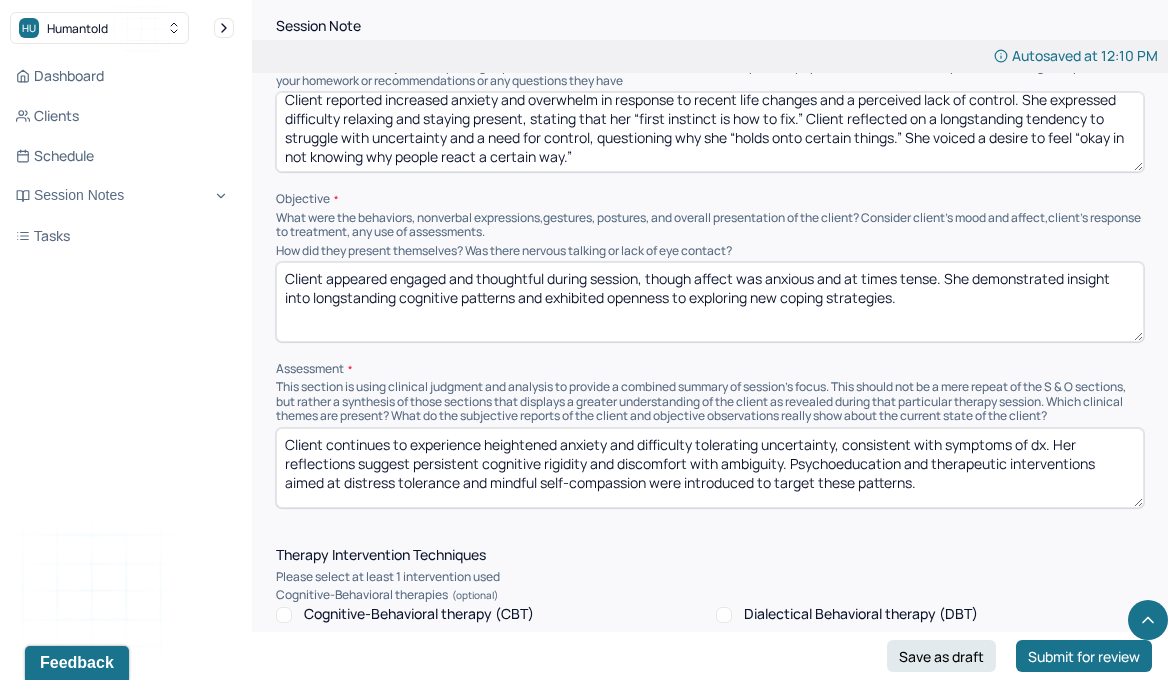 scroll, scrollTop: 1000, scrollLeft: 0, axis: vertical 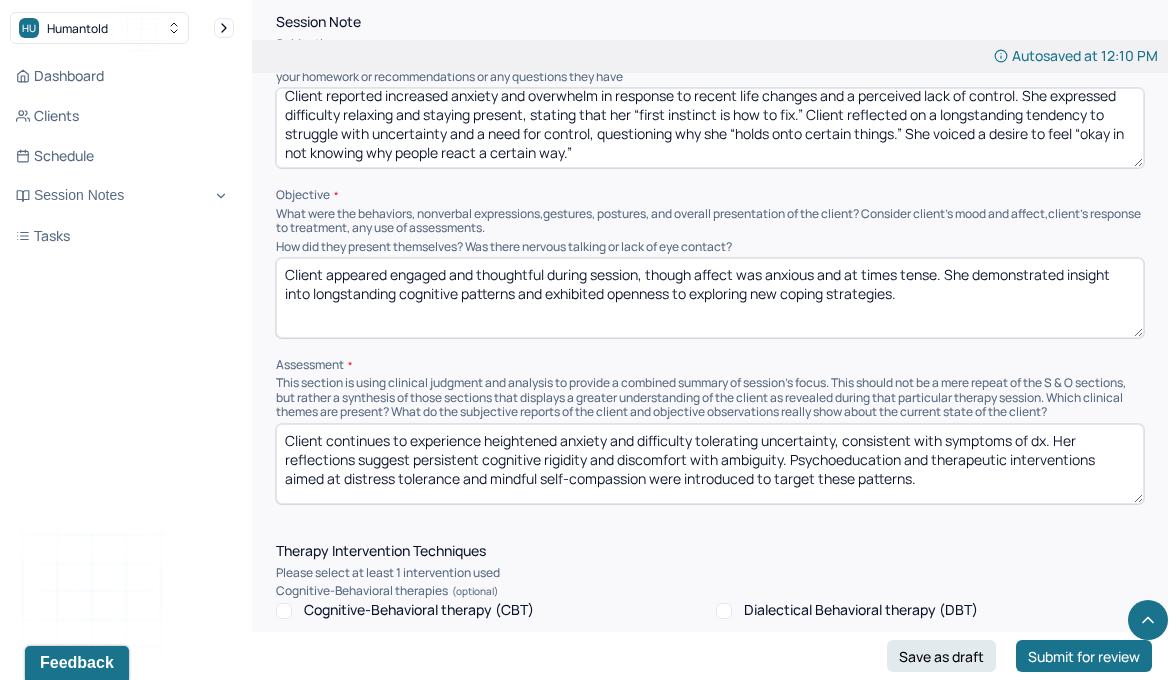 type on "Client continues to experience heightened anxiety and difficulty tolerating uncertainty, consistent with symptoms of dx. Her reflections suggest persistent cognitive rigidity and discomfort with ambiguity. Psychoeducation and therapeutic interventions aimed at distress tolerance and mindful self-compassion were introduced to target these patterns." 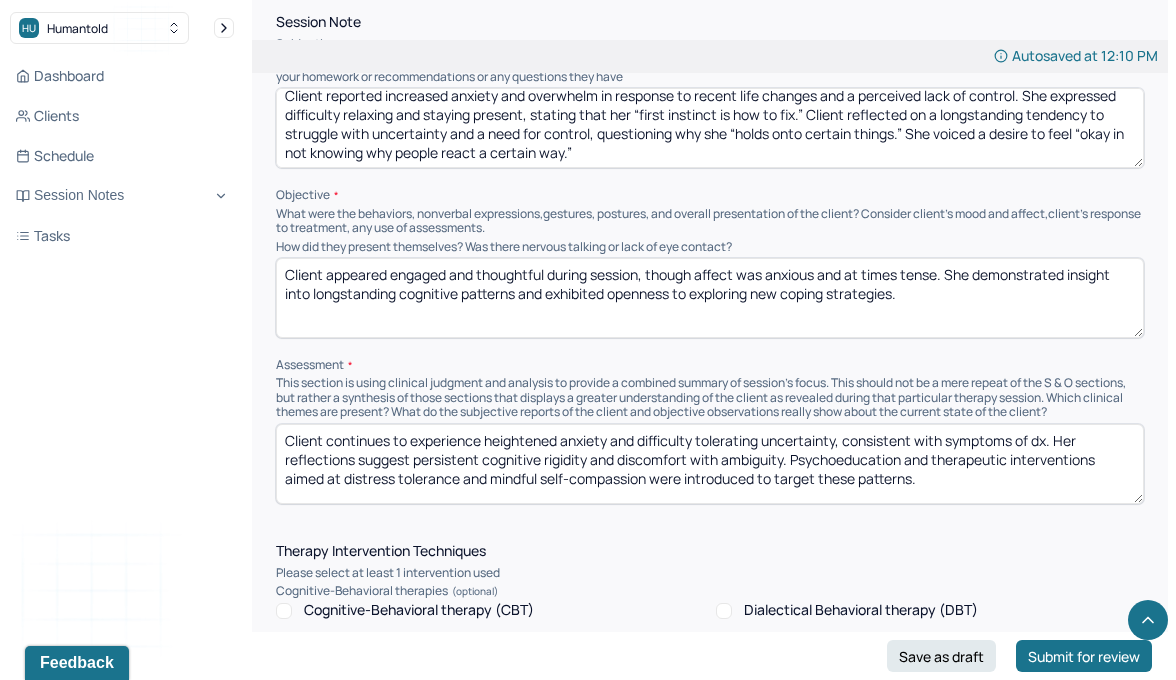 click on "Assessment" at bounding box center (710, 365) 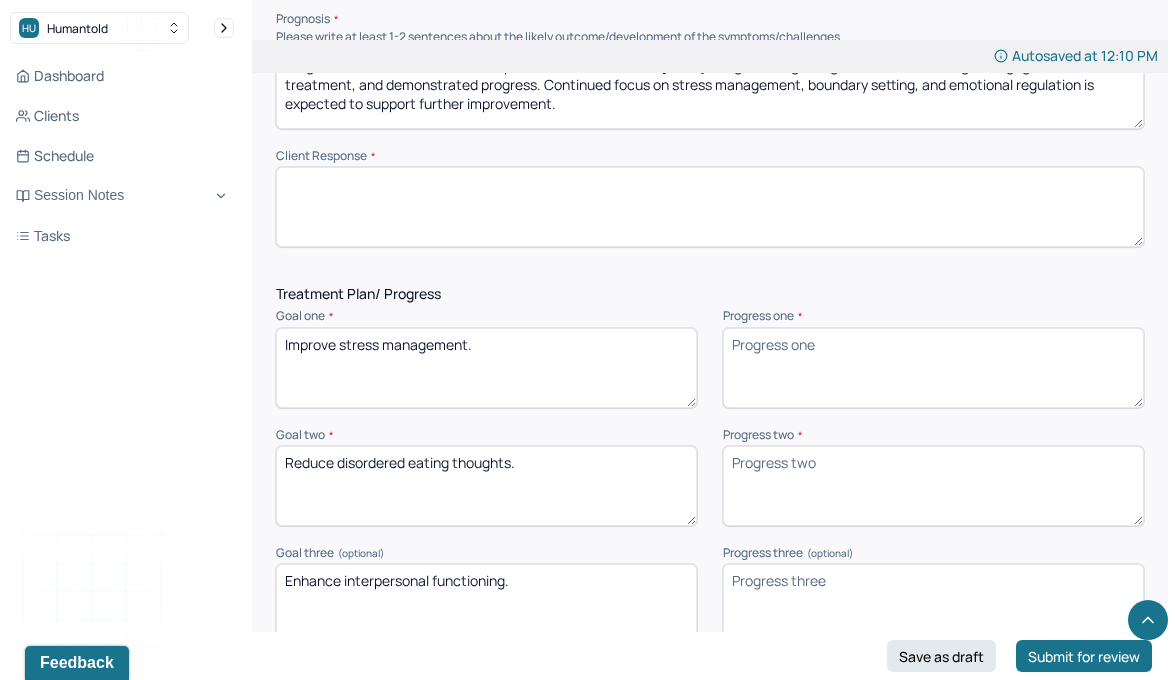 scroll, scrollTop: 2350, scrollLeft: 0, axis: vertical 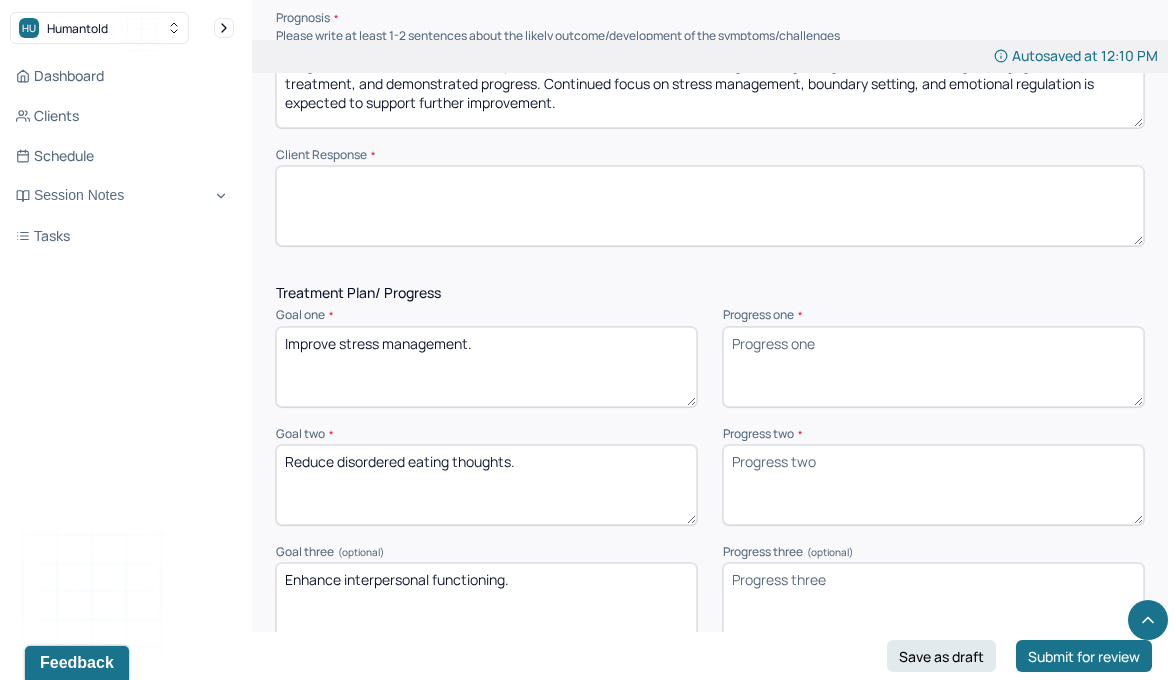 click at bounding box center (710, 206) 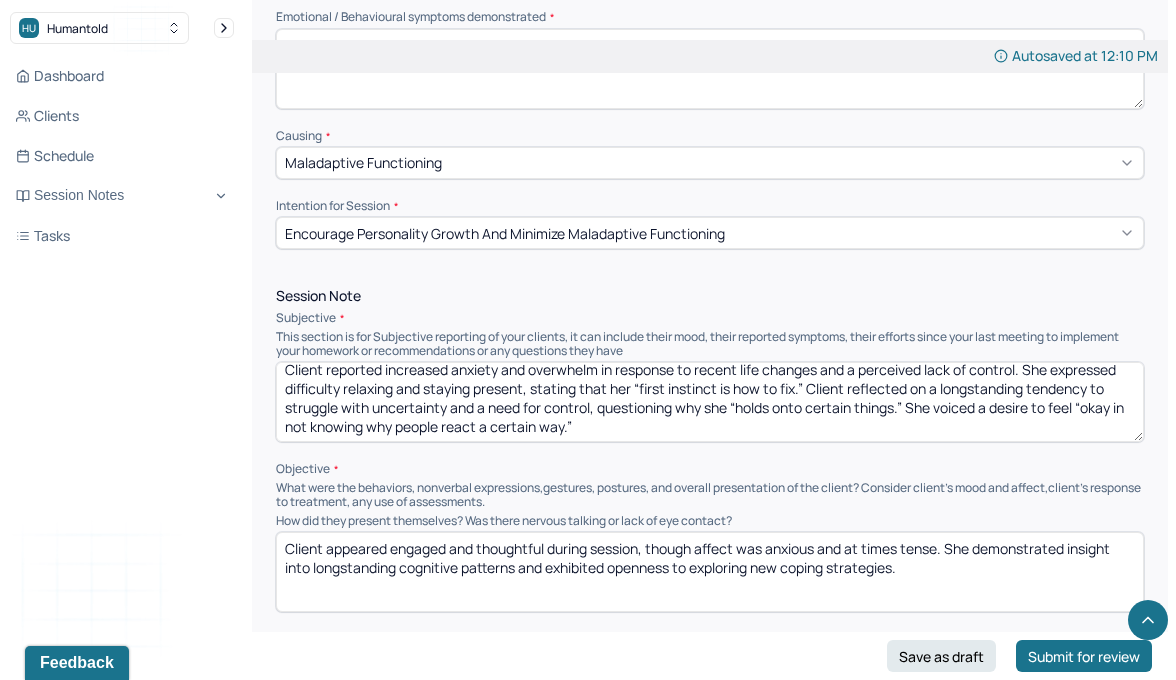 scroll, scrollTop: 722, scrollLeft: 0, axis: vertical 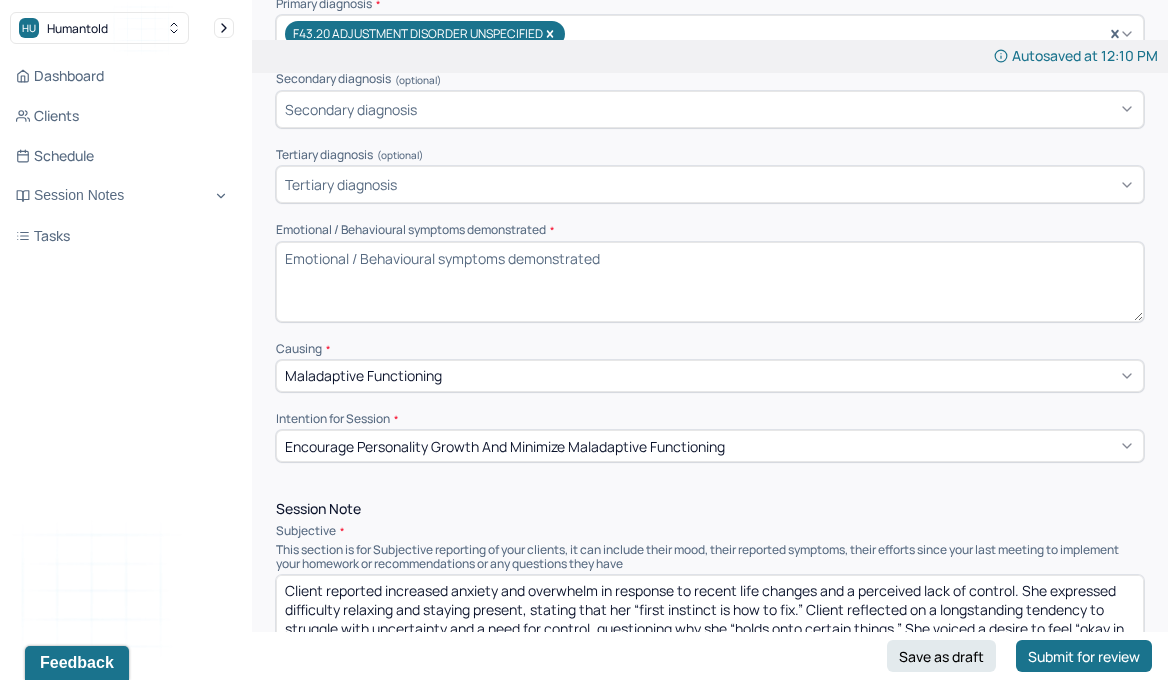 type on "Client’s insight and motivation for emotional growth remain strengths." 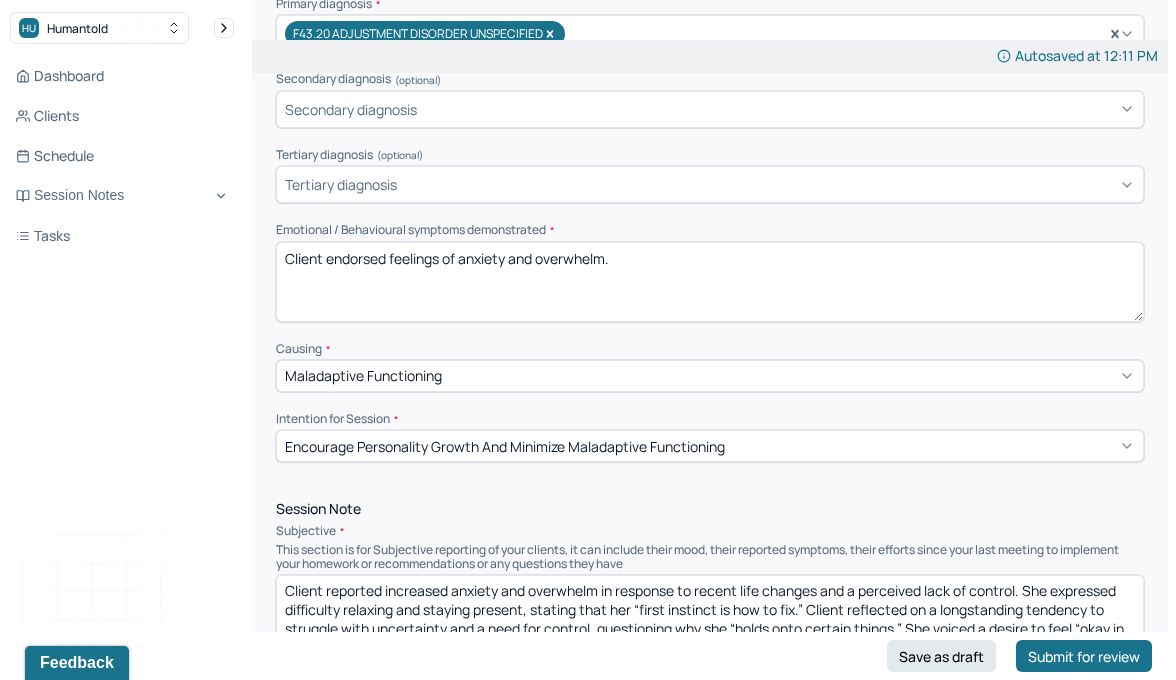 type on "Client endorsed feelings of anxiety and overwhelm." 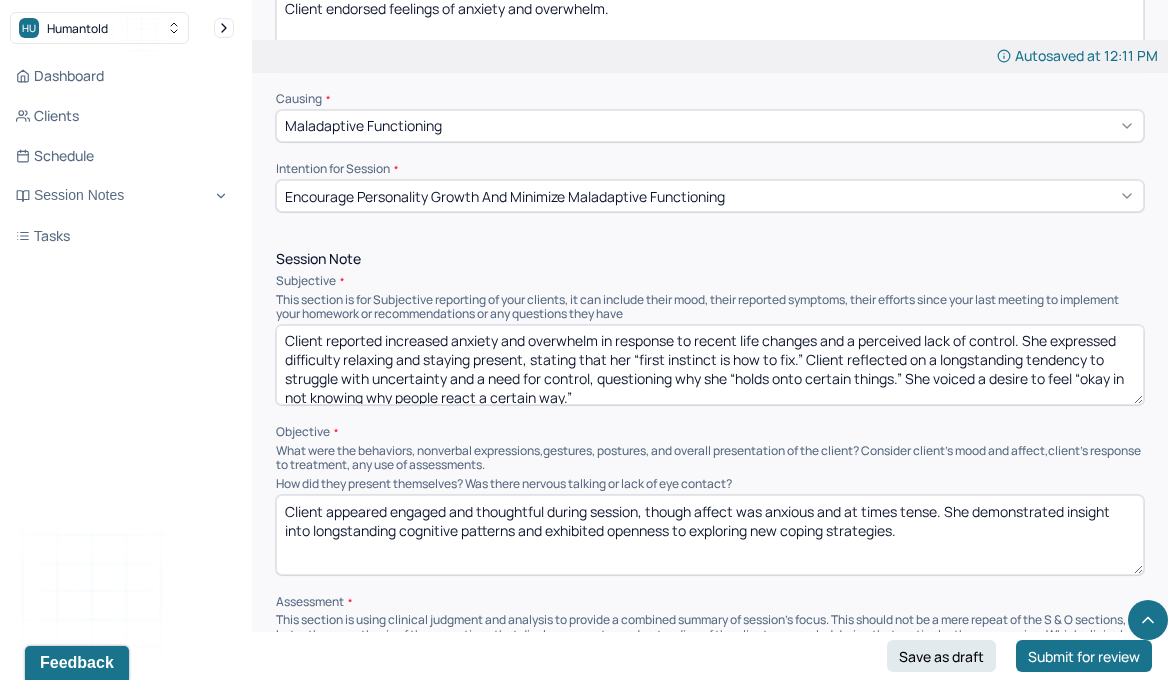 scroll, scrollTop: 765, scrollLeft: 0, axis: vertical 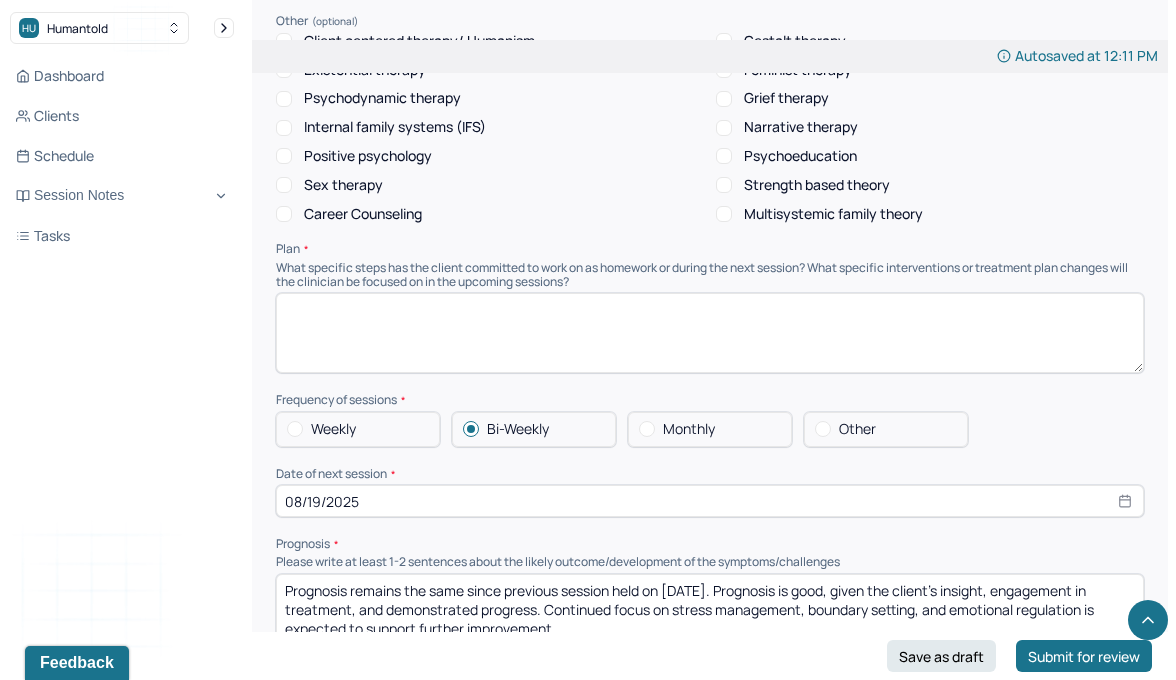 click at bounding box center [710, 333] 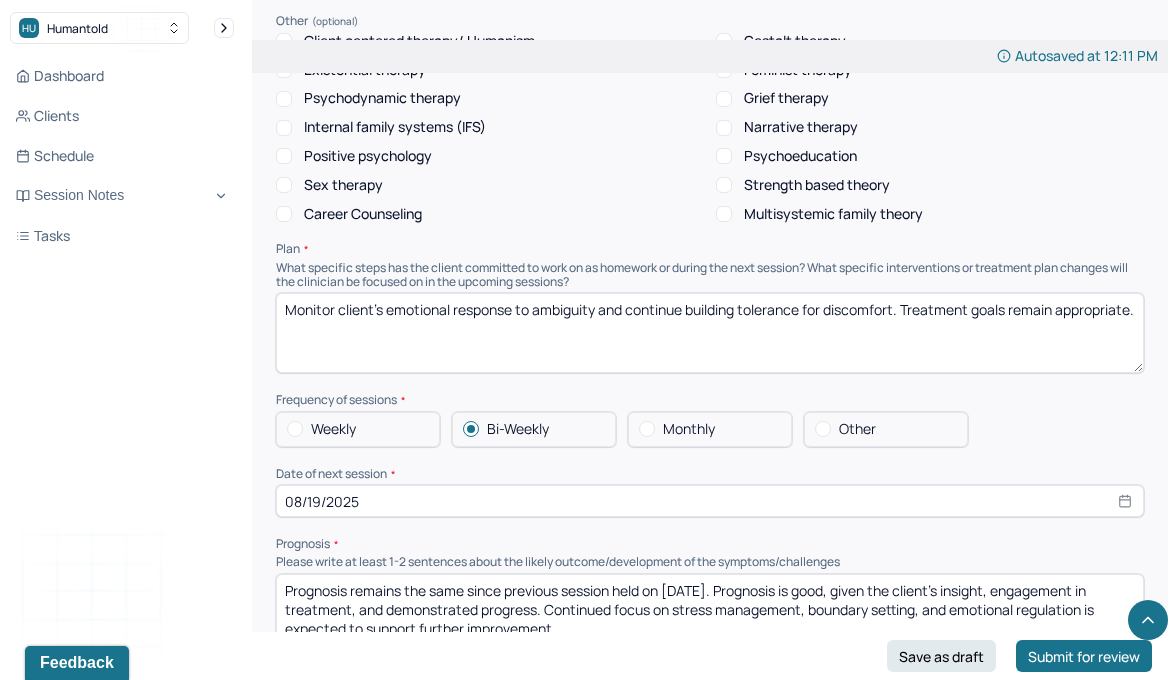 type on "Monitor client’s emotional response to ambiguity and continue building tolerance for discomfort. Treatment goals remain appropriate." 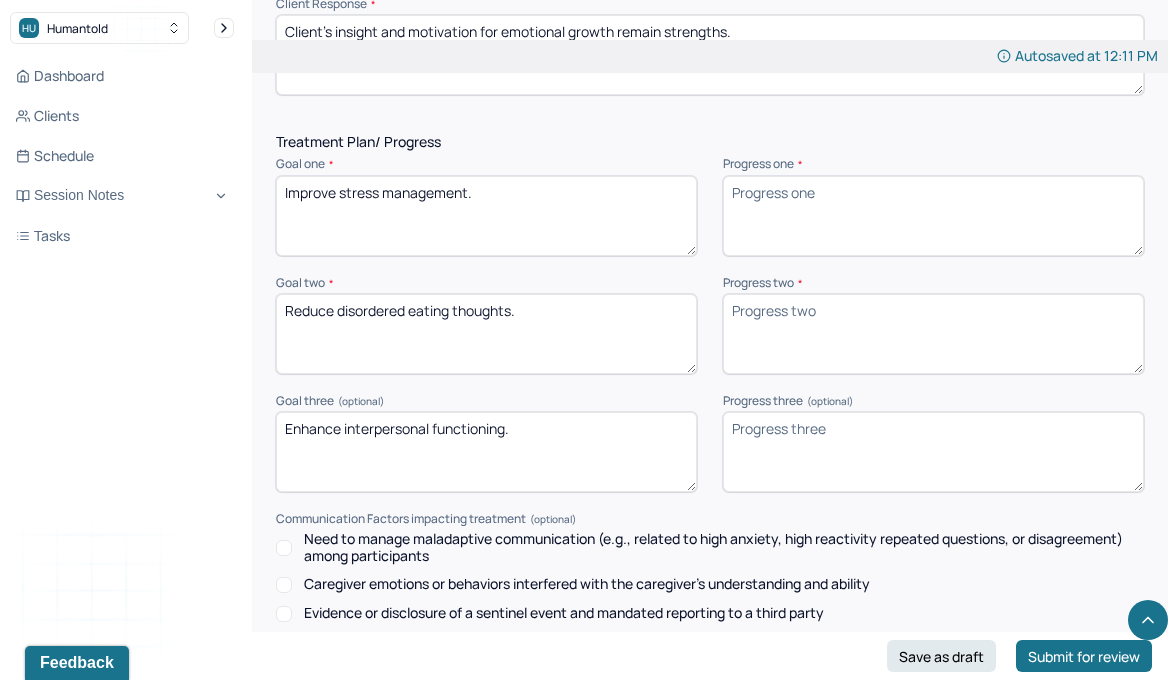 scroll, scrollTop: 2505, scrollLeft: 0, axis: vertical 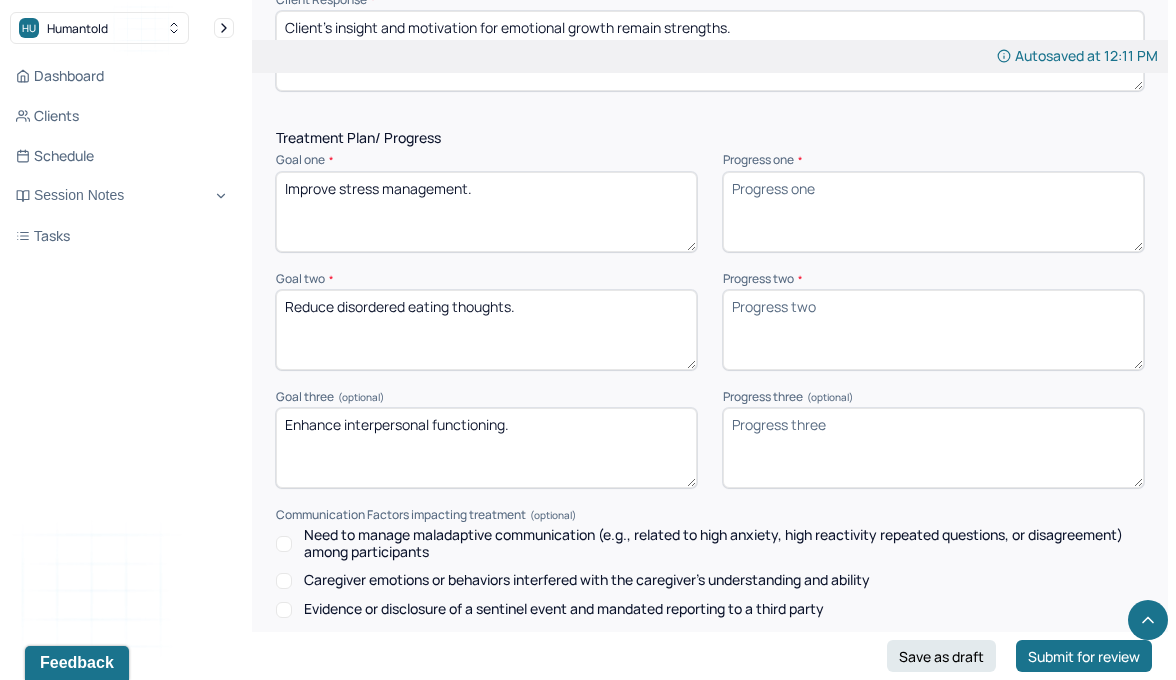 click on "Improve stress management." at bounding box center [486, 212] 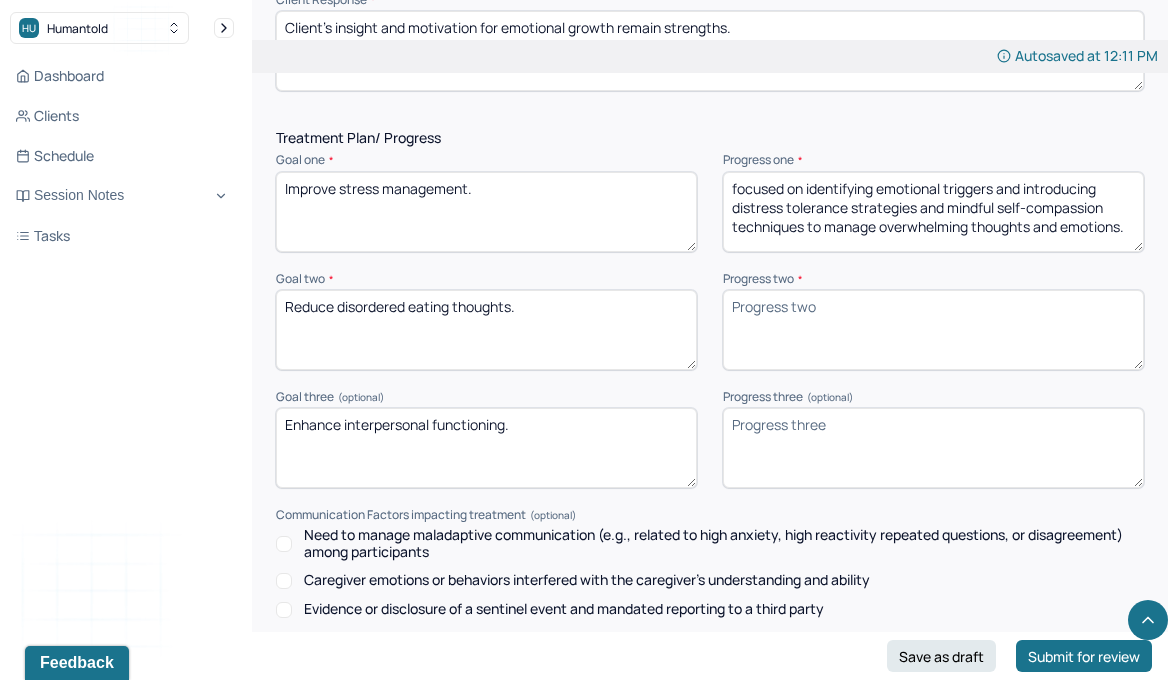 drag, startPoint x: 735, startPoint y: 197, endPoint x: 696, endPoint y: 197, distance: 39 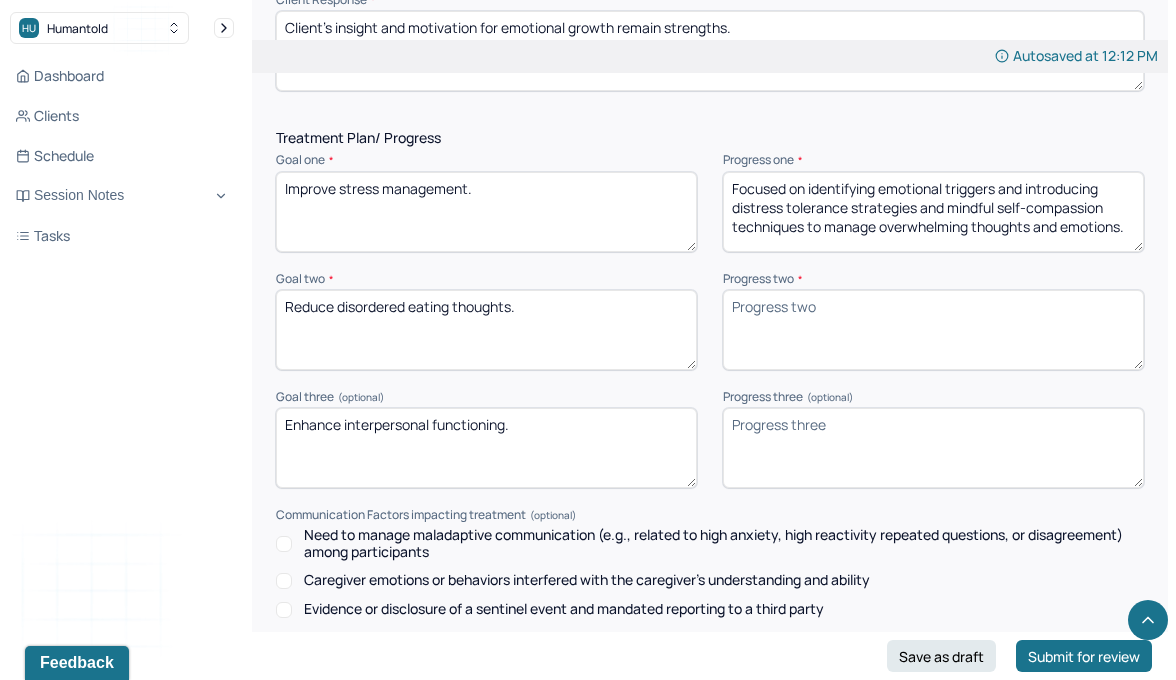 type on "Focused on identifying emotional triggers and introducing distress tolerance strategies and mindful self-compassion techniques to manage overwhelming thoughts and emotions." 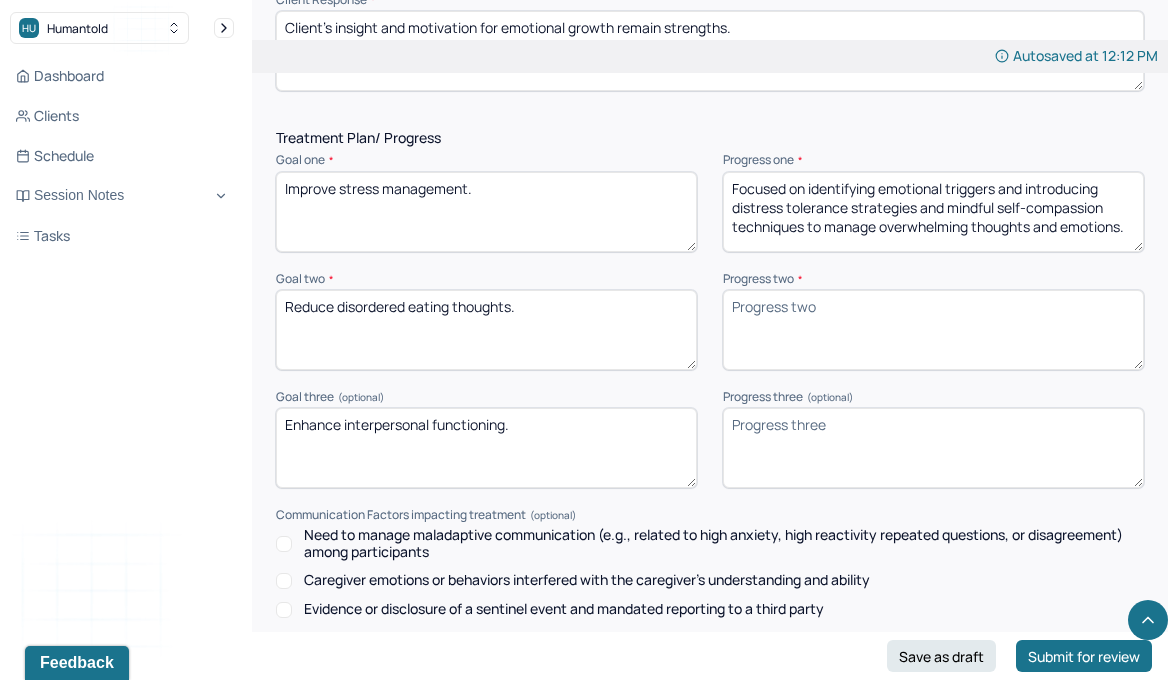 paste on "Client reported increased feelings of stability in her eating habits." 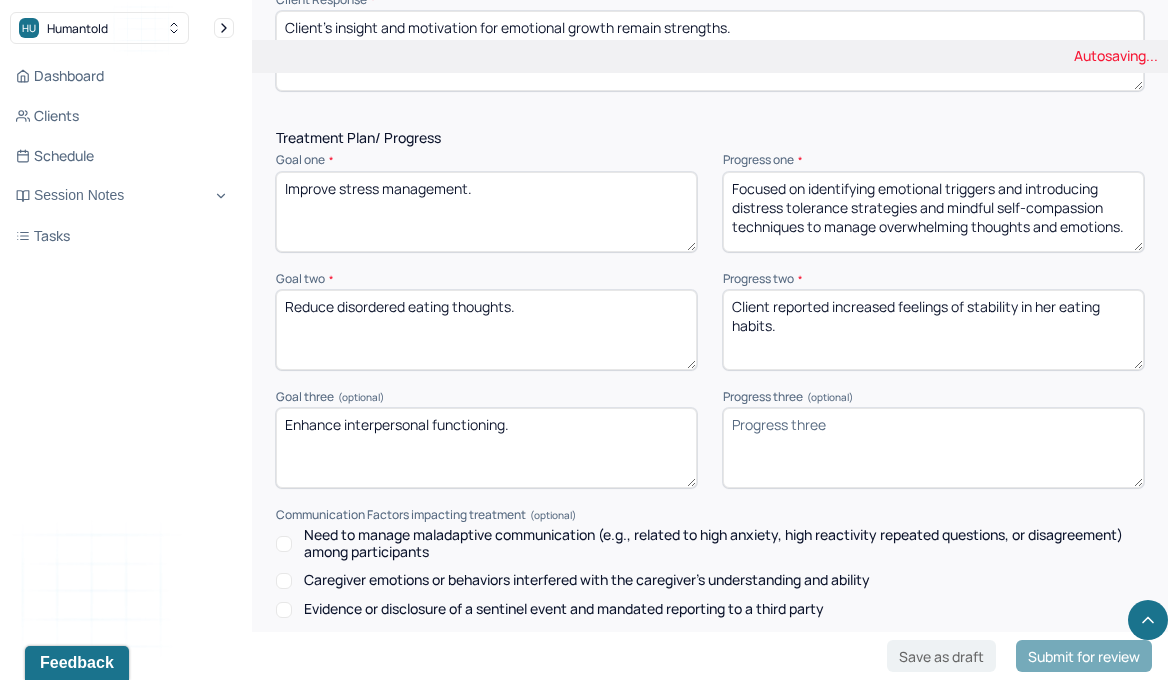 type on "Client reported increased feelings of stability in her eating habits." 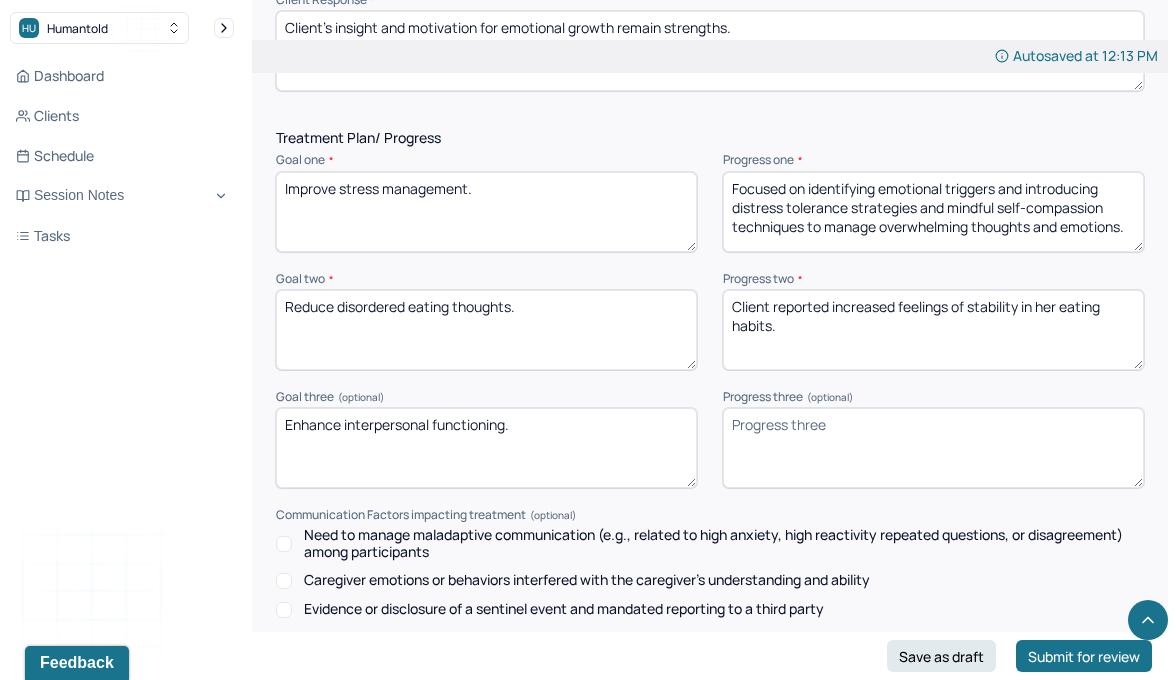 paste on "Client expressed a desire to feel “okay in not knowing why people react a certain way,”" 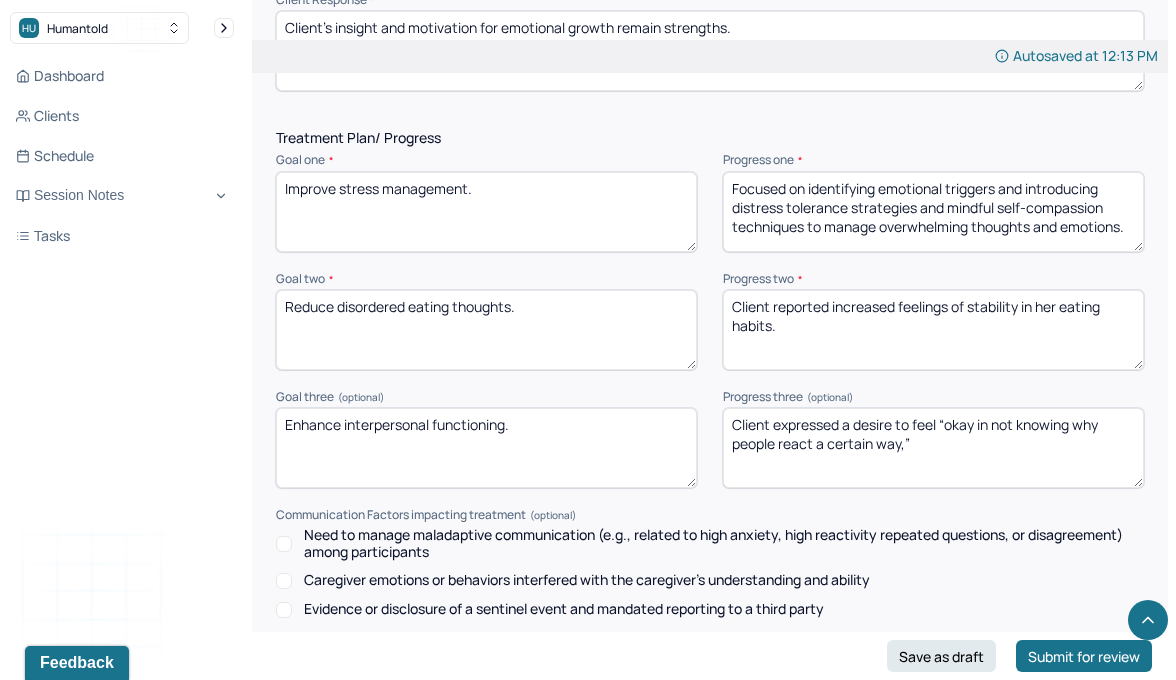 click on "Client expressed a desire to feel “okay in not knowing why people react a certain way,”" at bounding box center (933, 448) 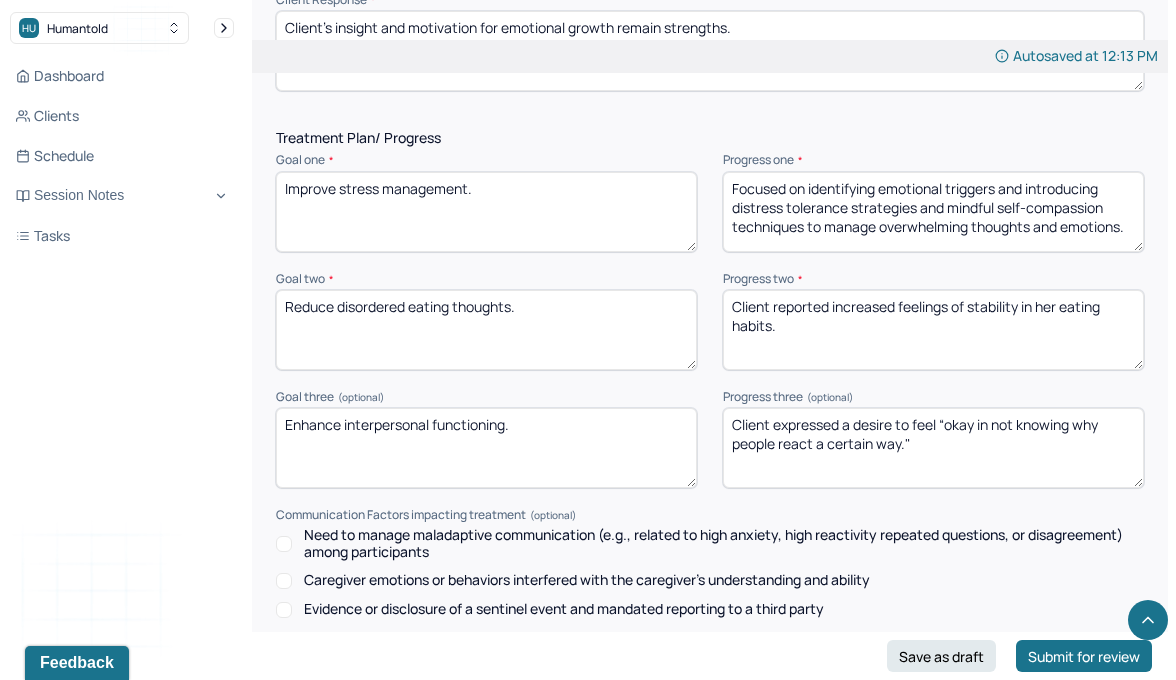 paste on "Distress tolerance skills were introduced specifically to help her navigate interpersonal ambiguity and reduce reactivity in relationships." 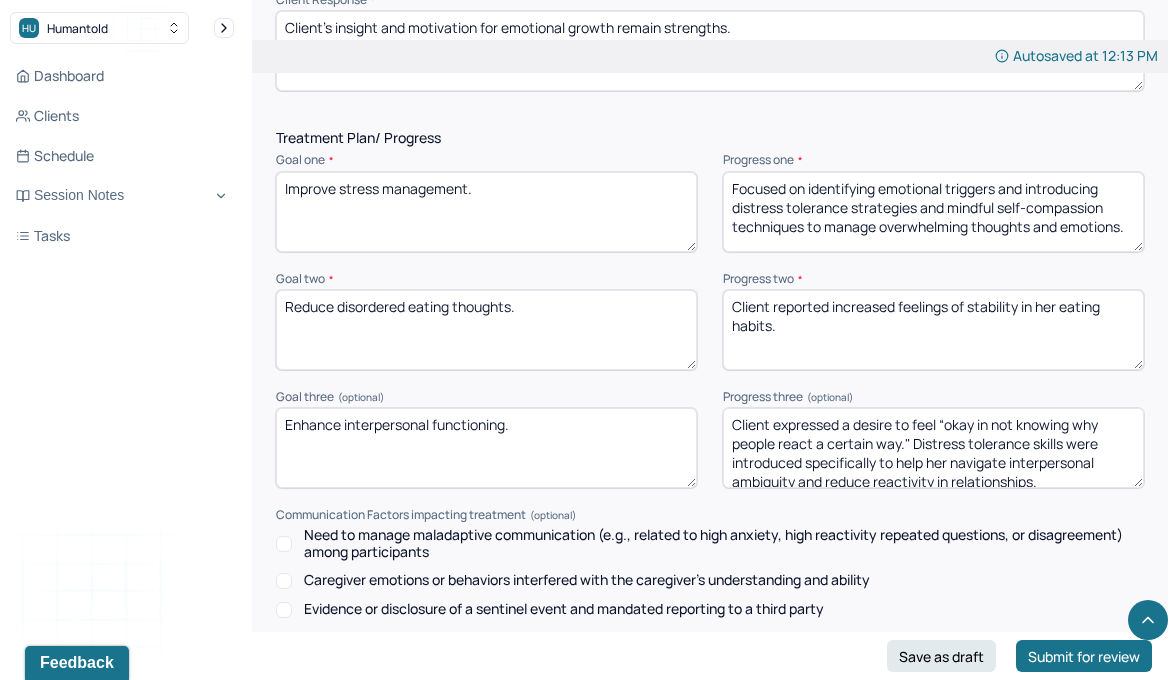 scroll, scrollTop: 3, scrollLeft: 0, axis: vertical 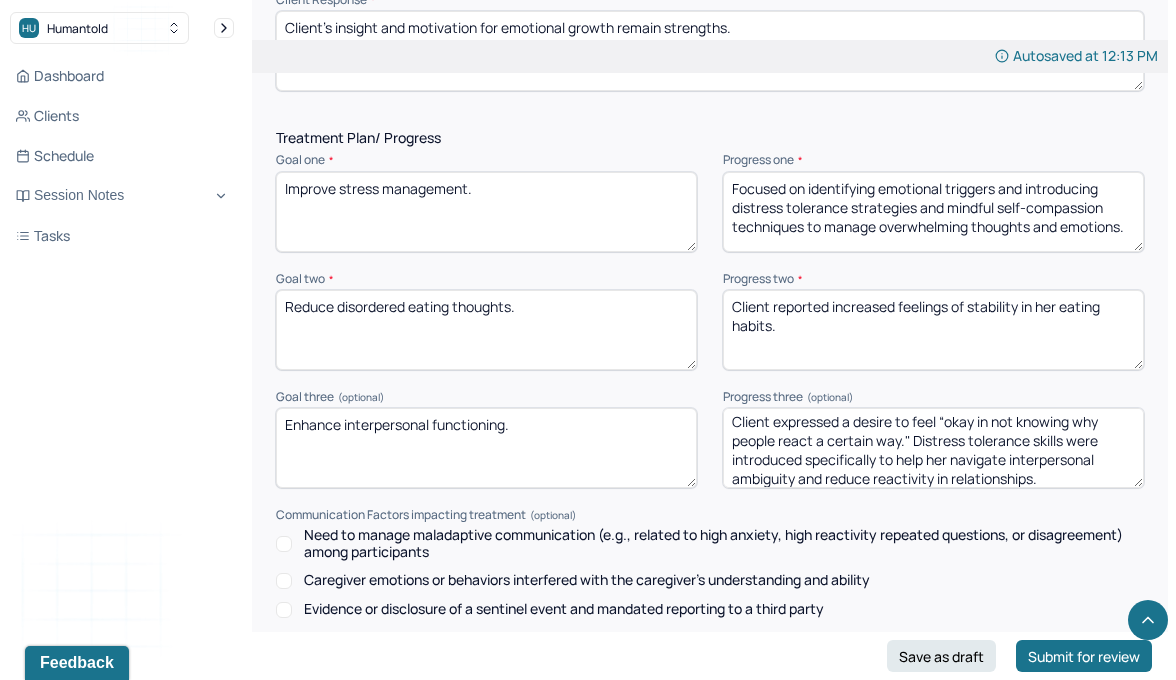 drag, startPoint x: 910, startPoint y: 447, endPoint x: 707, endPoint y: 415, distance: 205.50668 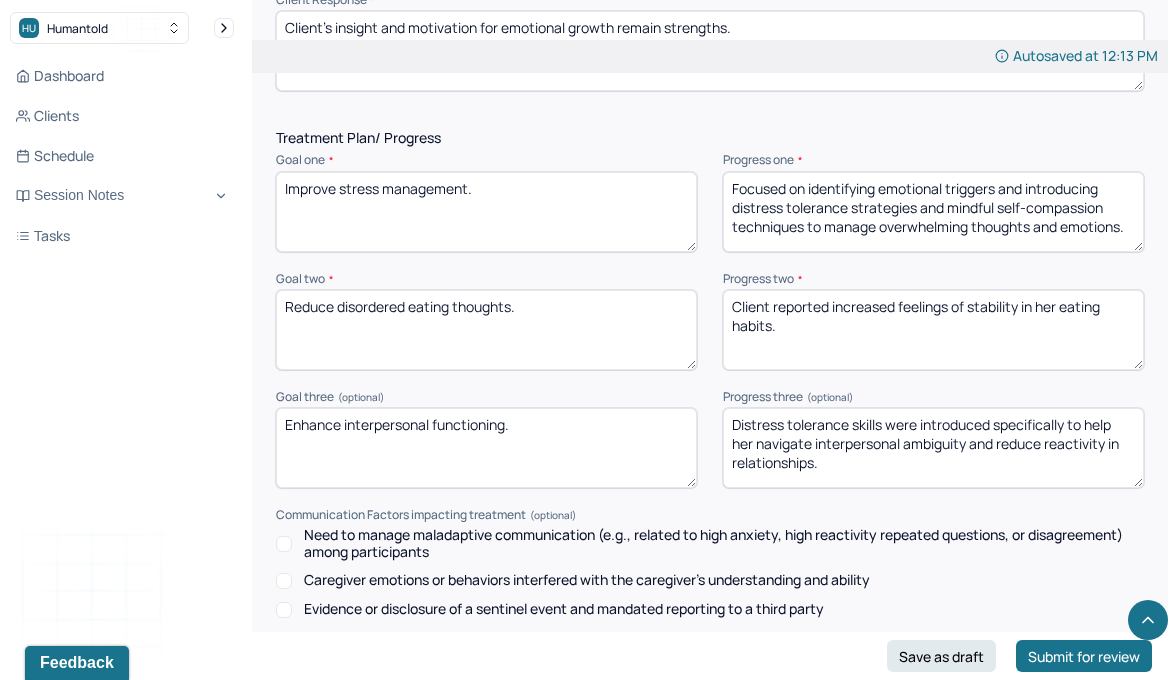 type on "Distress tolerance skills were introduced specifically to help her navigate interpersonal ambiguity and reduce reactivity in relationships." 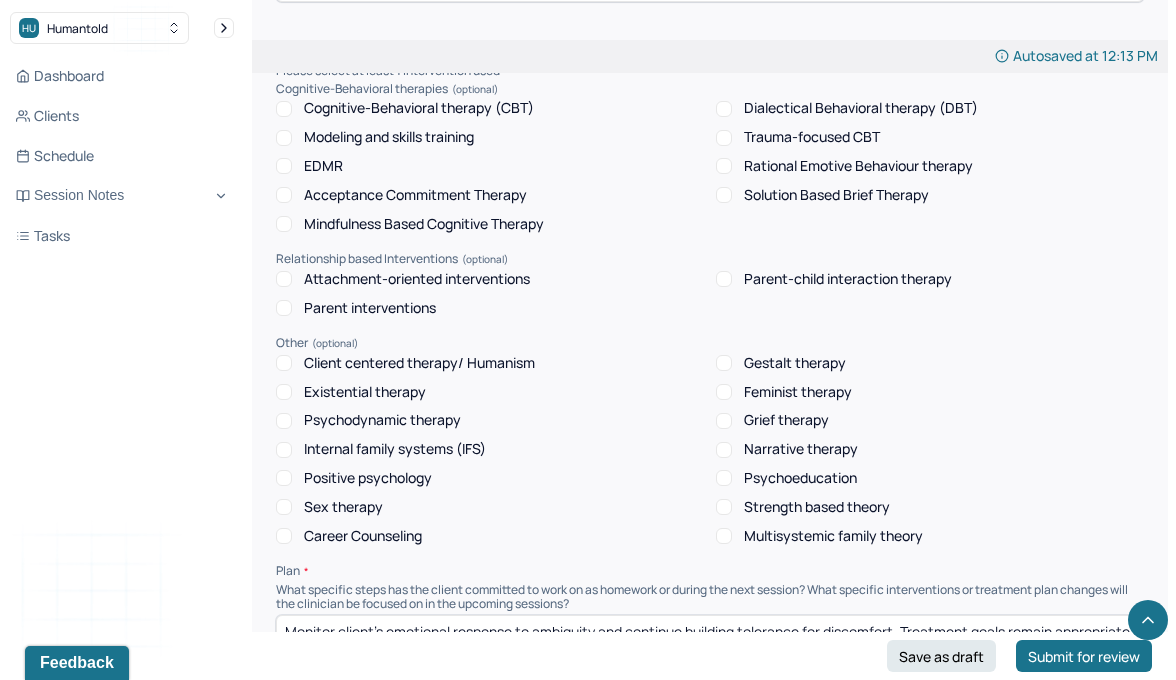 scroll, scrollTop: 1492, scrollLeft: 0, axis: vertical 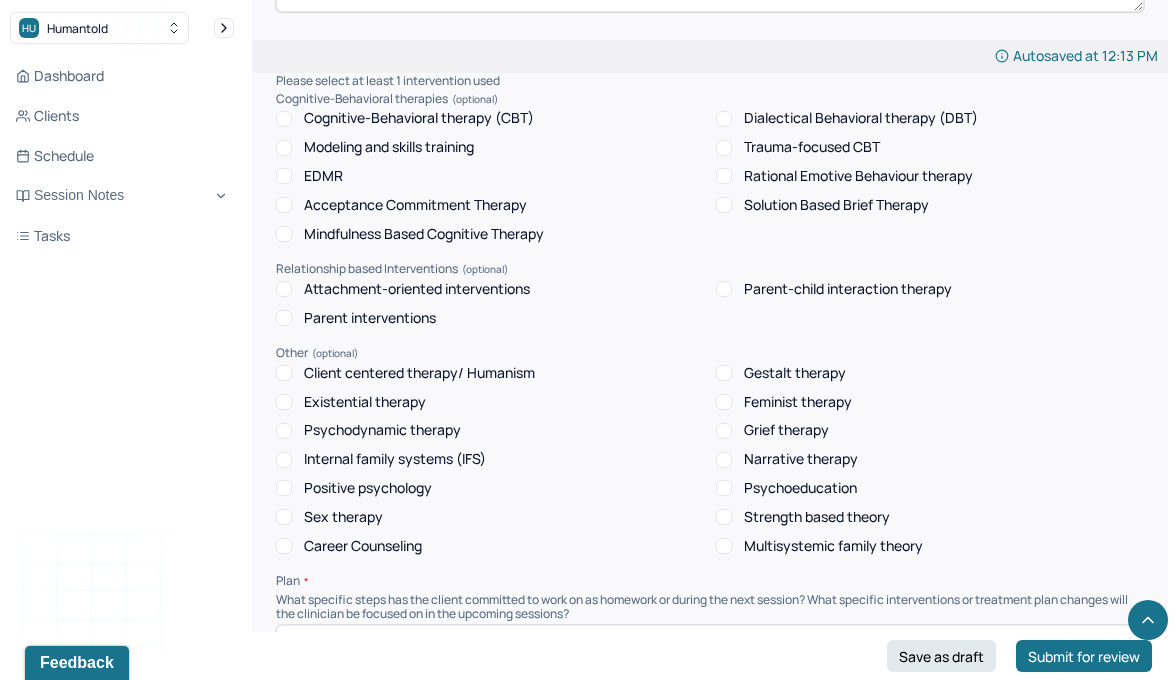 click on "Client centered therapy/ Humanism" at bounding box center (419, 373) 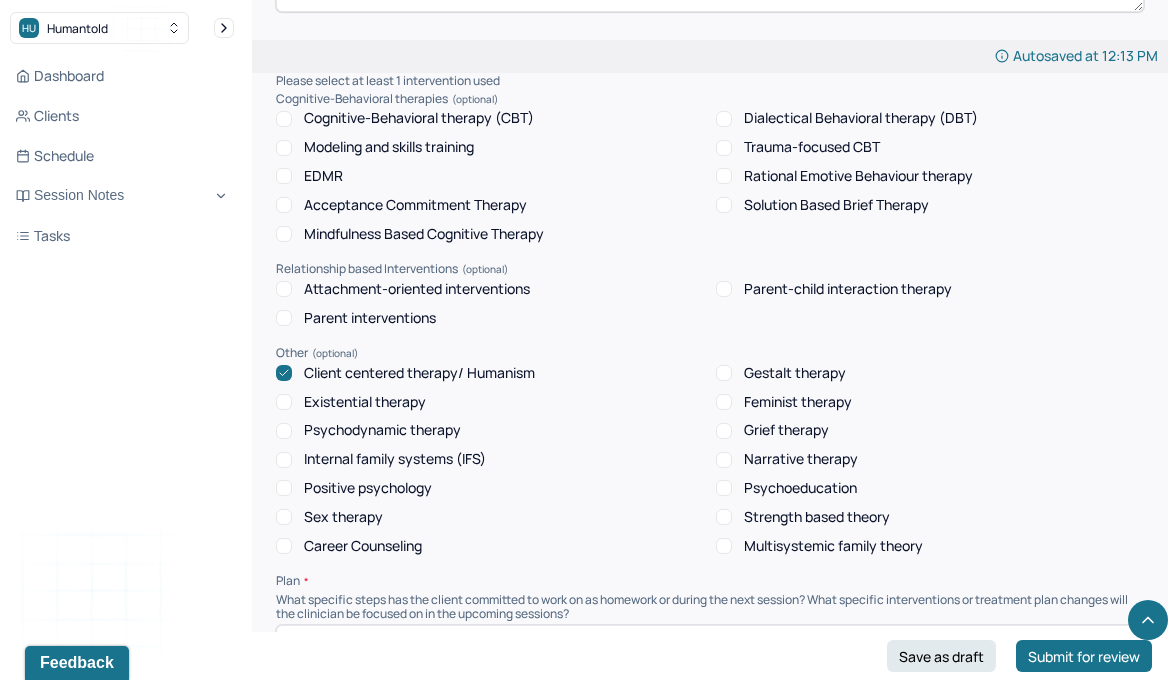 click on "Psychodynamic therapy" at bounding box center [382, 430] 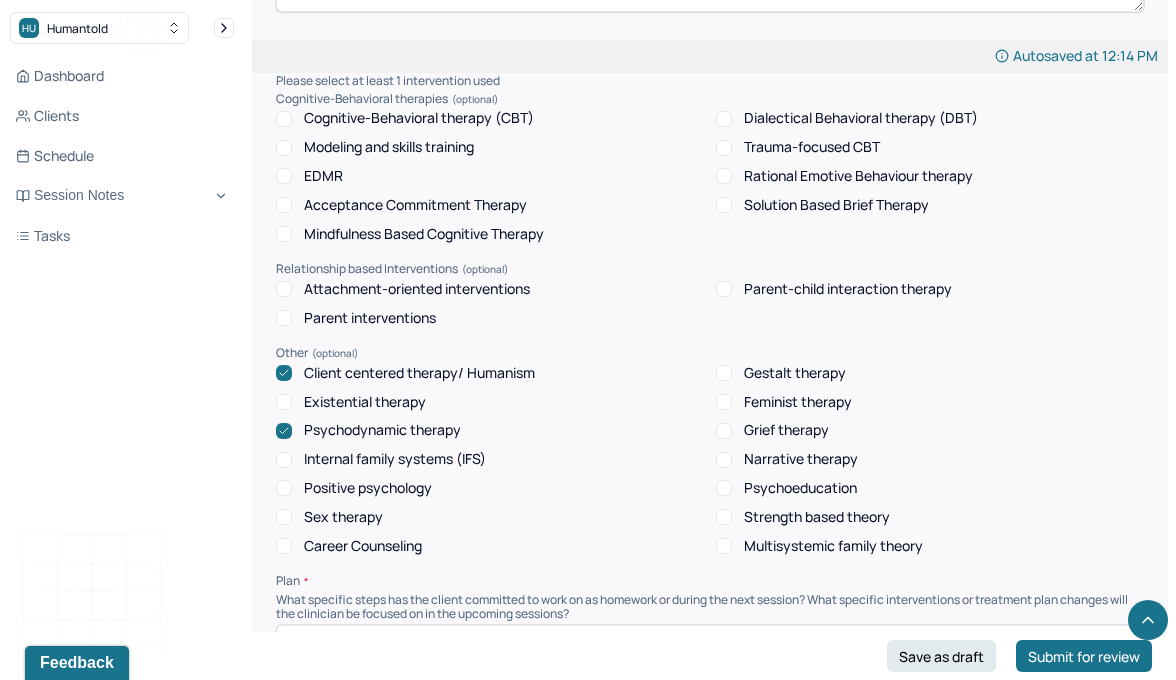 click on "Dialectical Behavioral therapy (DBT)" at bounding box center [861, 118] 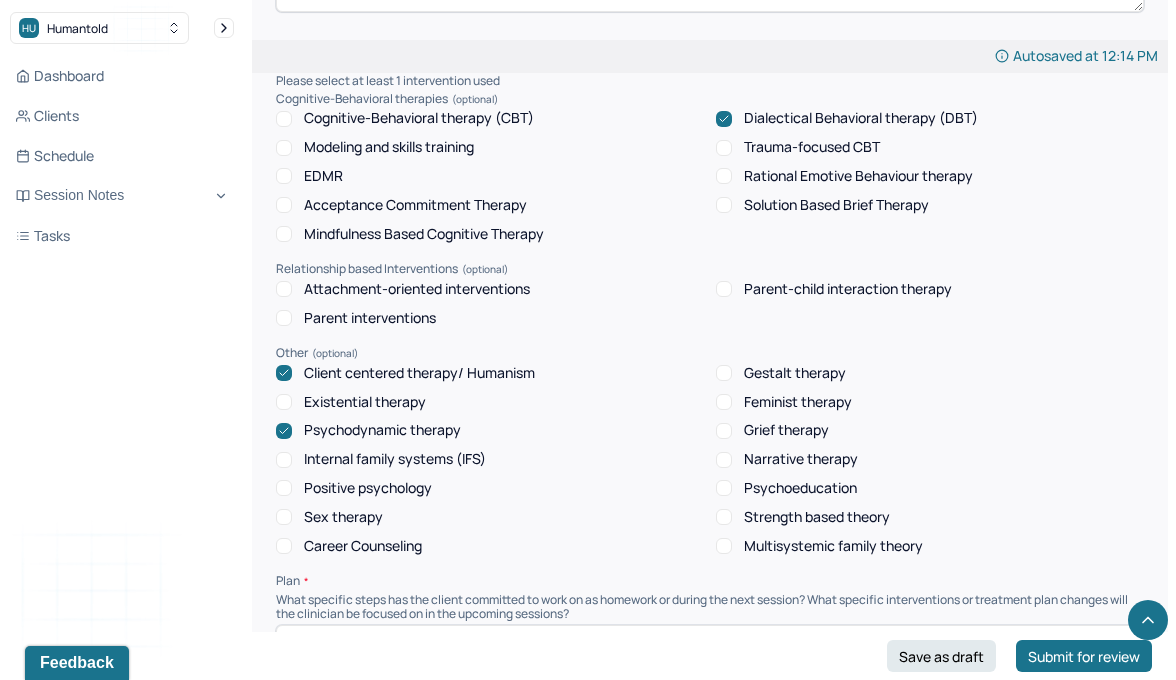 click on "Cognitive-Behavioral therapy (CBT)" at bounding box center [419, 118] 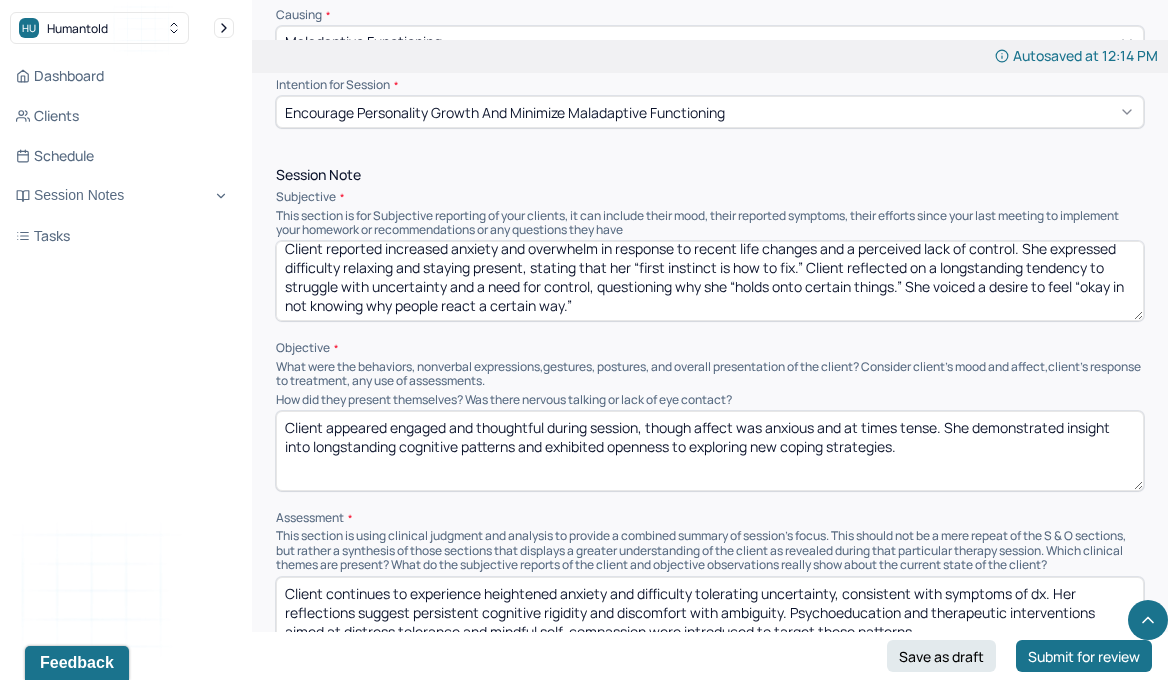 scroll, scrollTop: 830, scrollLeft: 0, axis: vertical 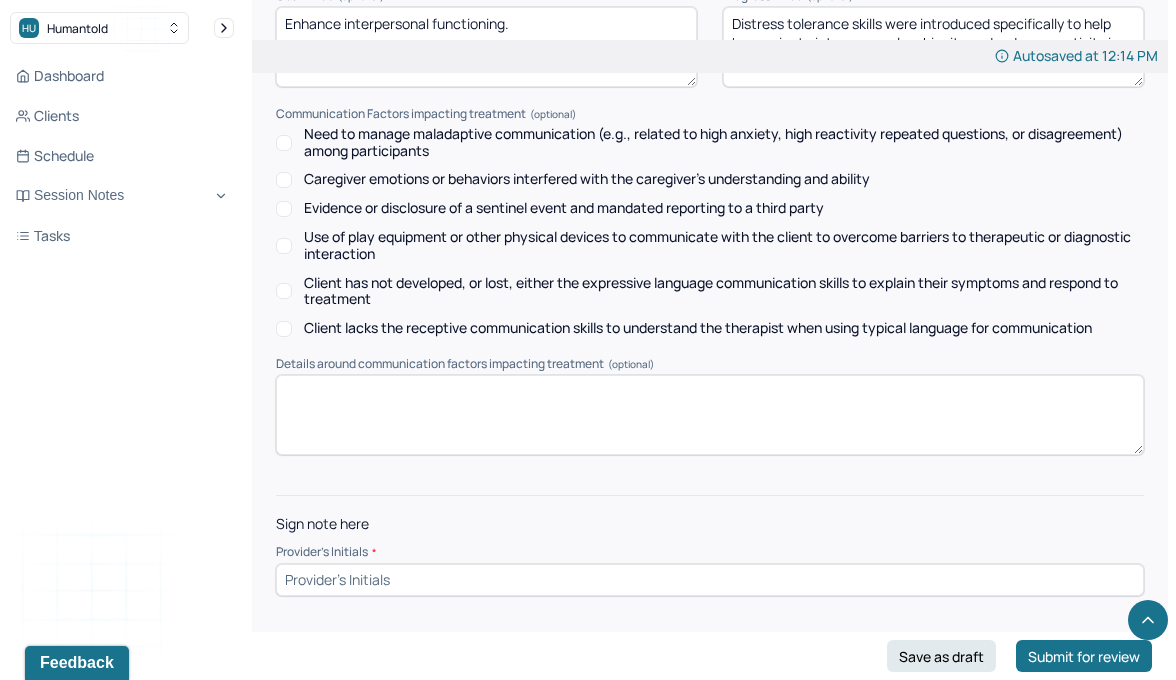 click at bounding box center (710, 580) 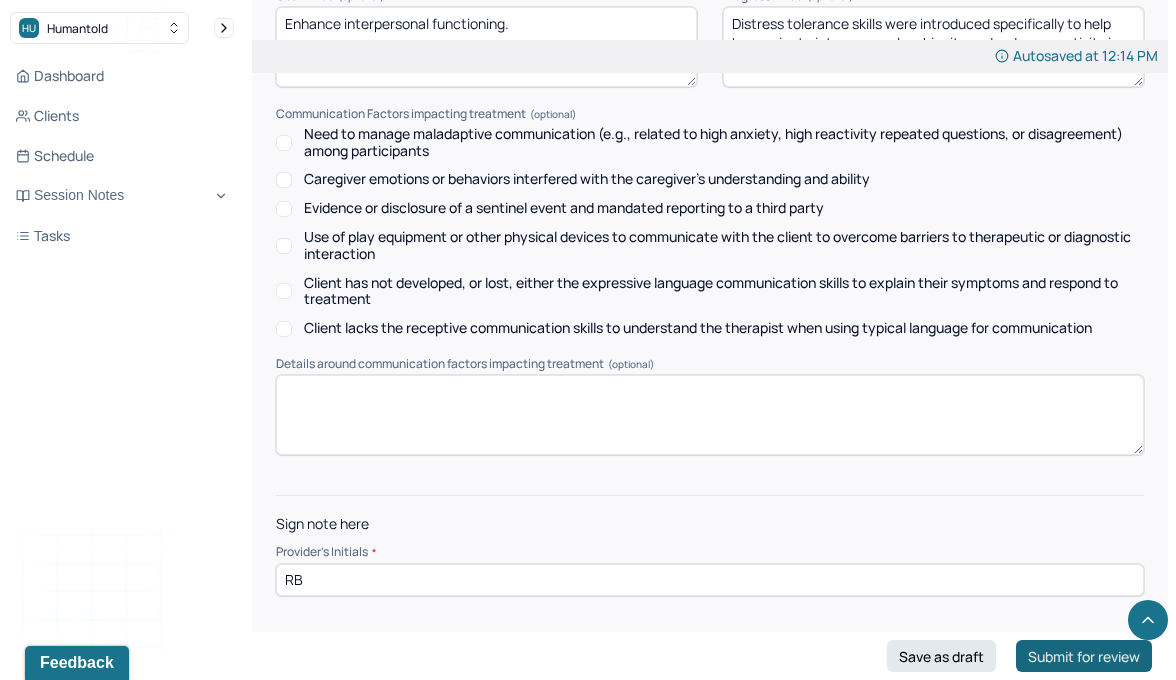 type on "RB" 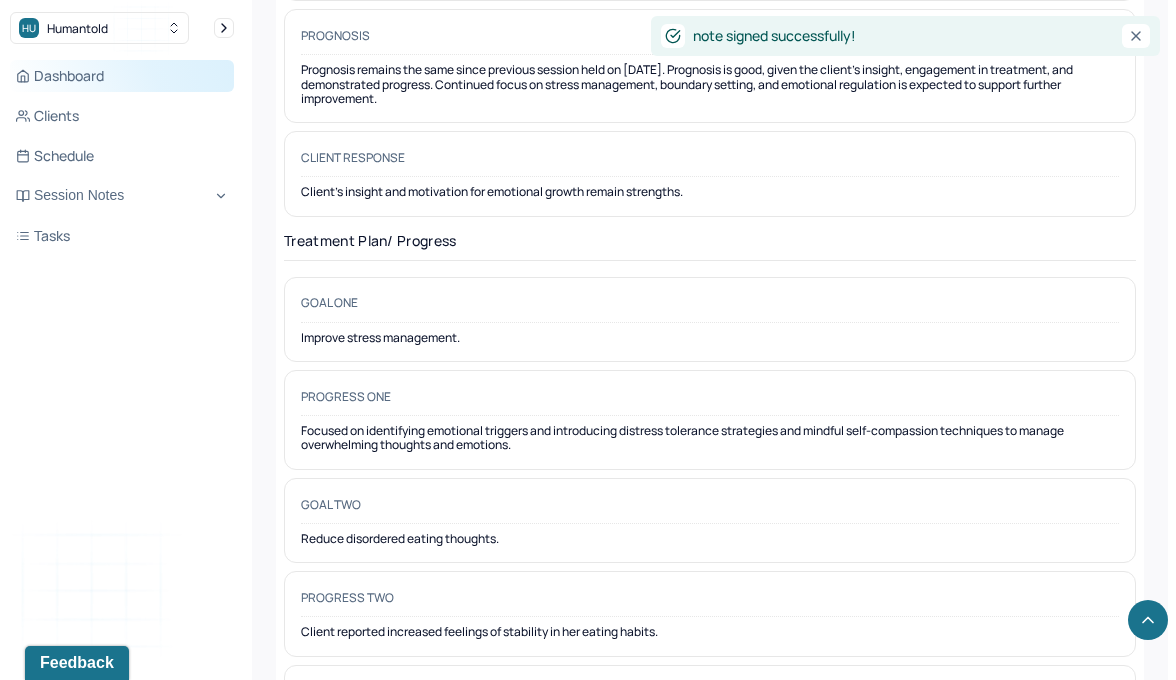 click on "Dashboard" at bounding box center (122, 76) 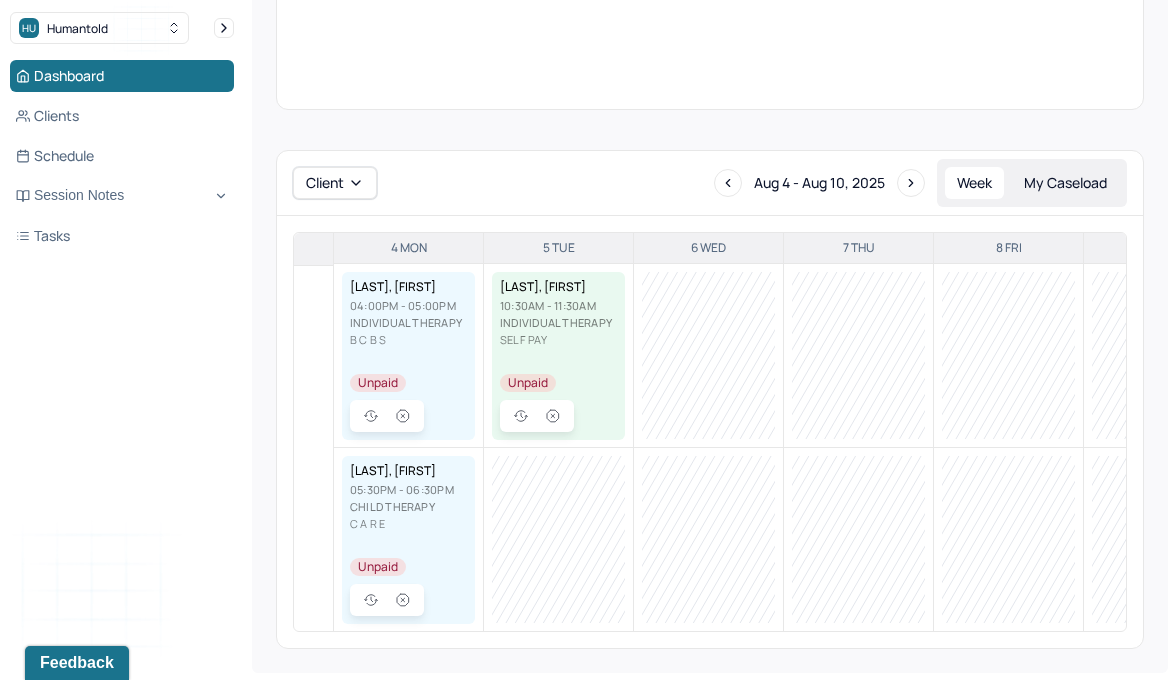scroll, scrollTop: 0, scrollLeft: 0, axis: both 